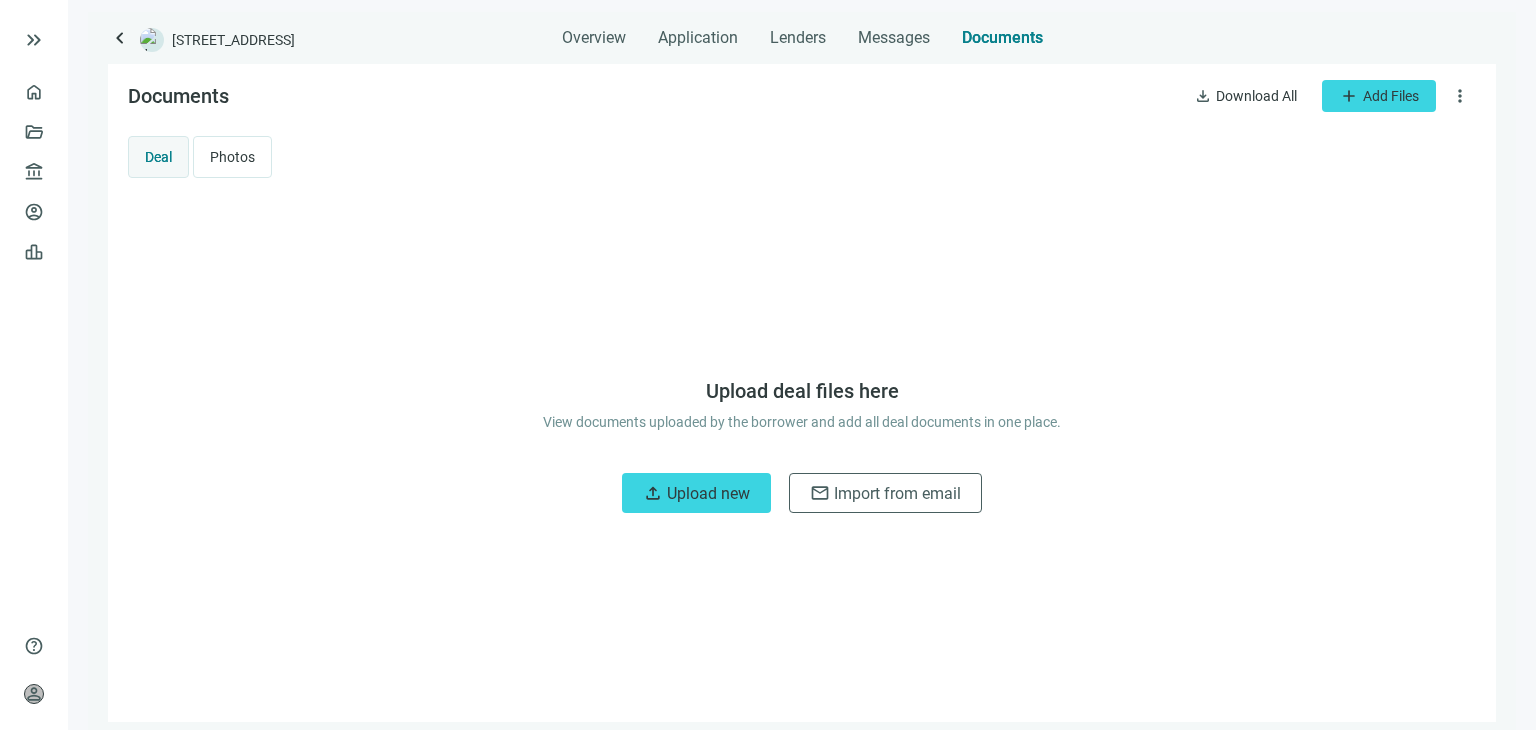 scroll, scrollTop: 0, scrollLeft: 0, axis: both 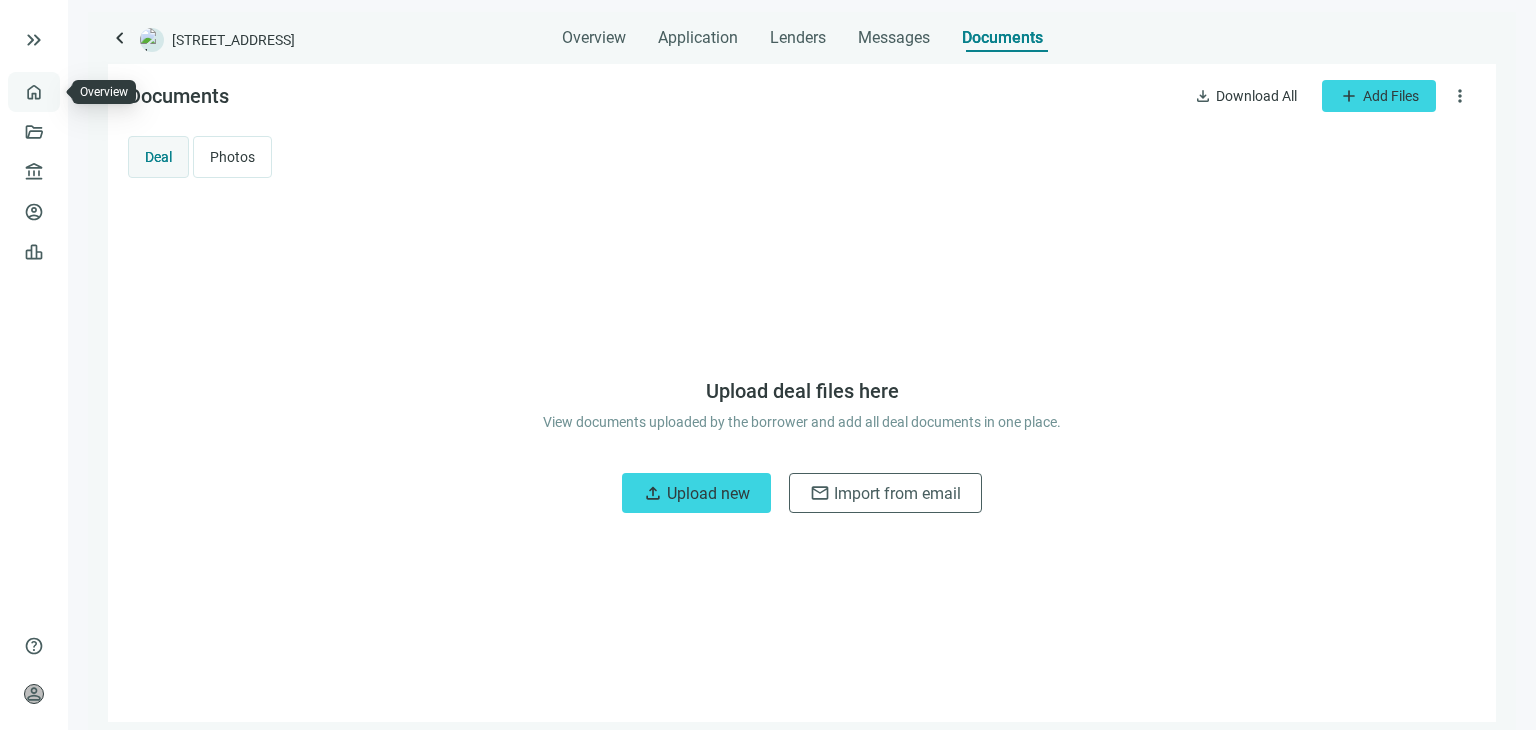 click on "Overview" at bounding box center [79, 92] 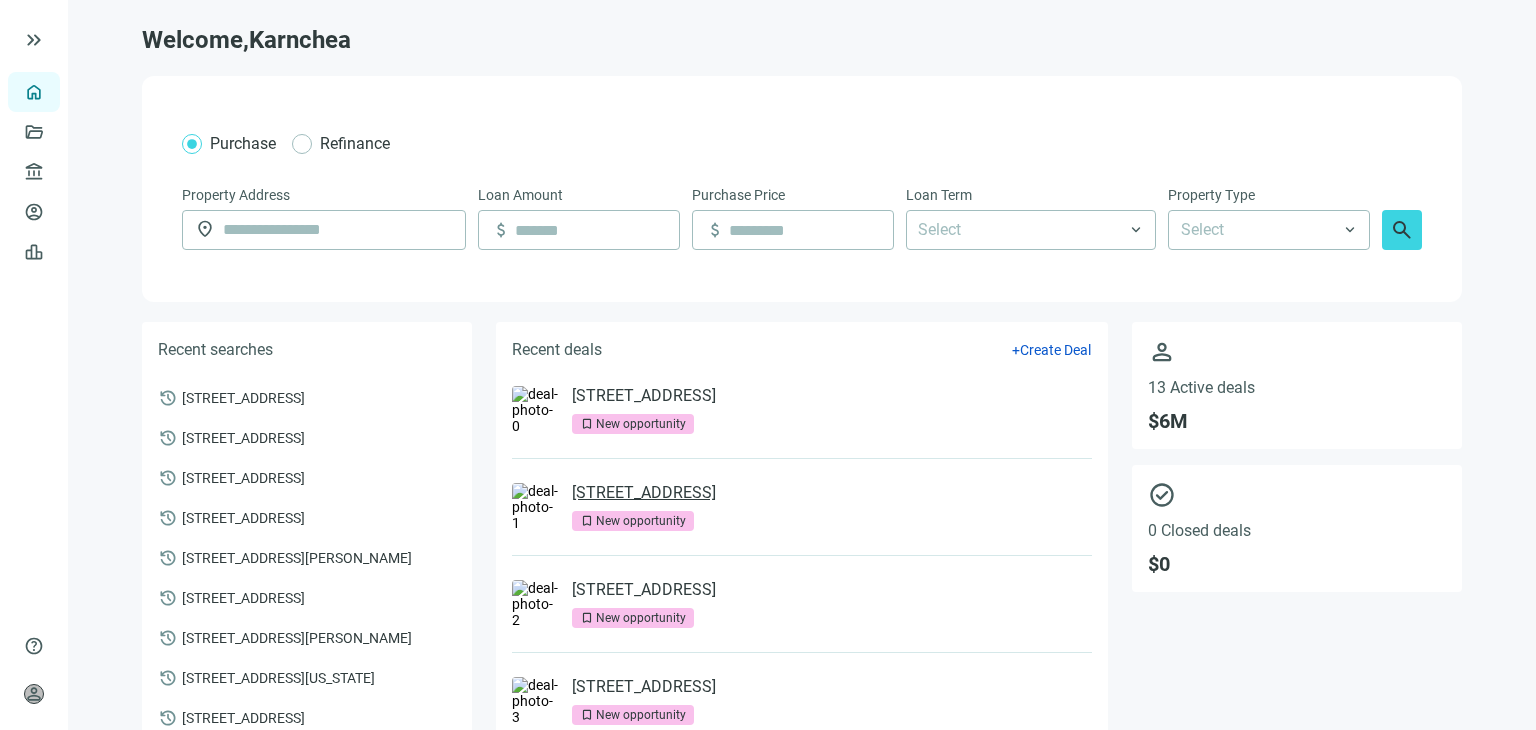 click on "[STREET_ADDRESS]" at bounding box center [644, 493] 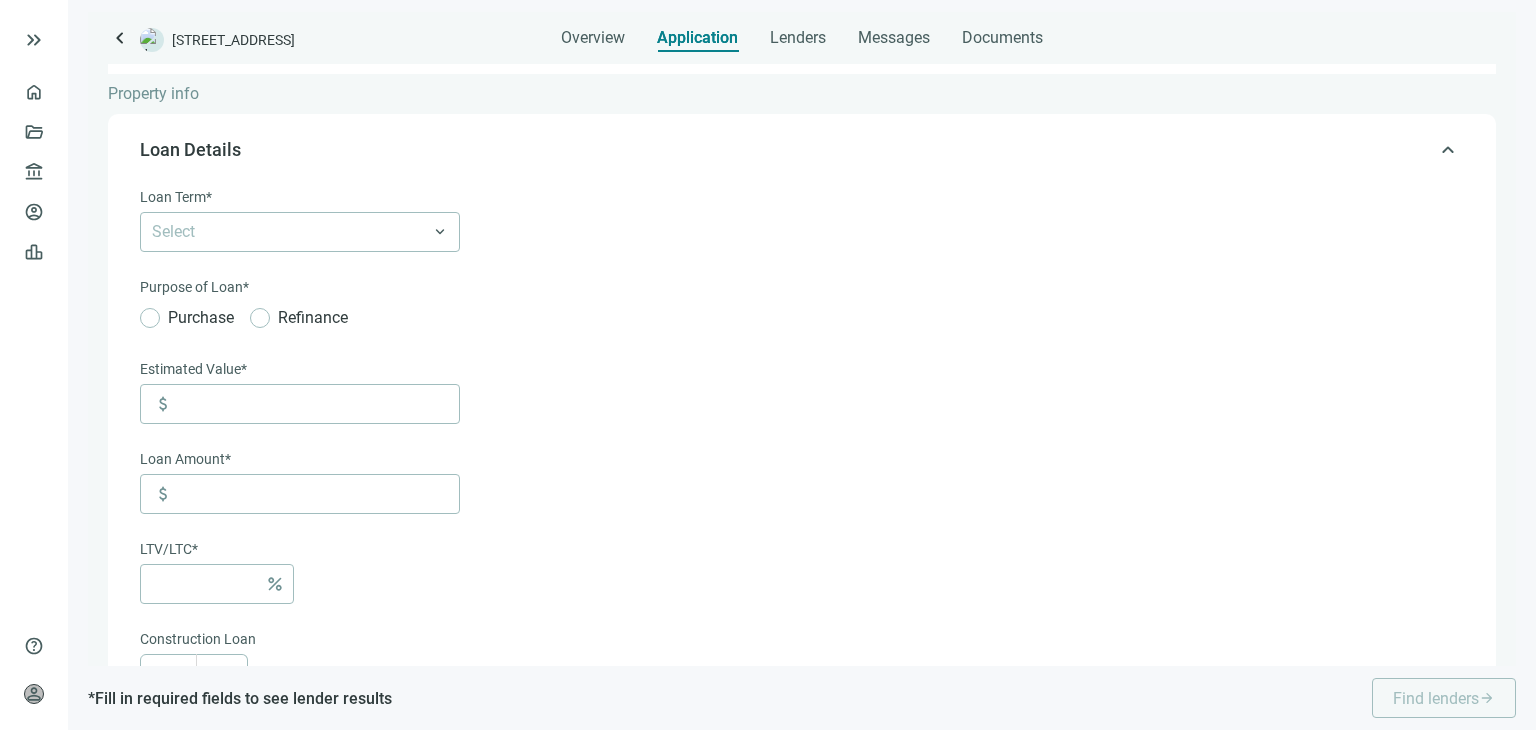scroll, scrollTop: 124, scrollLeft: 0, axis: vertical 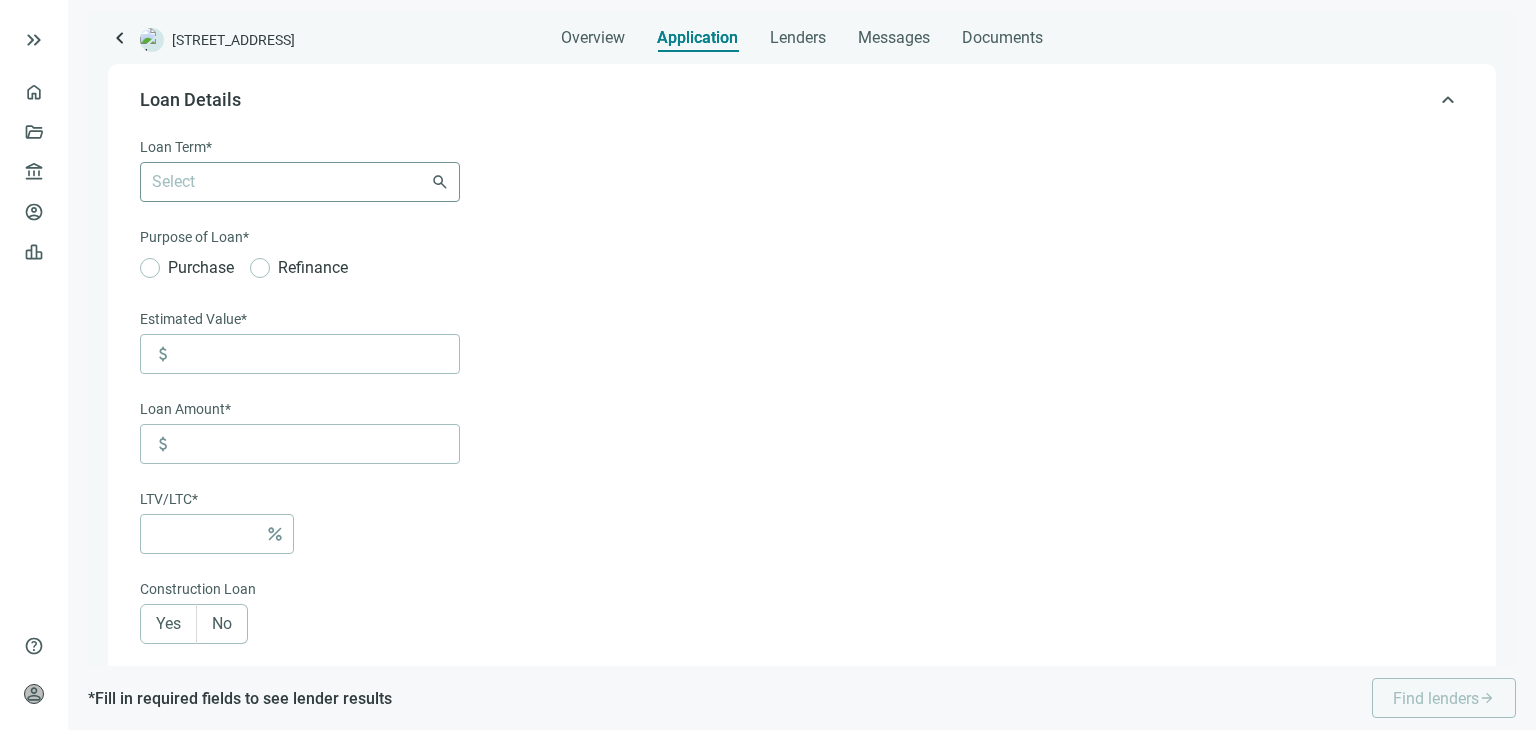 click at bounding box center (290, 182) 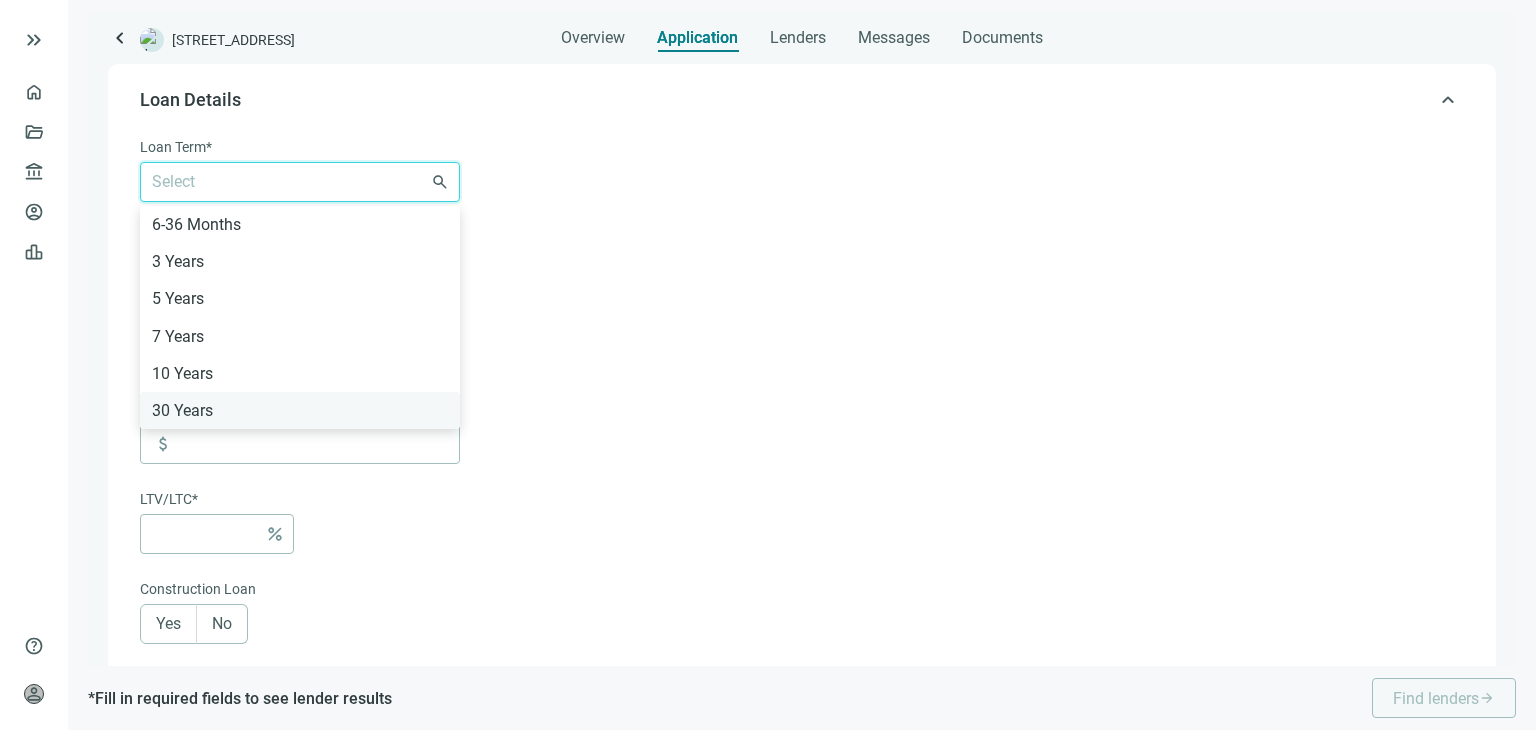 click on "30 Years" at bounding box center [300, 410] 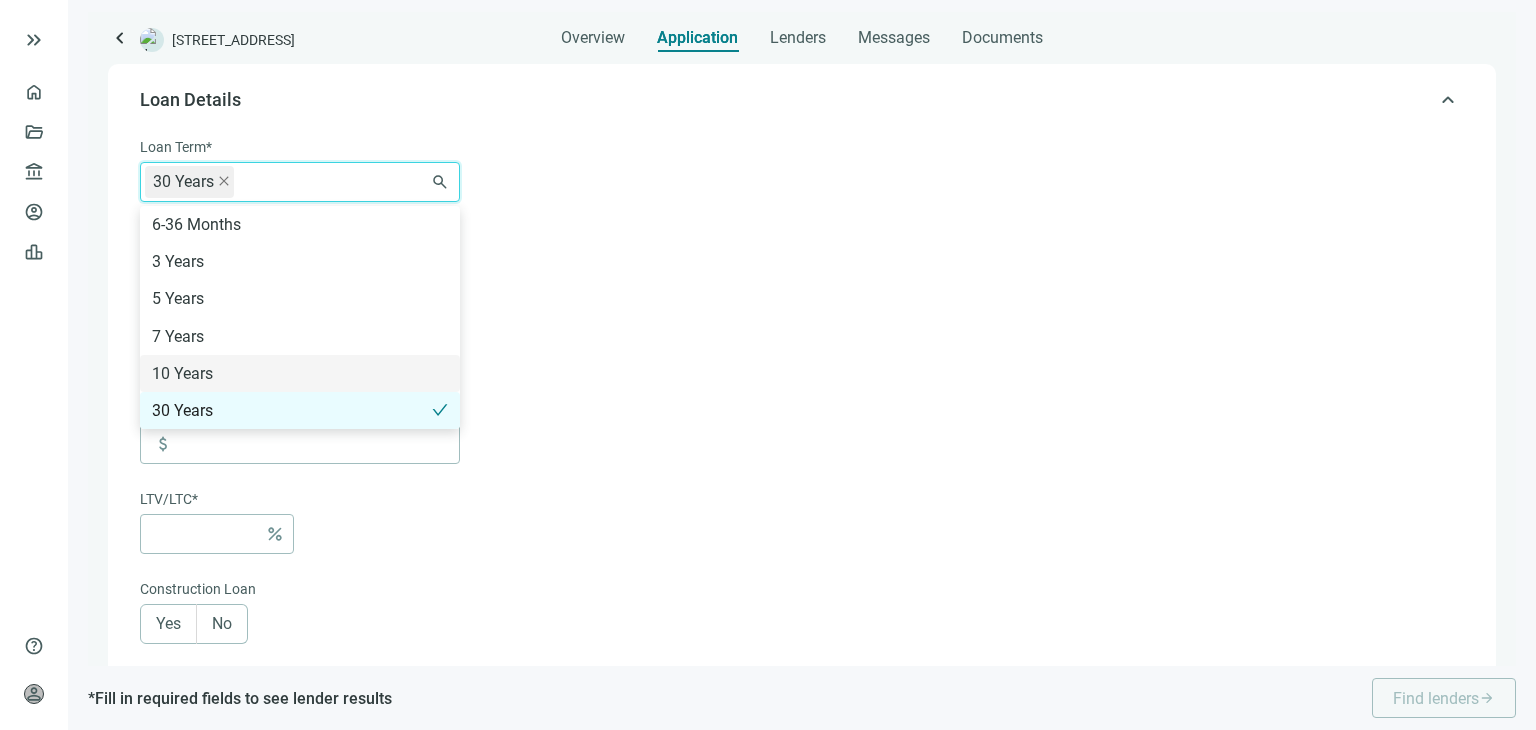 click on "Loan Term* 30 Years   6-36 Months 3 Years 5 Years 7 Years 10 Years 30 Years search Purpose of Loan* Purchase Refinance Estimated Value* attach_money Loan Amount* attach_money LTV/LTC* percent Construction Loan Yes No Exit Strategy Select keyboard_arrow_down Personal Recourse Select keyboard_arrow_down Desired PPP Years Select keyboard_arrow_down Desired PPP Type Select keyboard_arrow_down Interest-Only Yes No Both Cancel Save" at bounding box center (800, 643) 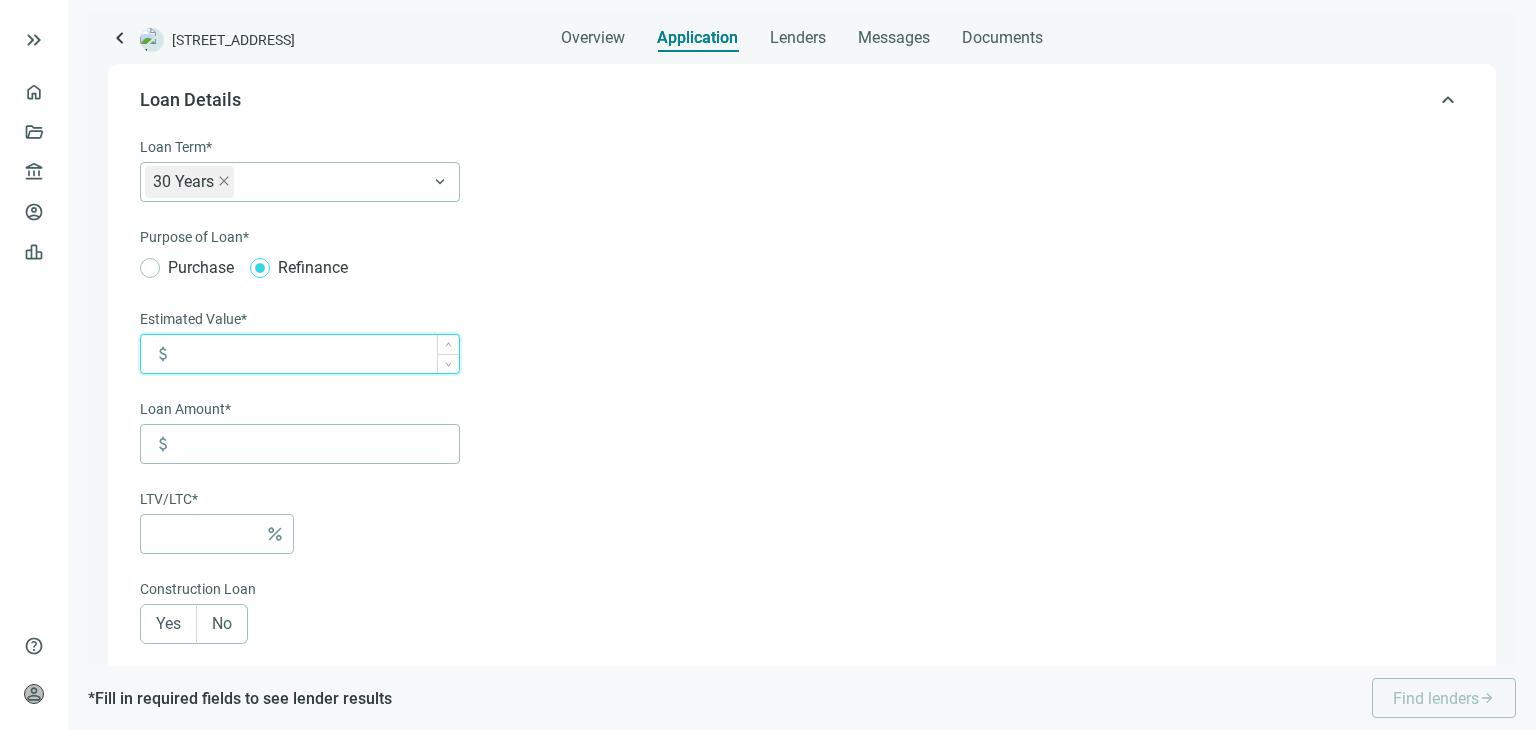 click at bounding box center (318, 354) 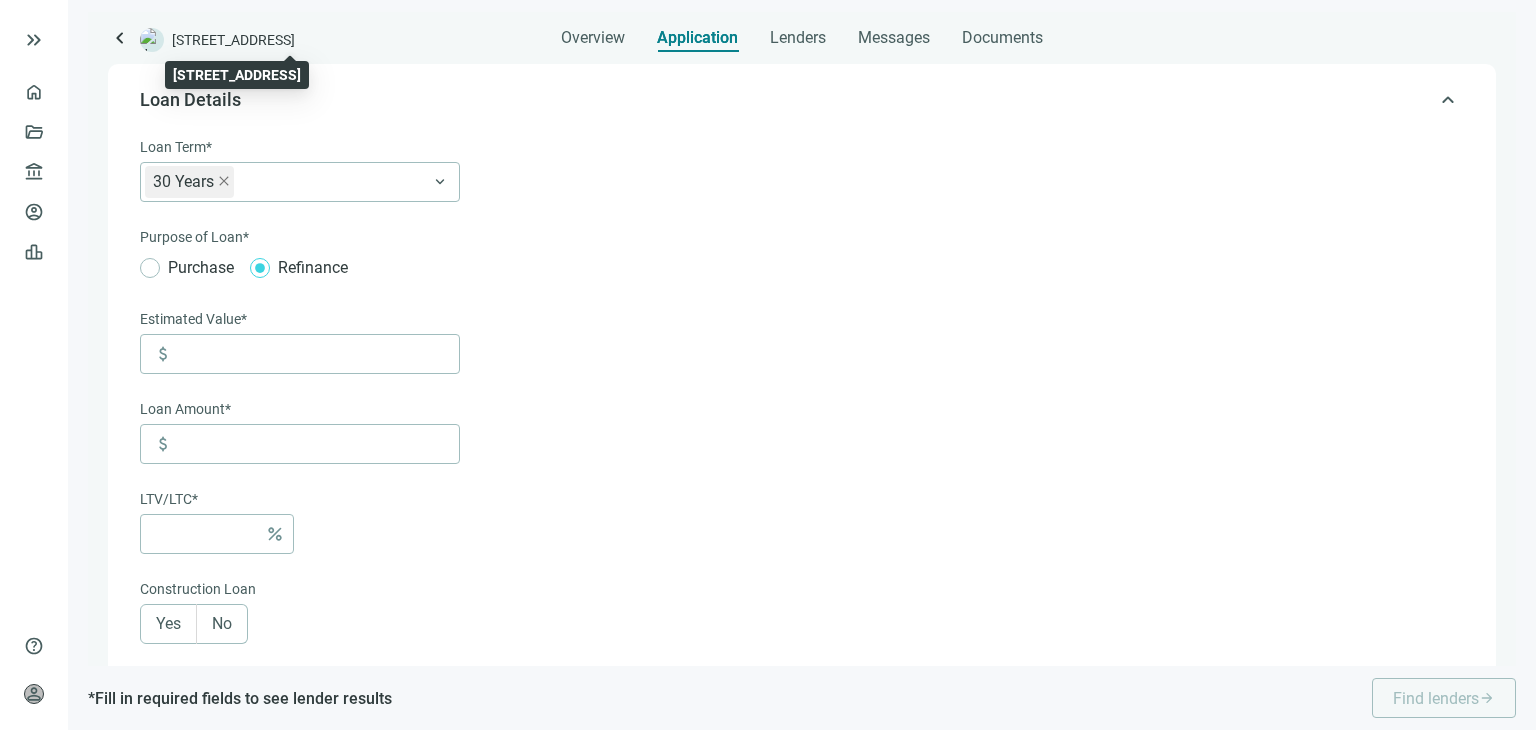 drag, startPoint x: 174, startPoint y: 34, endPoint x: 376, endPoint y: 34, distance: 202 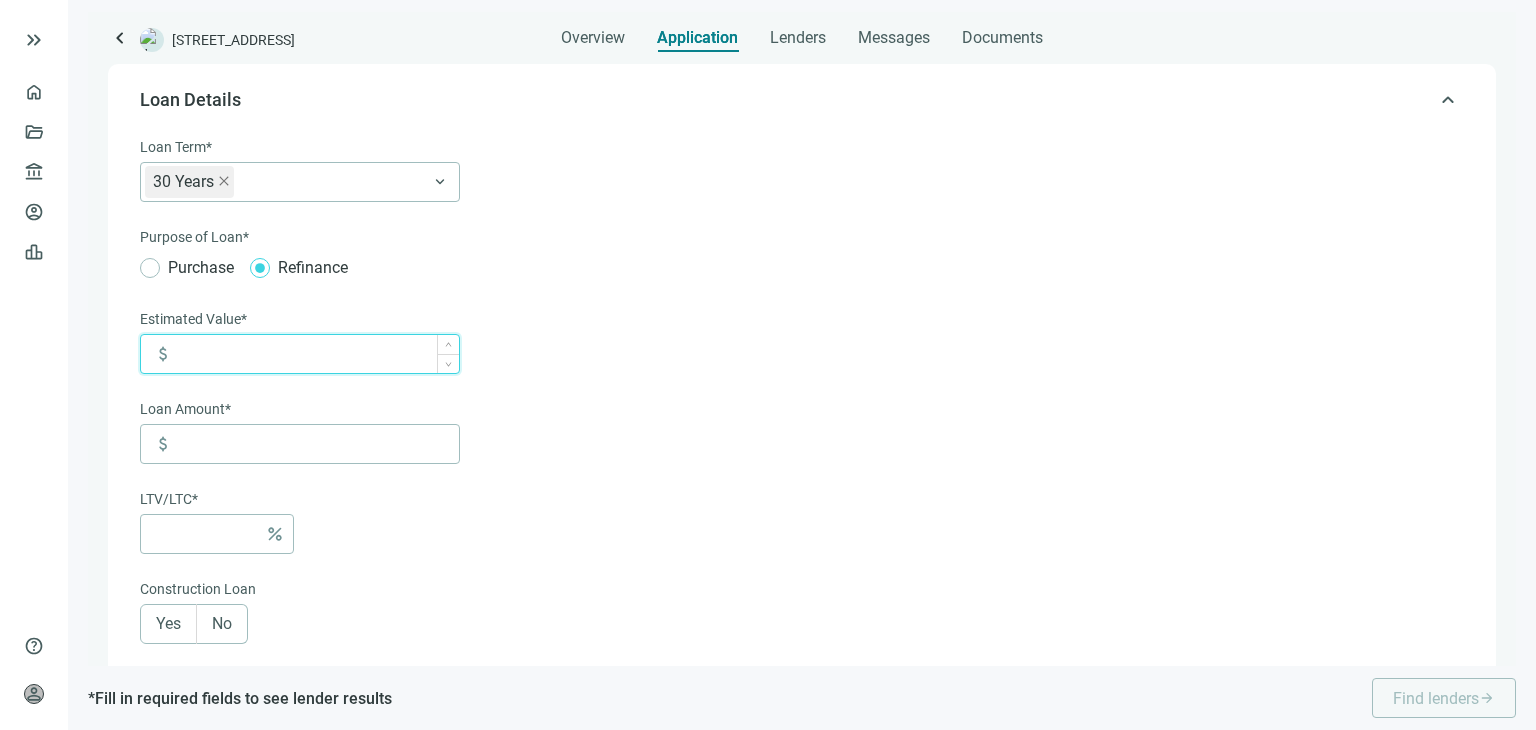 click at bounding box center (318, 354) 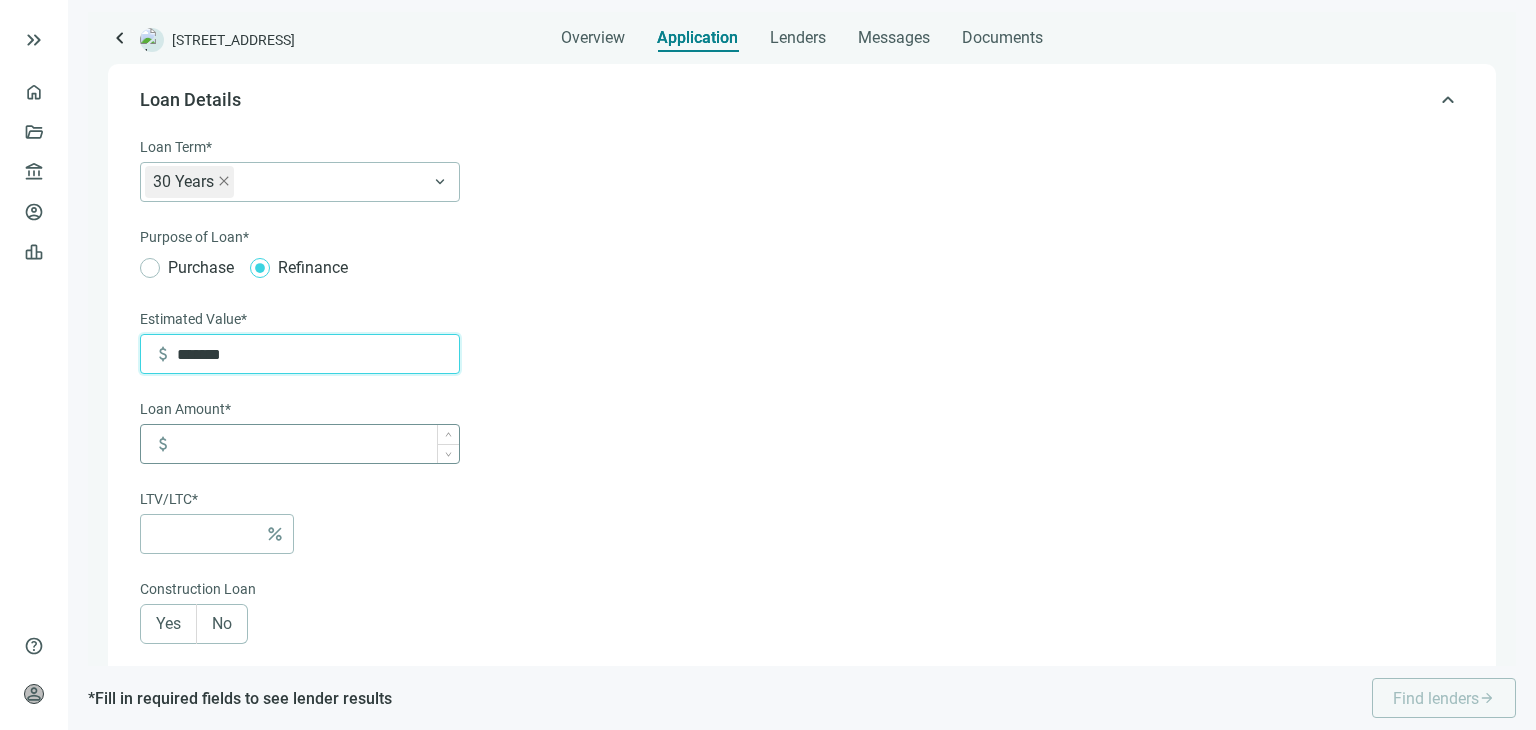 type on "*******" 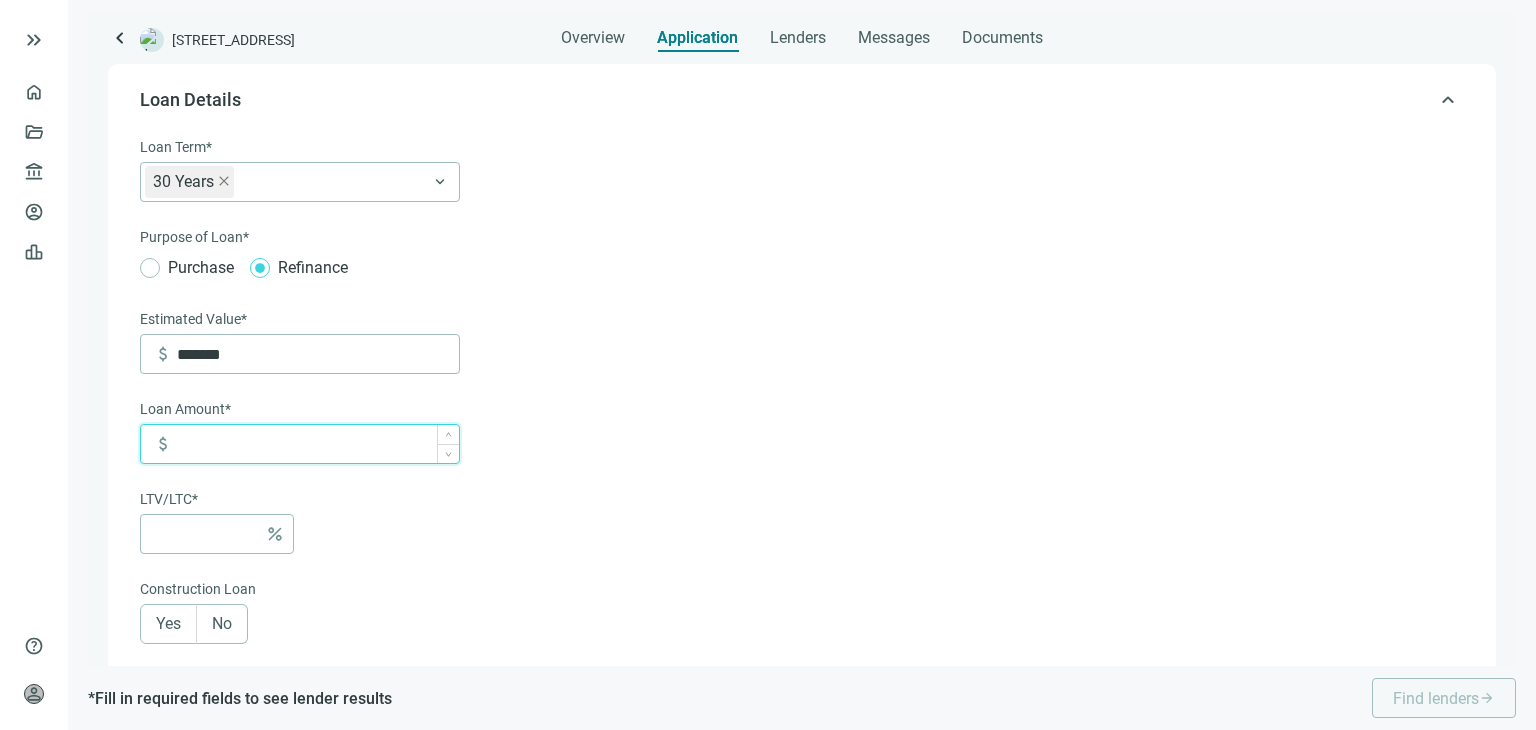click at bounding box center [318, 444] 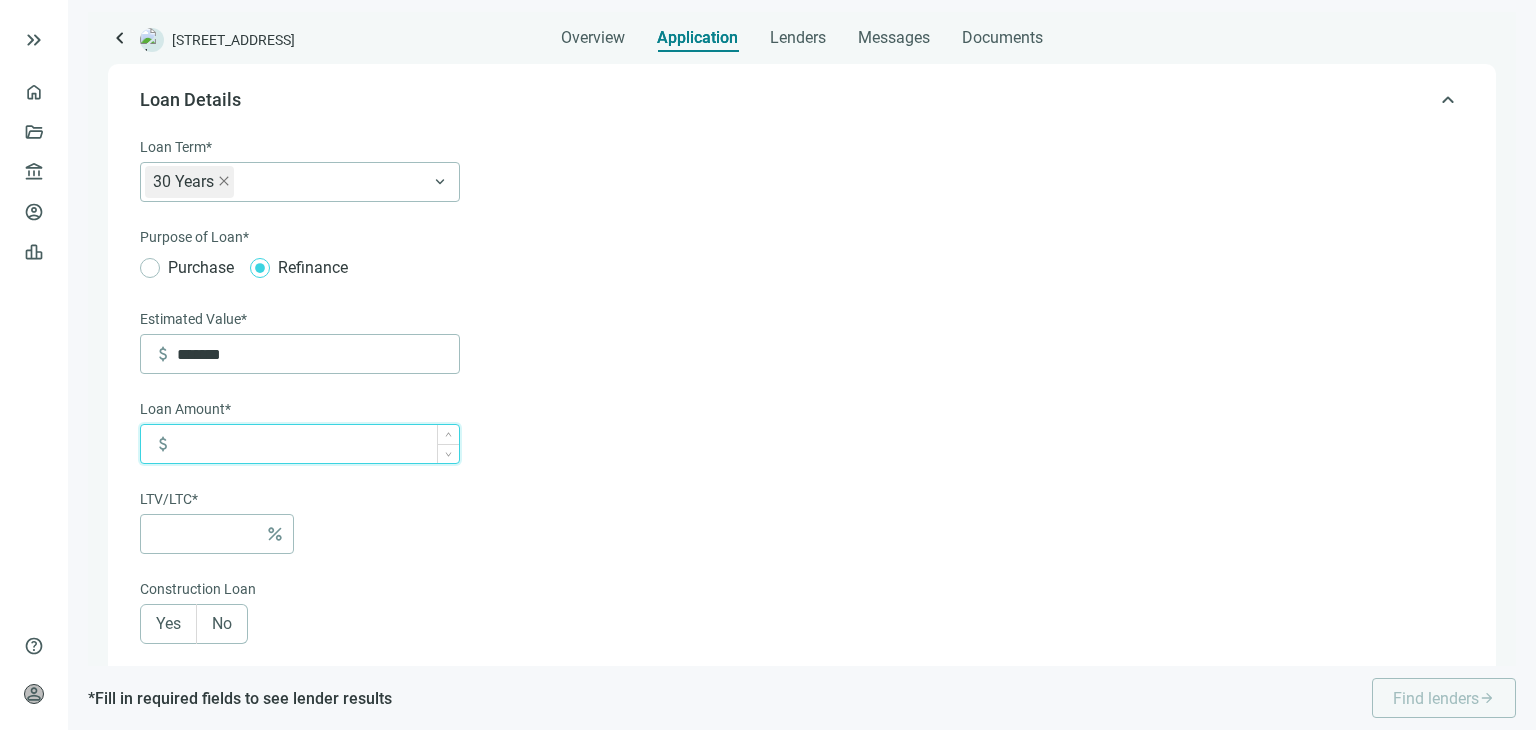 type on "*" 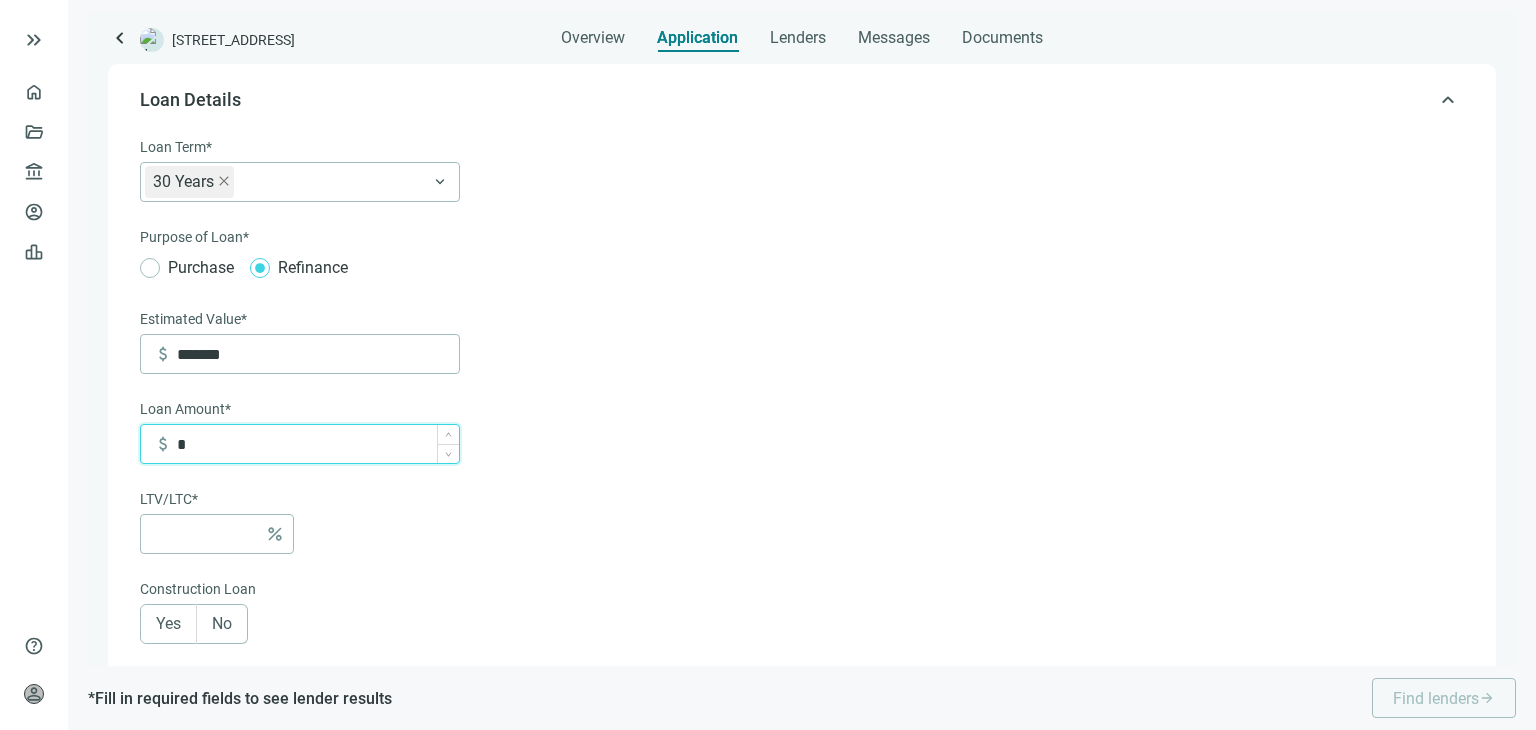 type on "*" 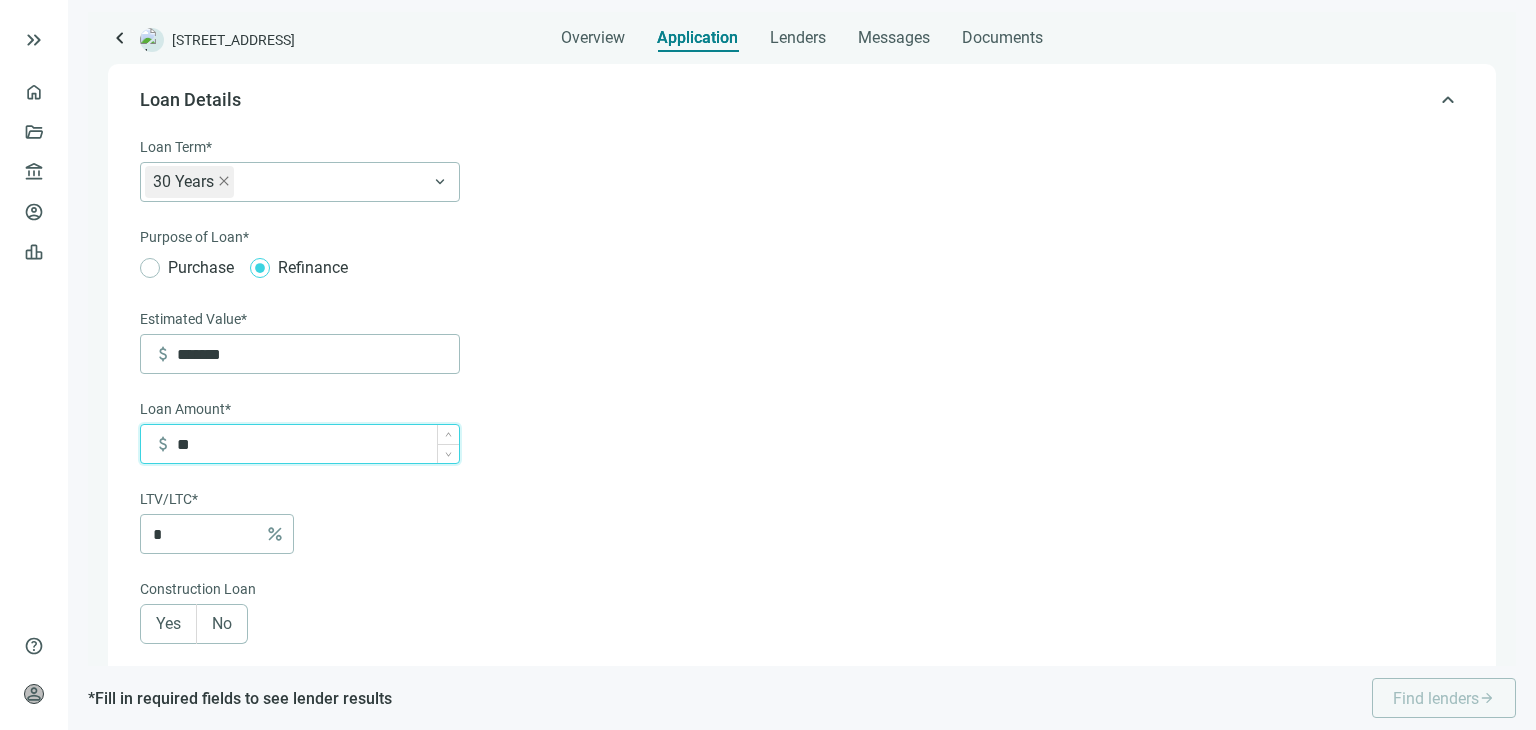 type on "***" 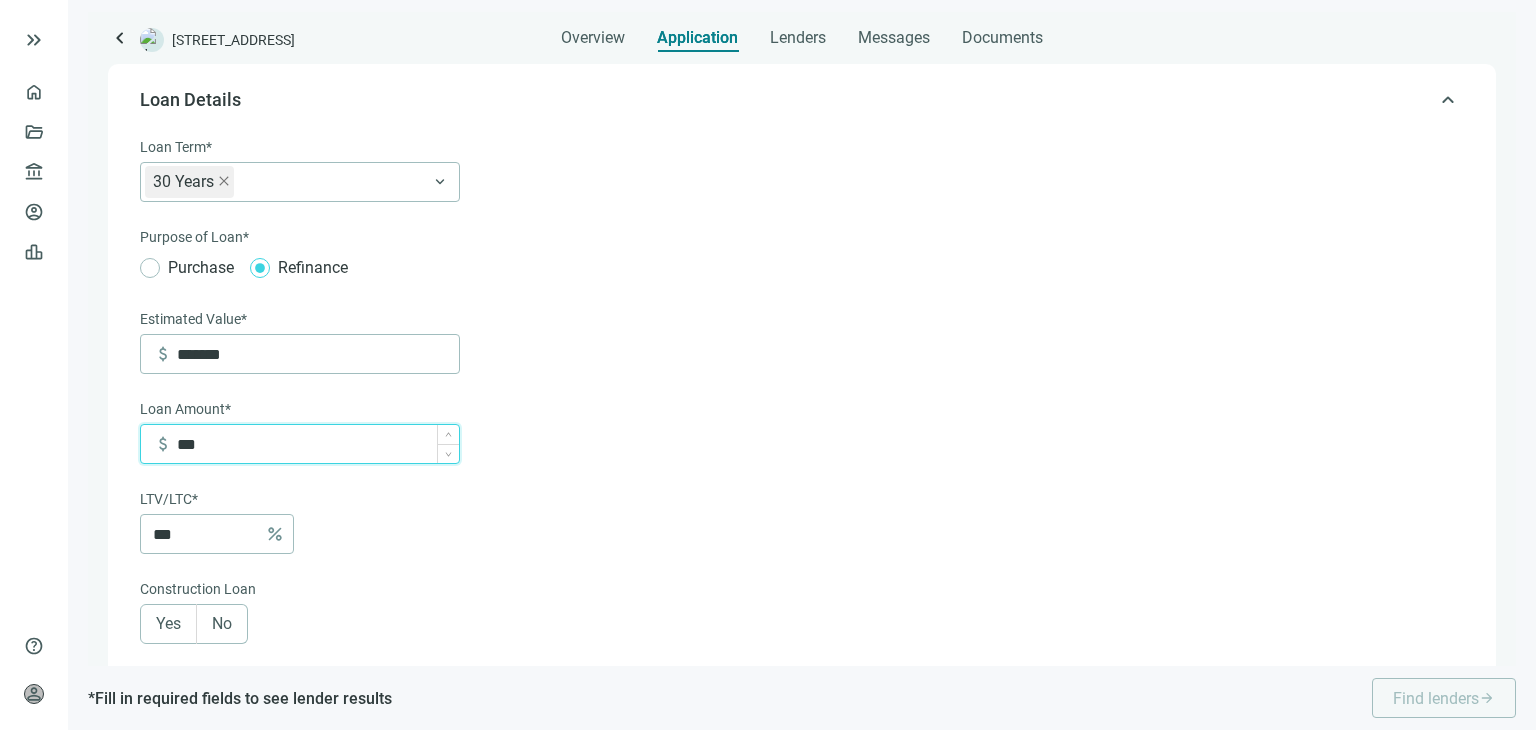 type on "*****" 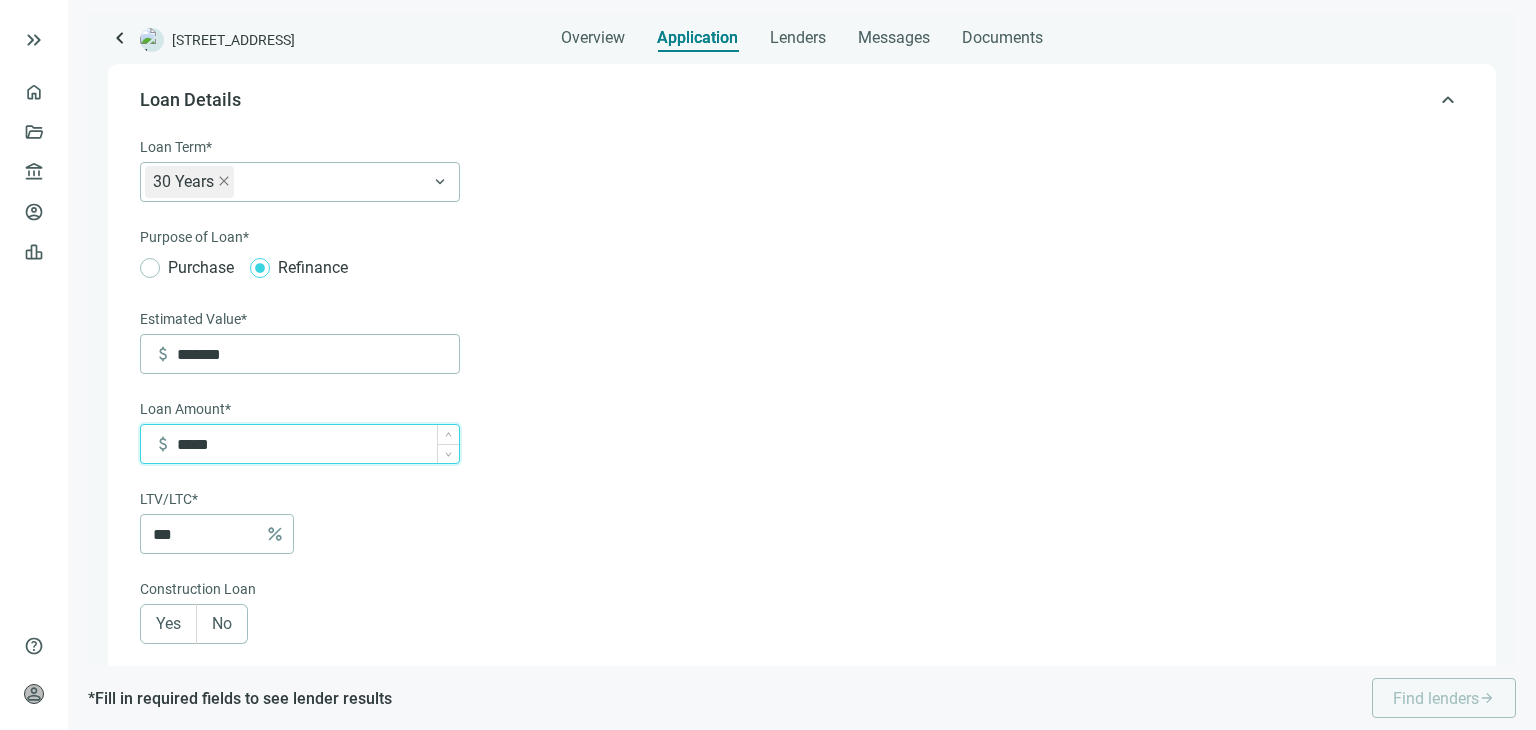 type on "*" 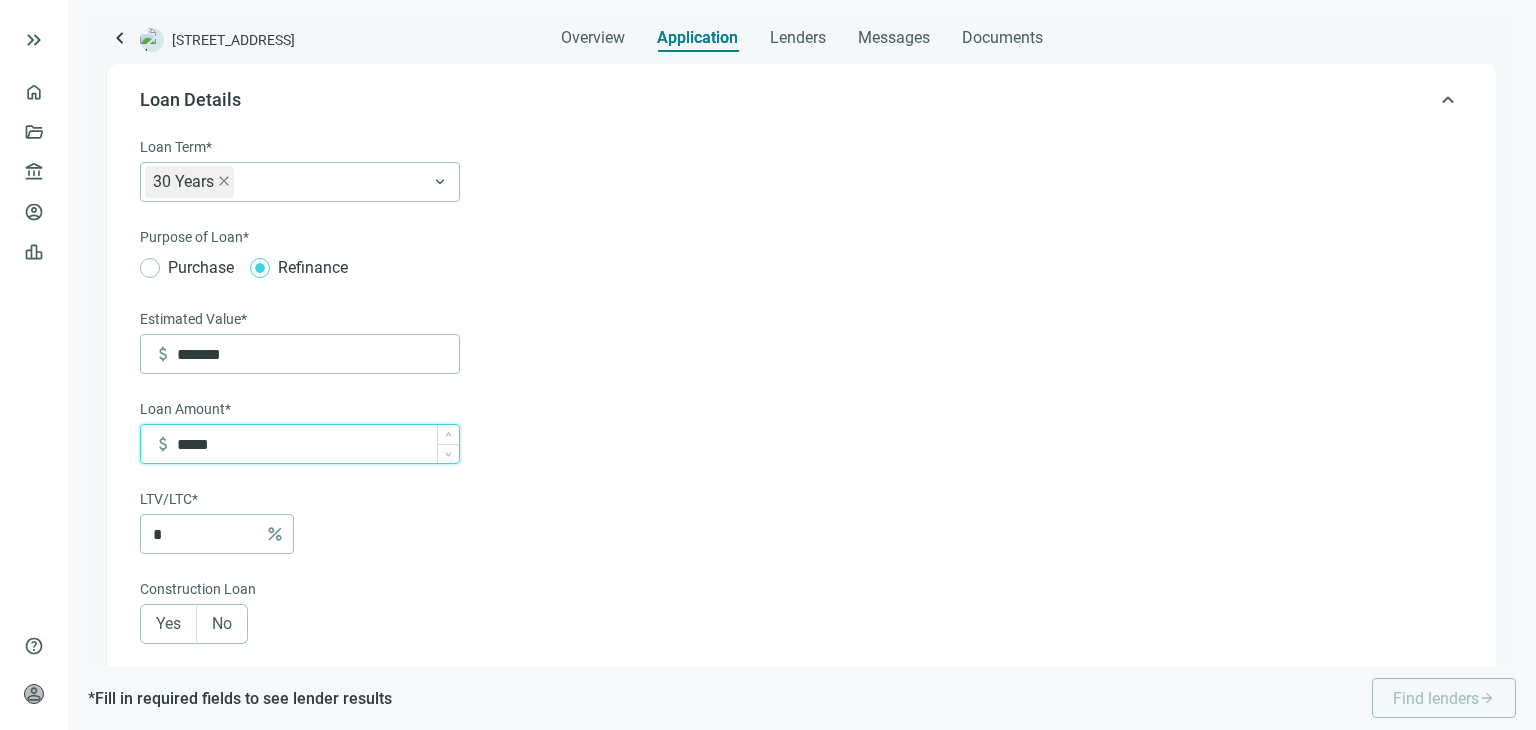 type on "******" 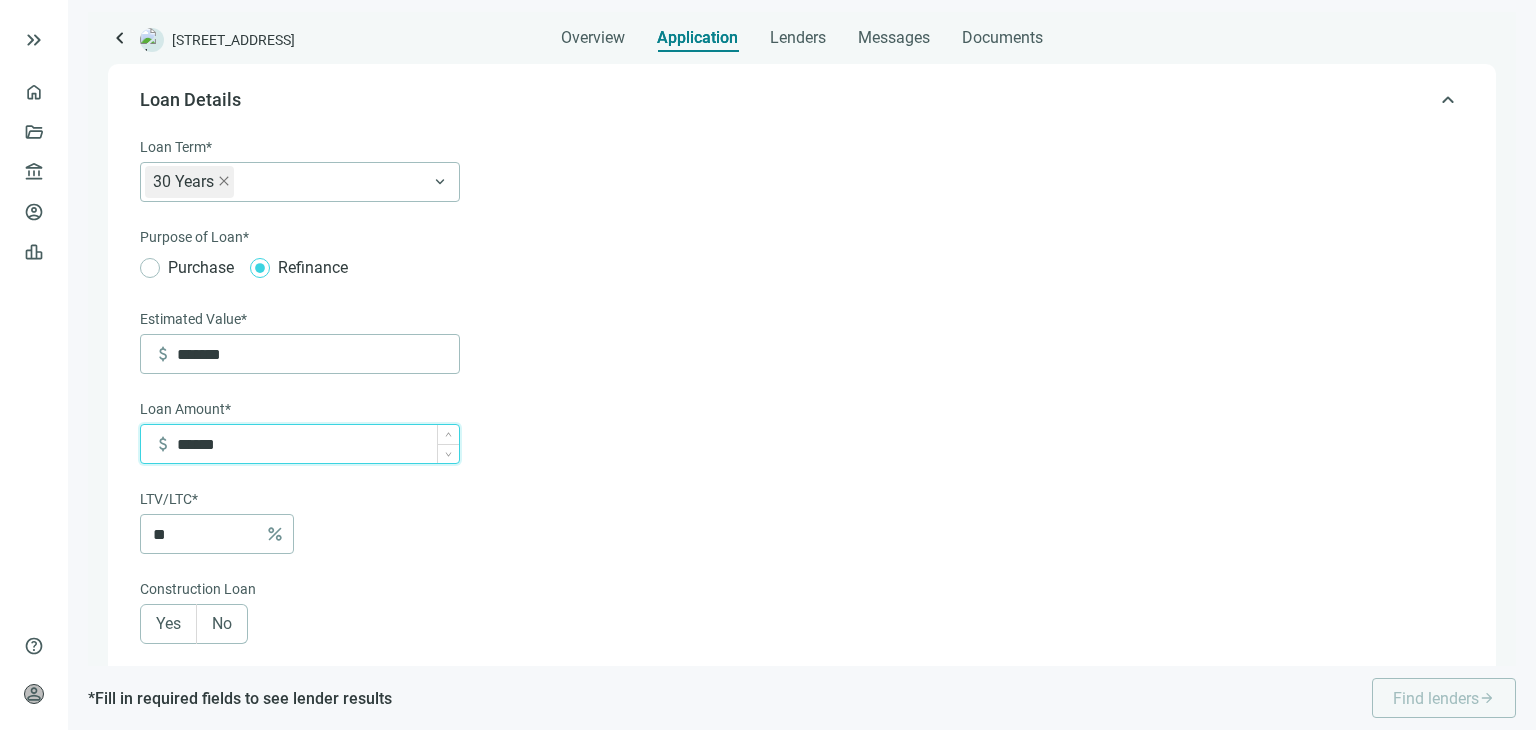 type on "*******" 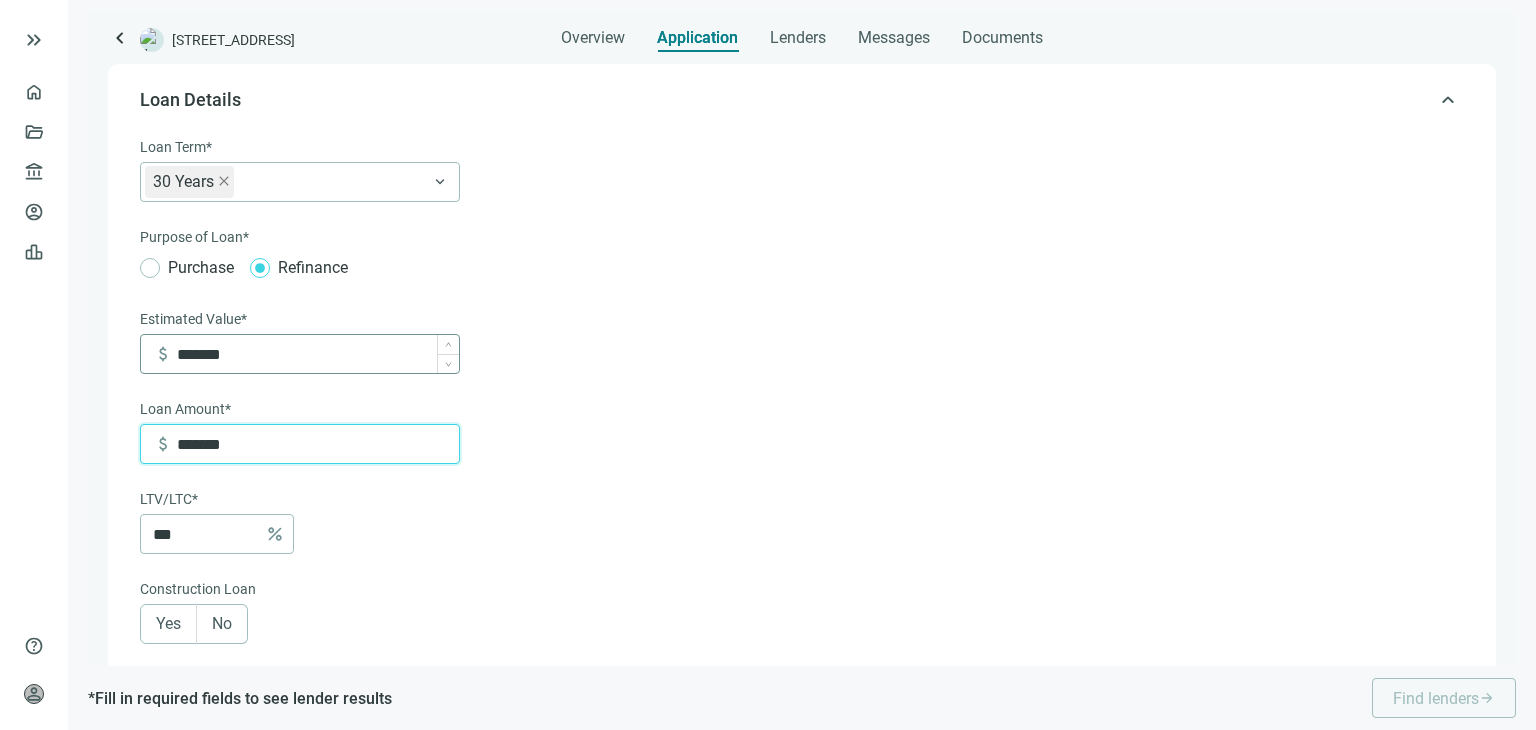 type on "*******" 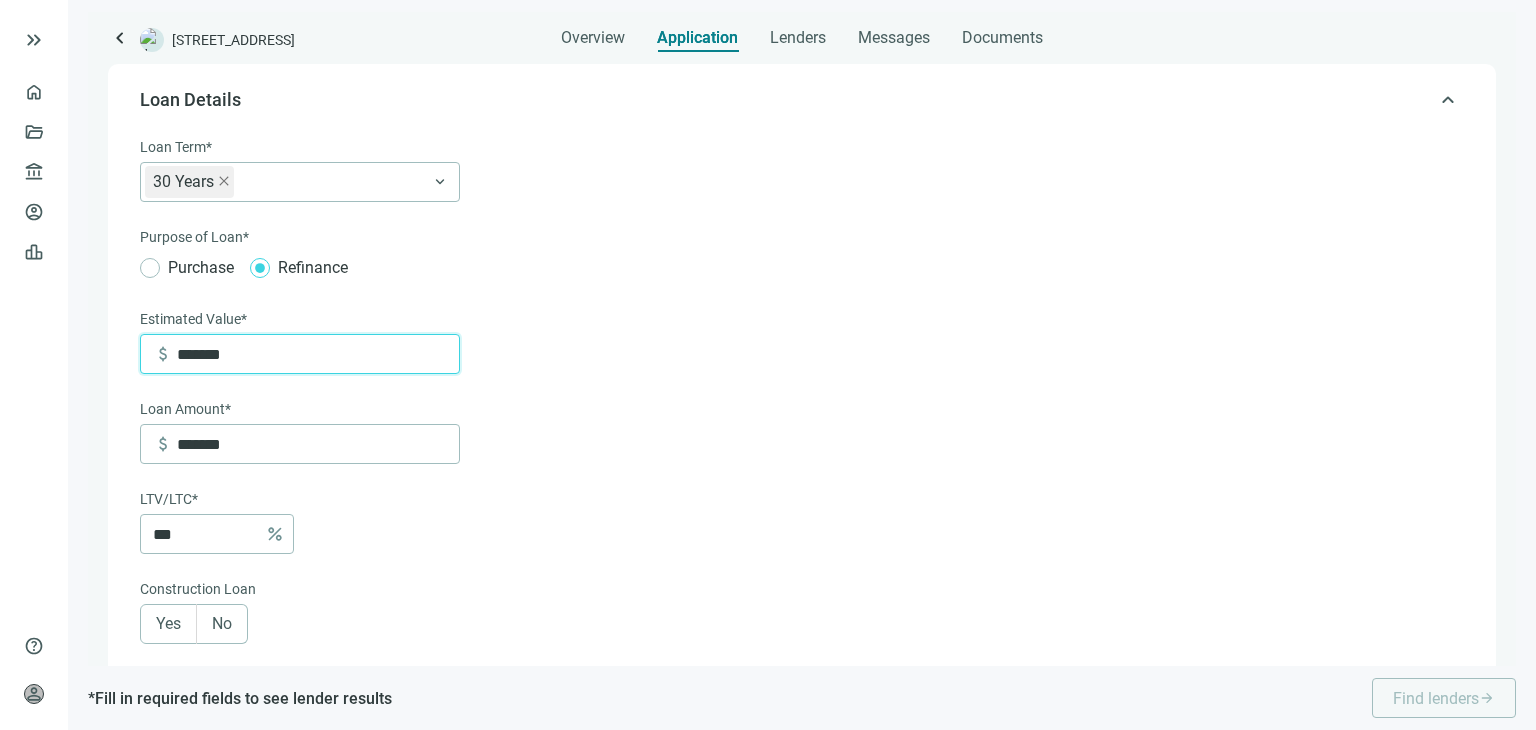 drag, startPoint x: 243, startPoint y: 357, endPoint x: 171, endPoint y: 357, distance: 72 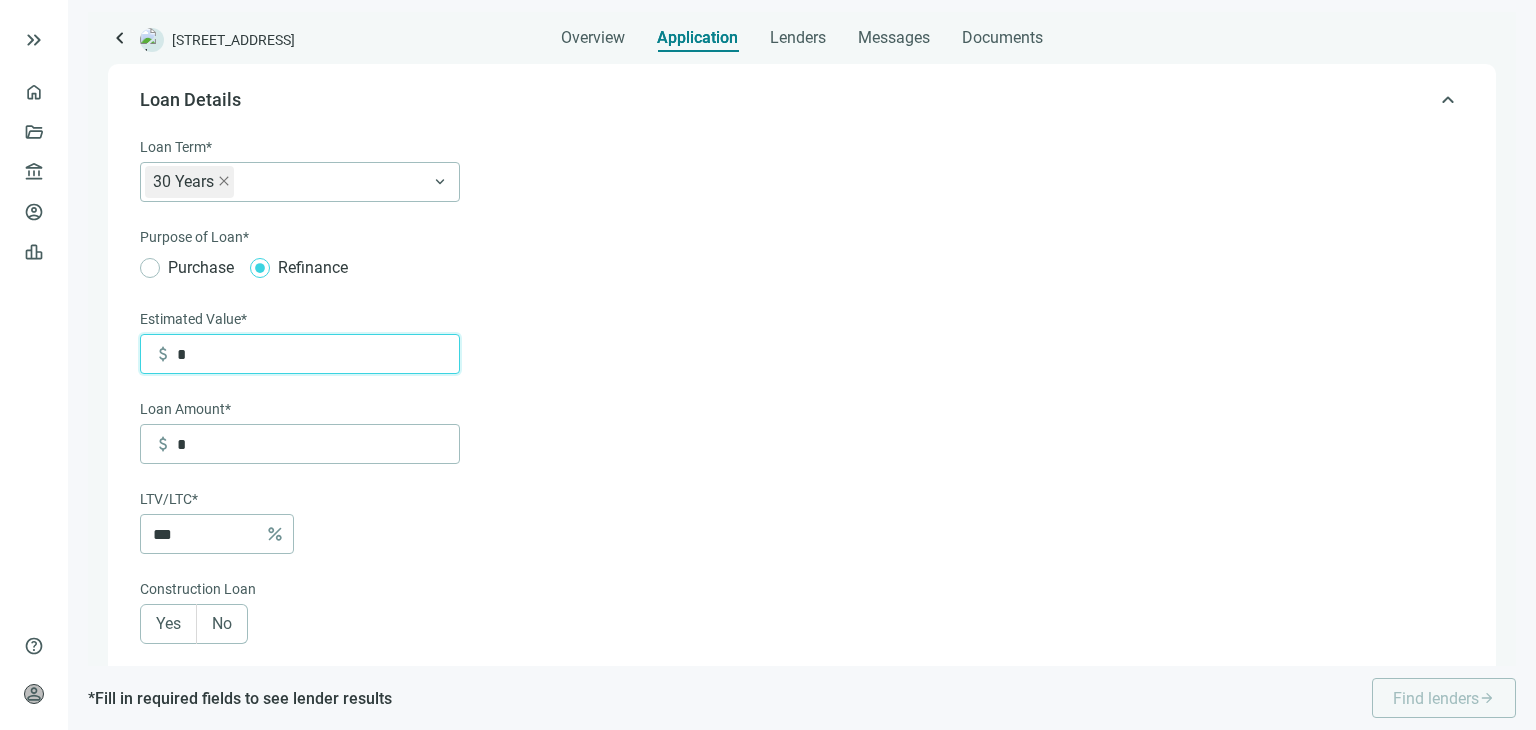 type on "**" 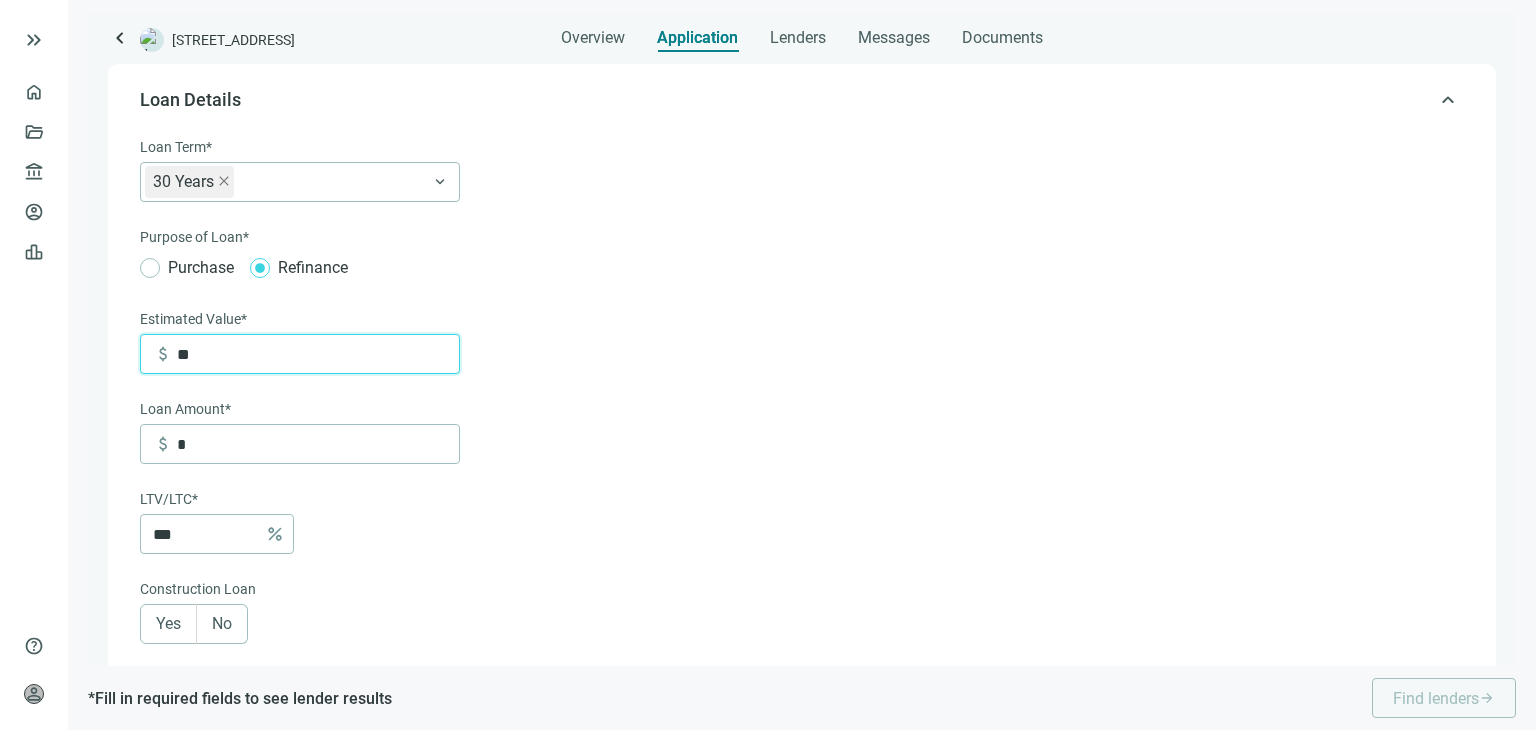 type on "**" 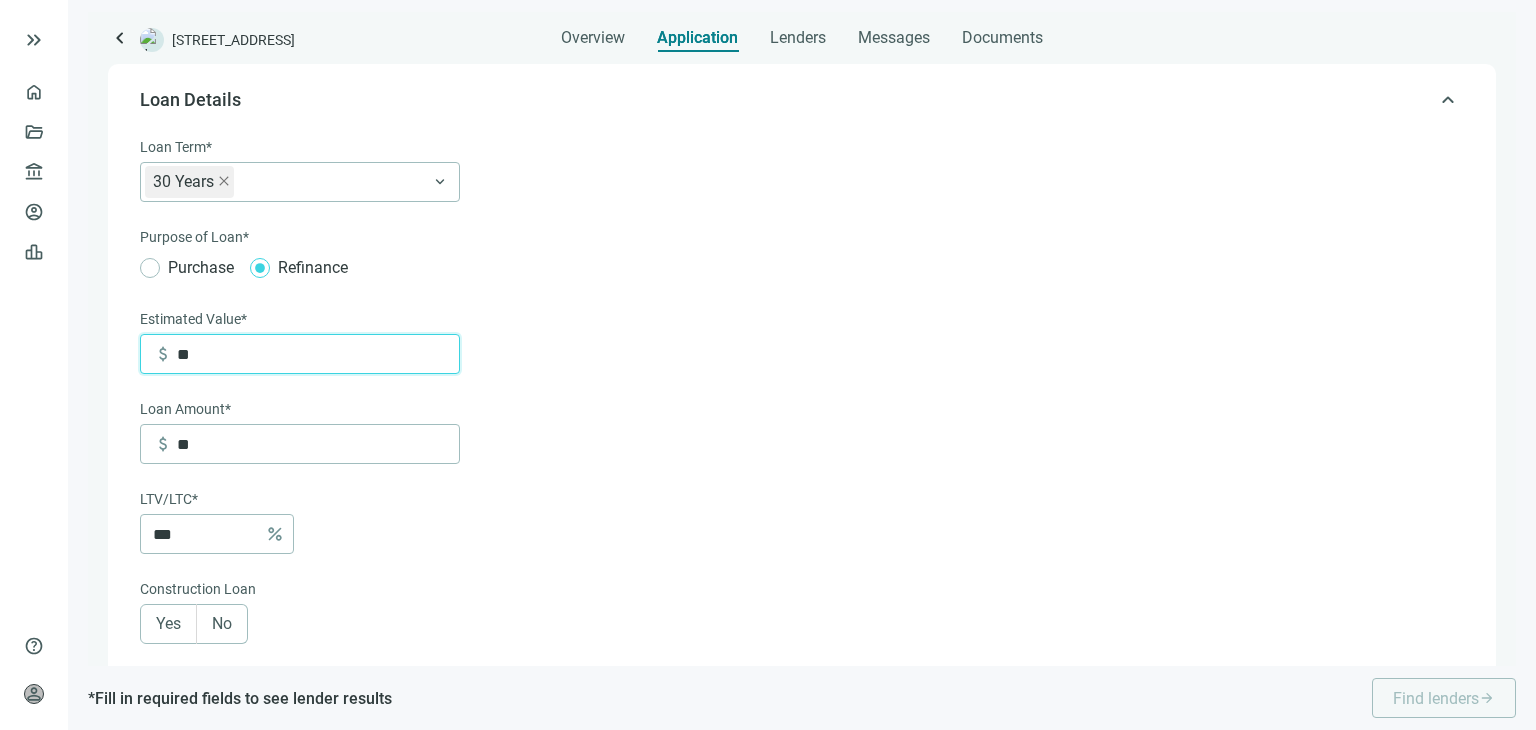 type on "***" 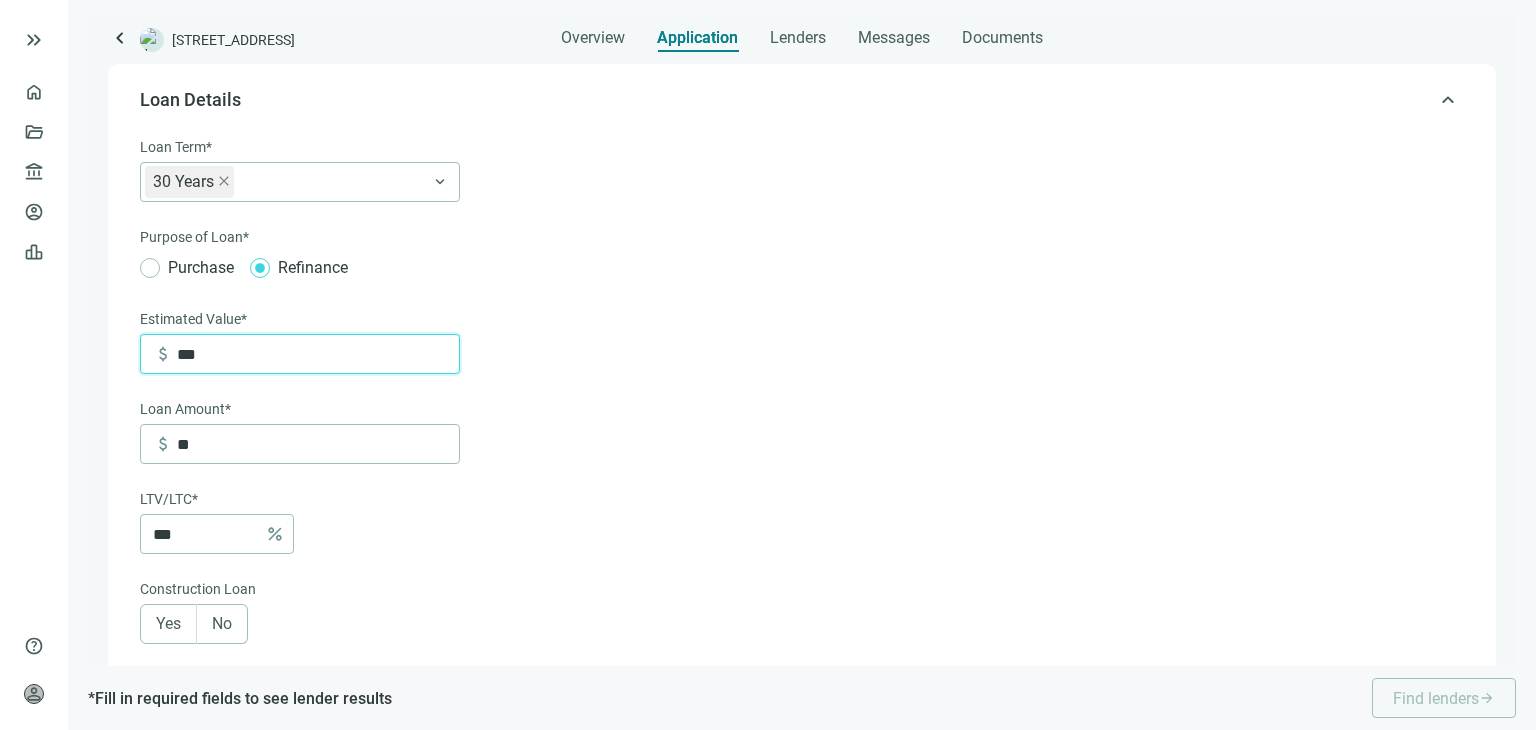 type on "***" 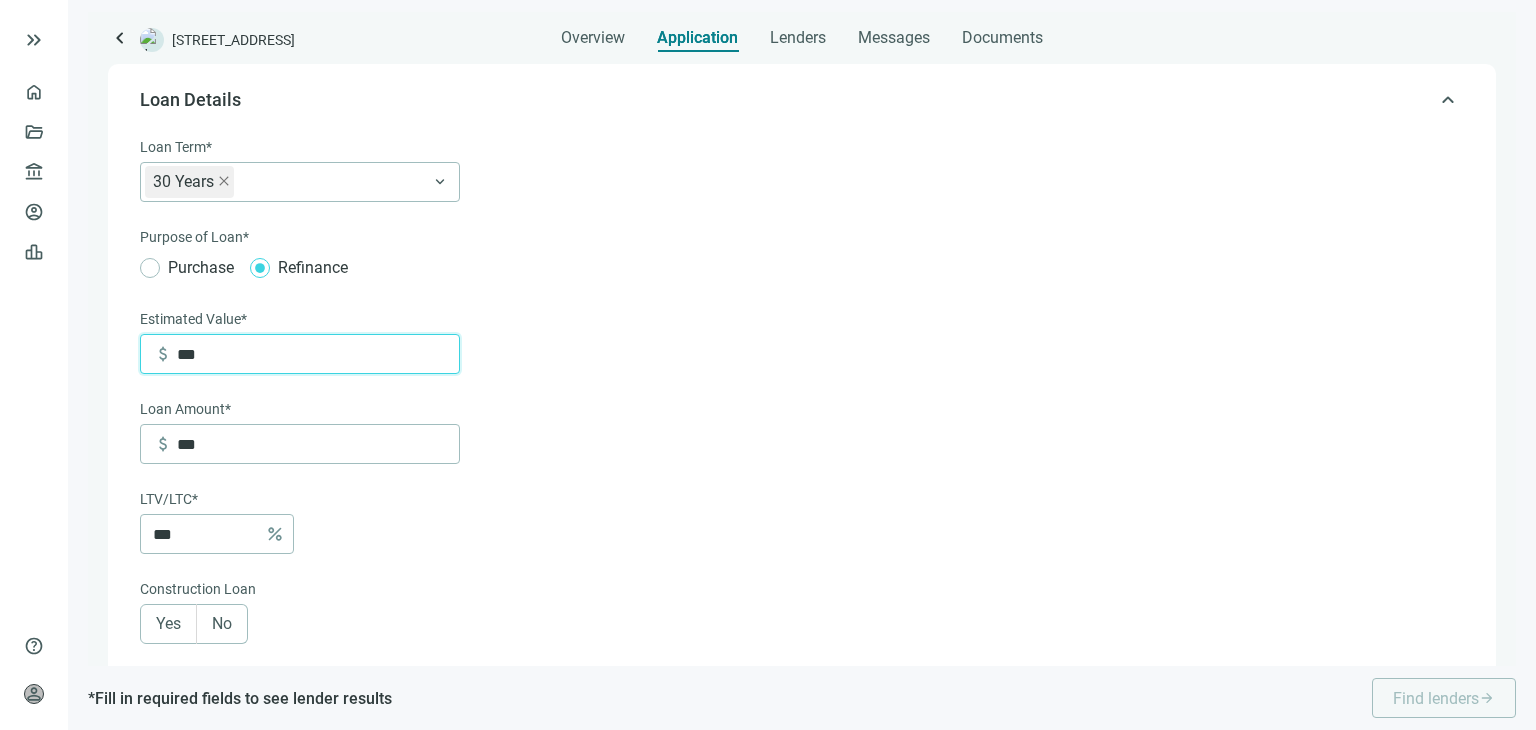 type on "*****" 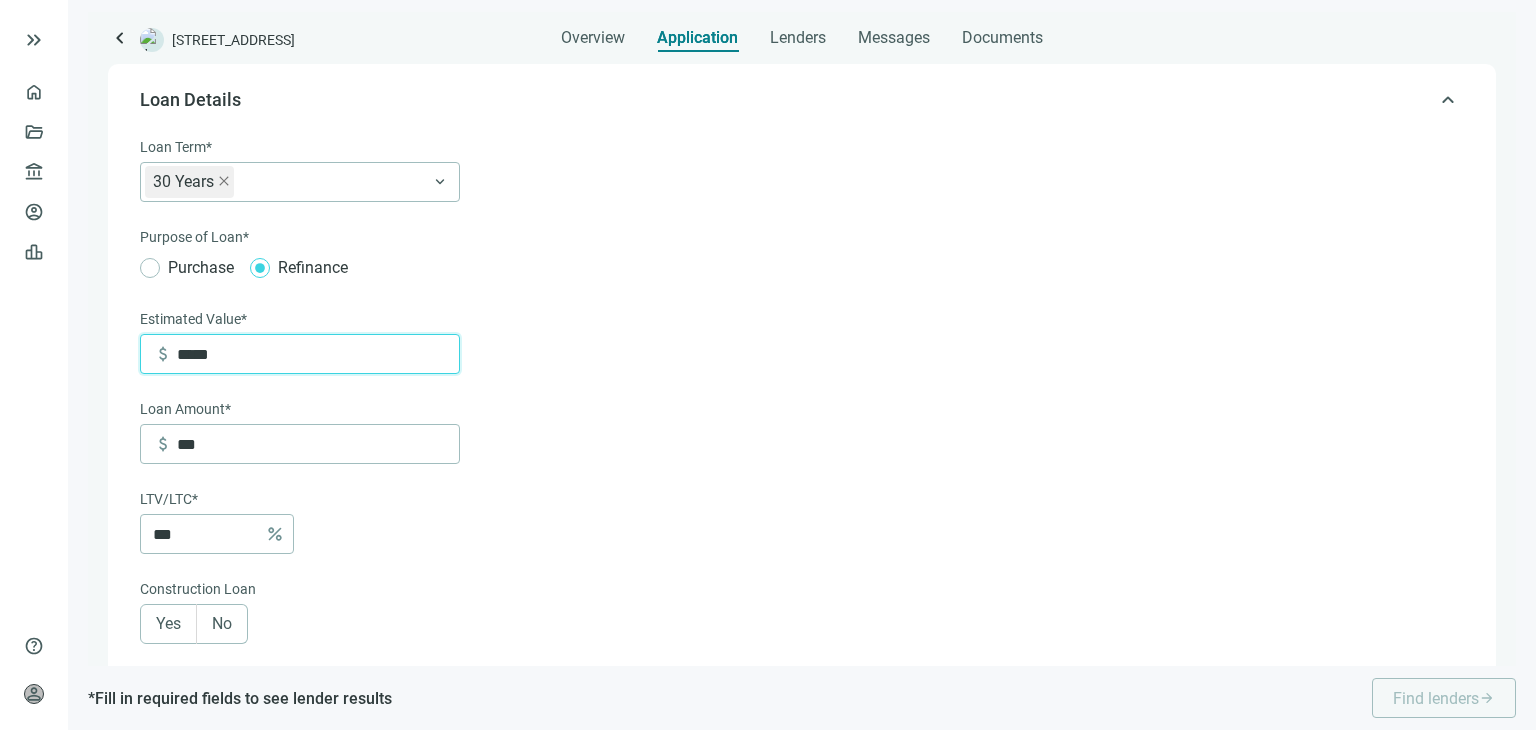 type on "*****" 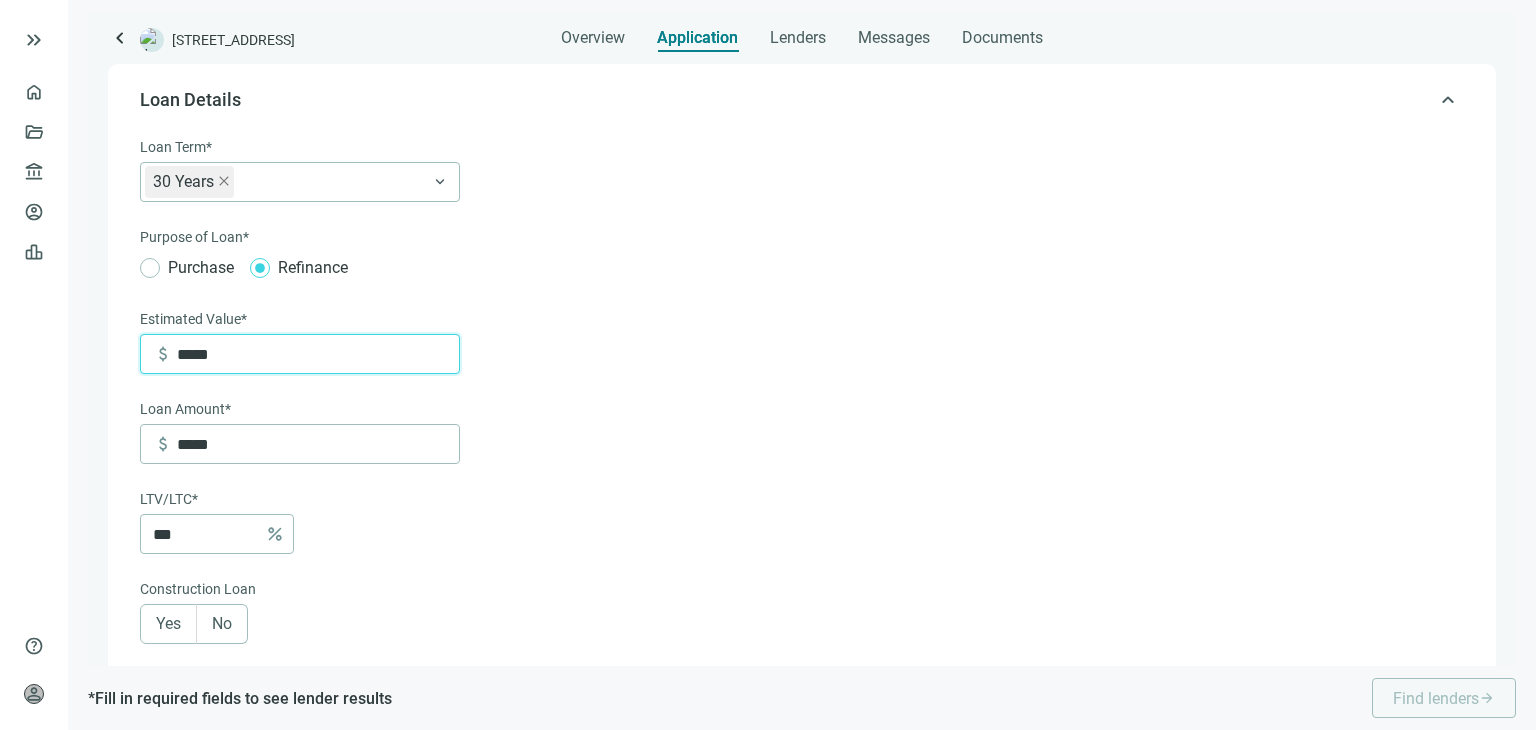 type on "******" 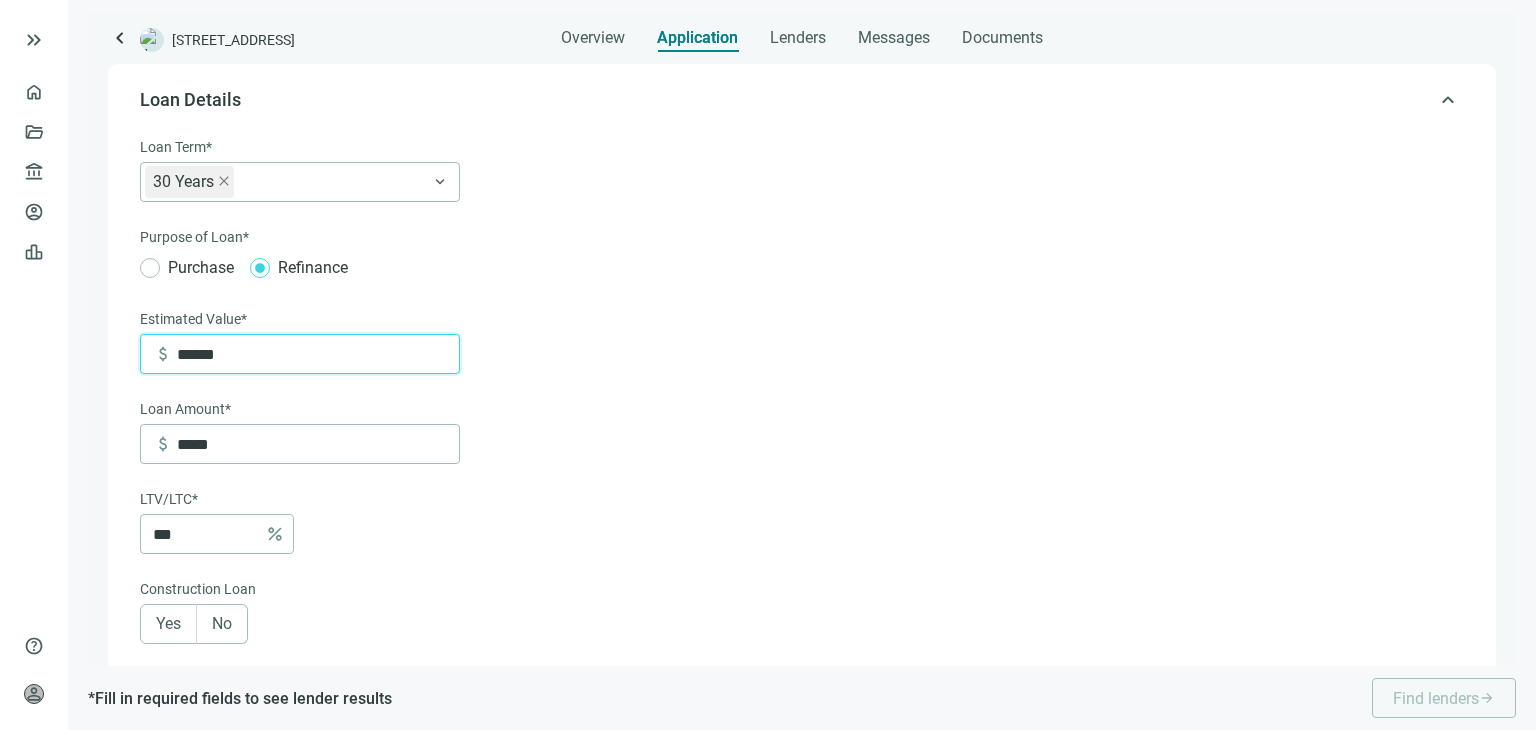 type on "******" 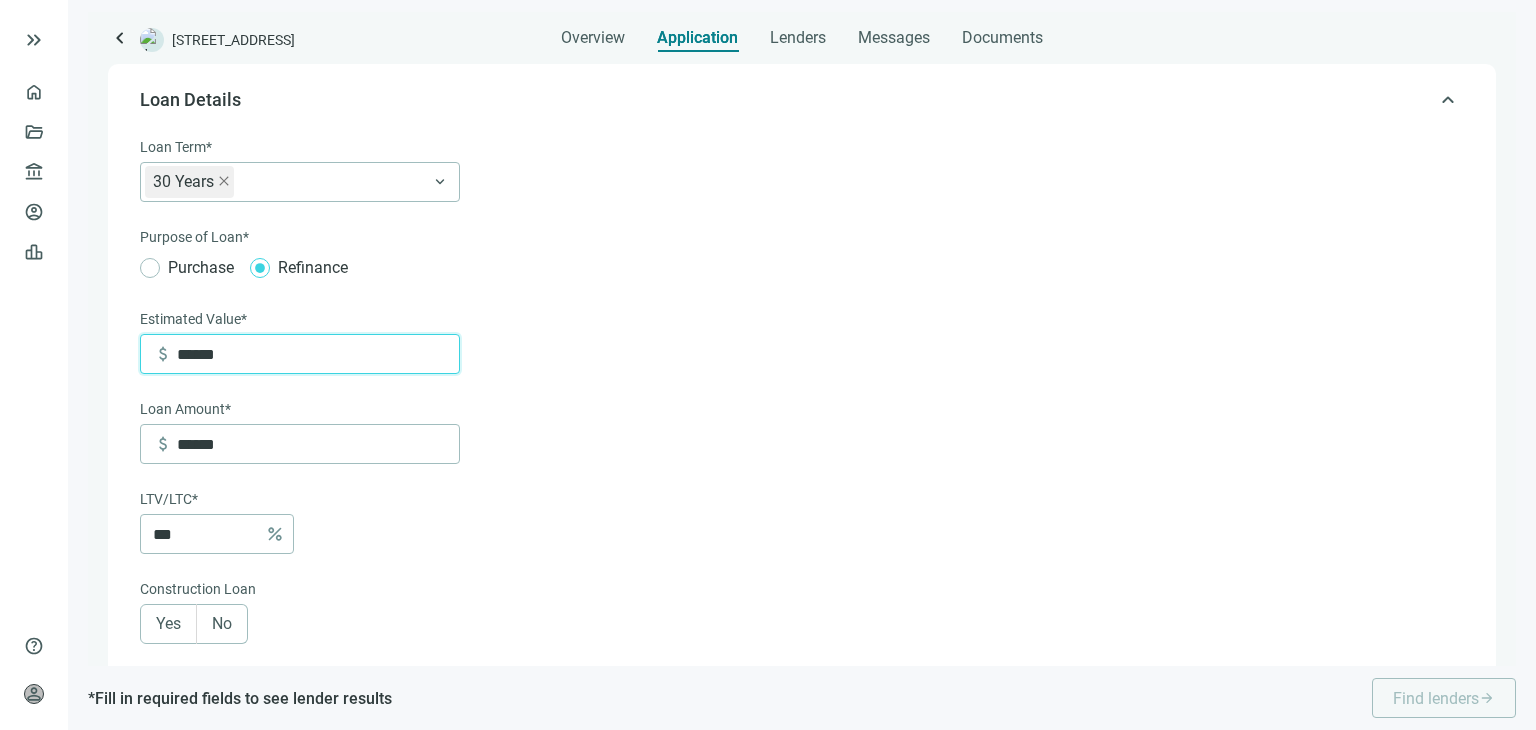 type on "*******" 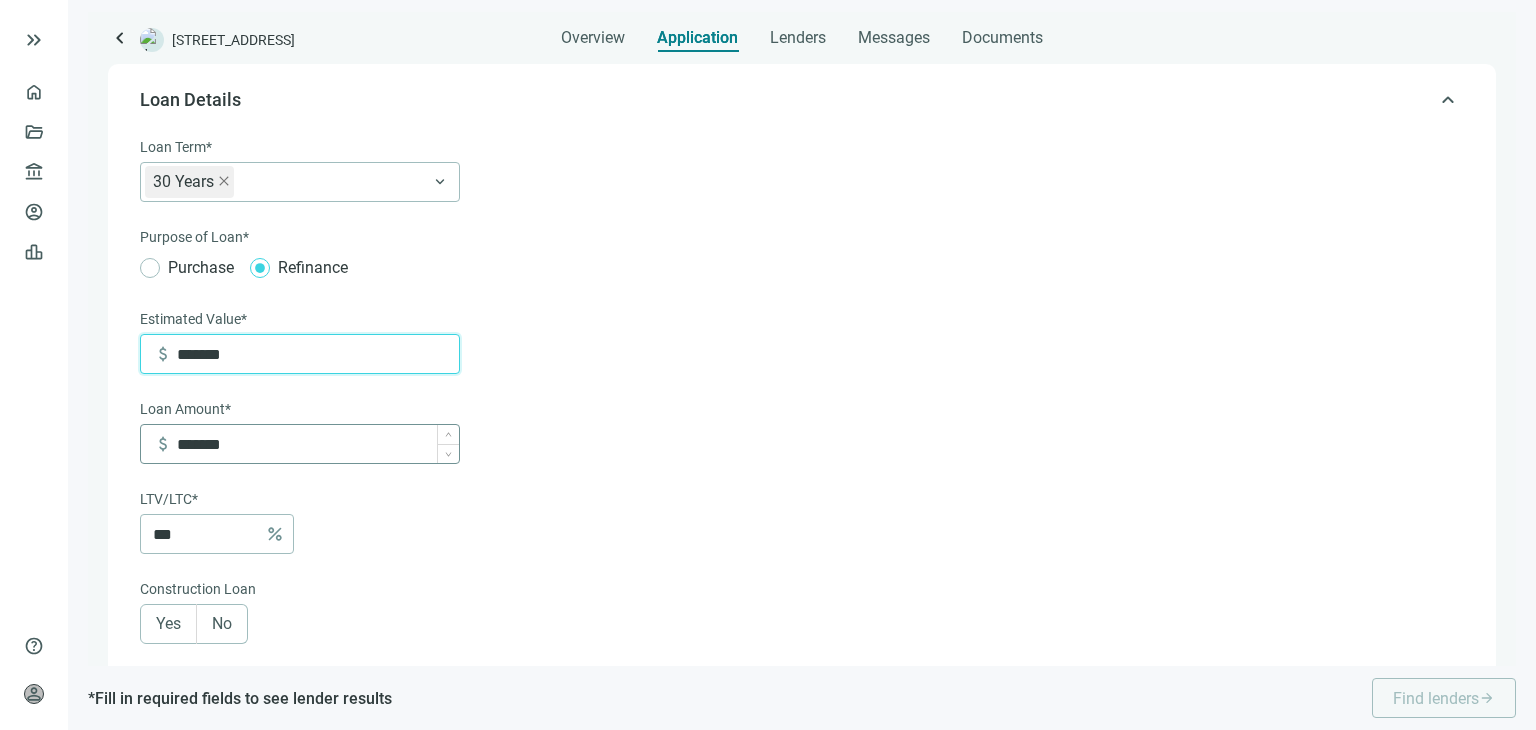 type on "*******" 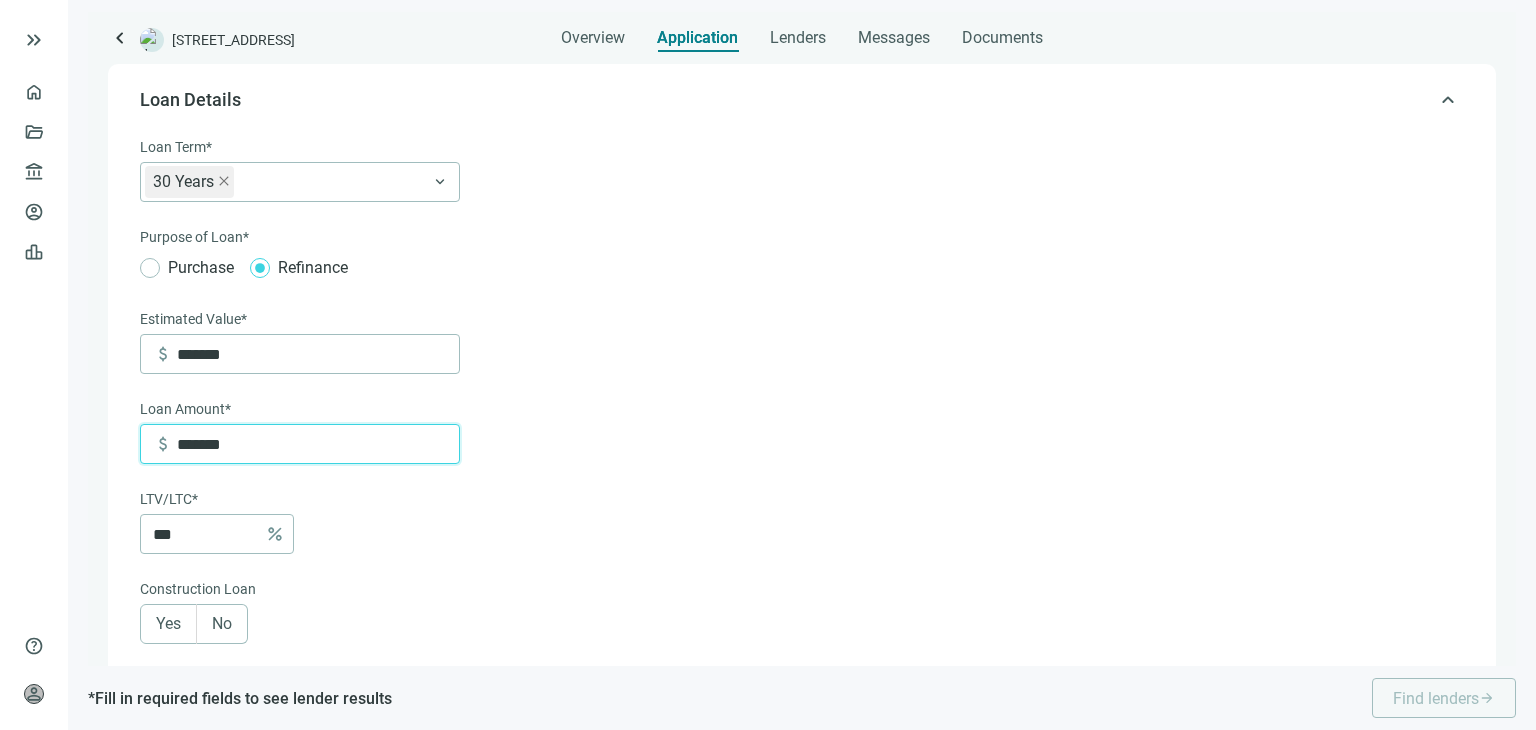 drag, startPoint x: 244, startPoint y: 448, endPoint x: 175, endPoint y: 449, distance: 69.00725 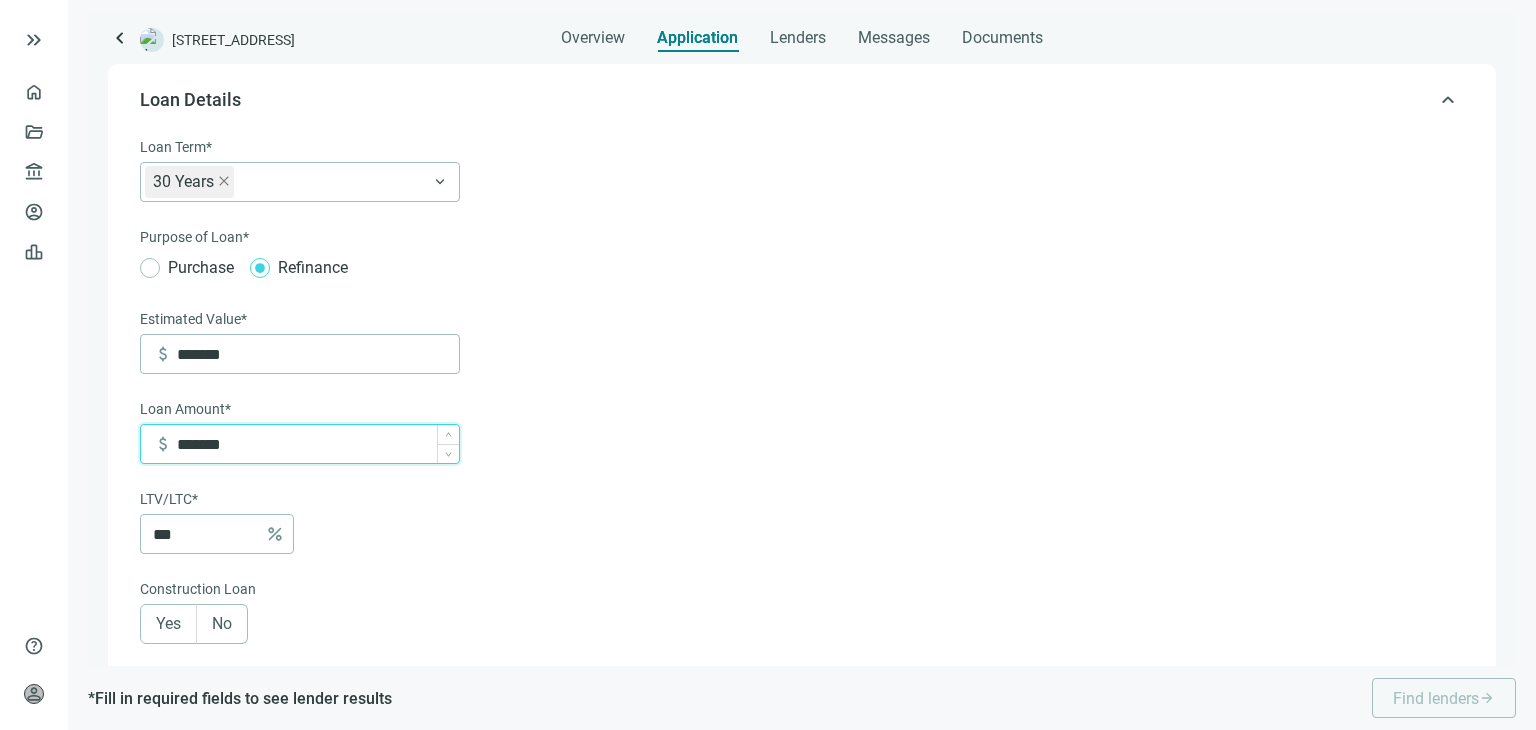 type on "*" 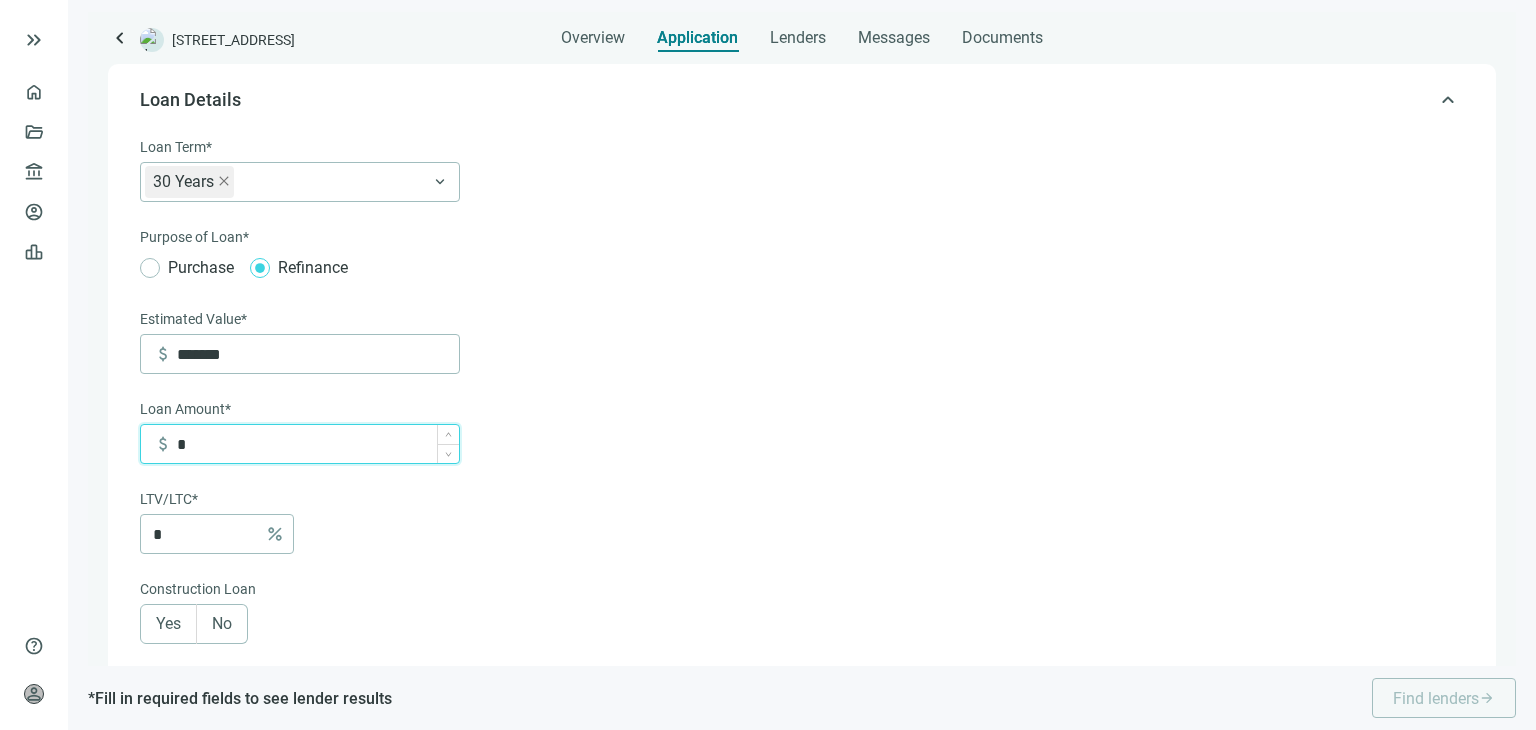 type on "**" 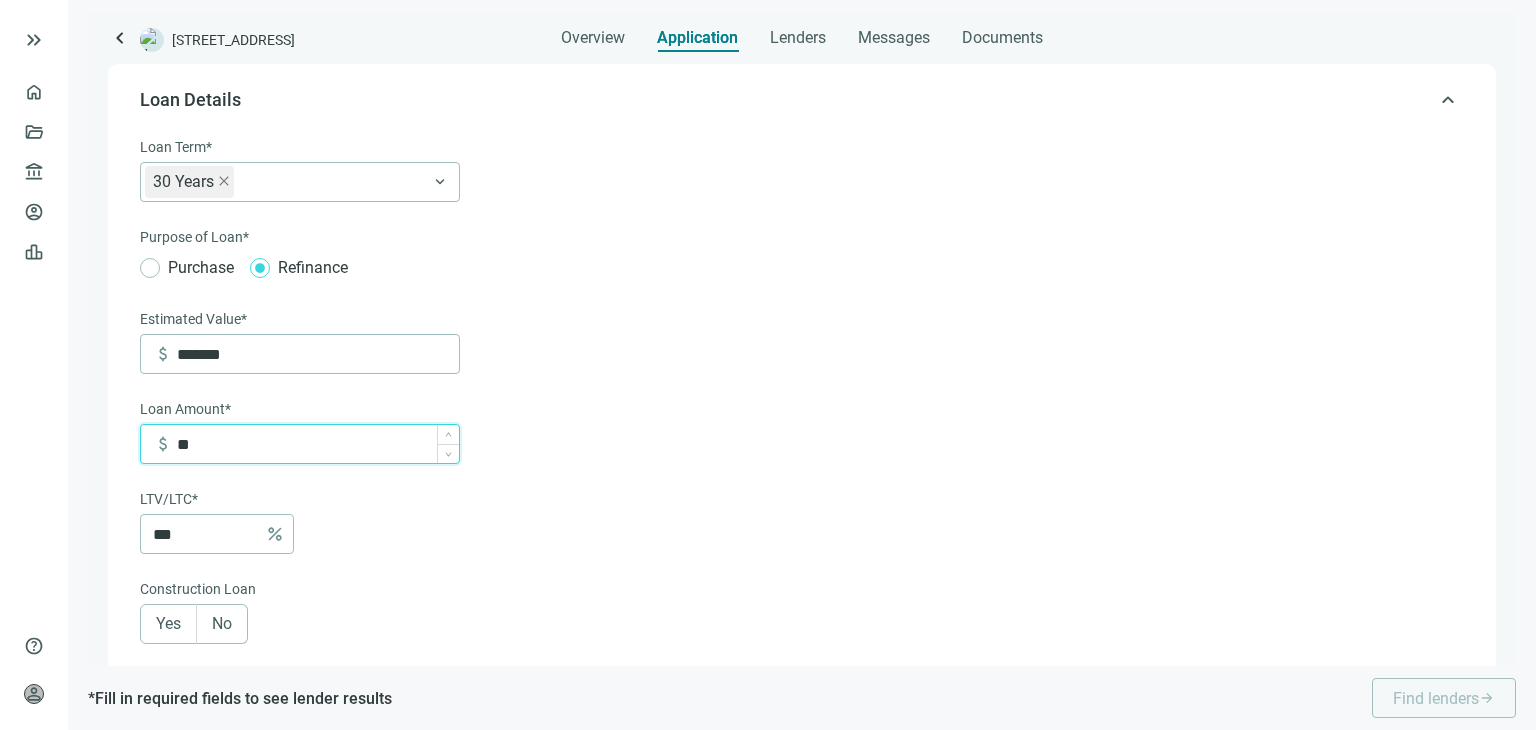 type on "***" 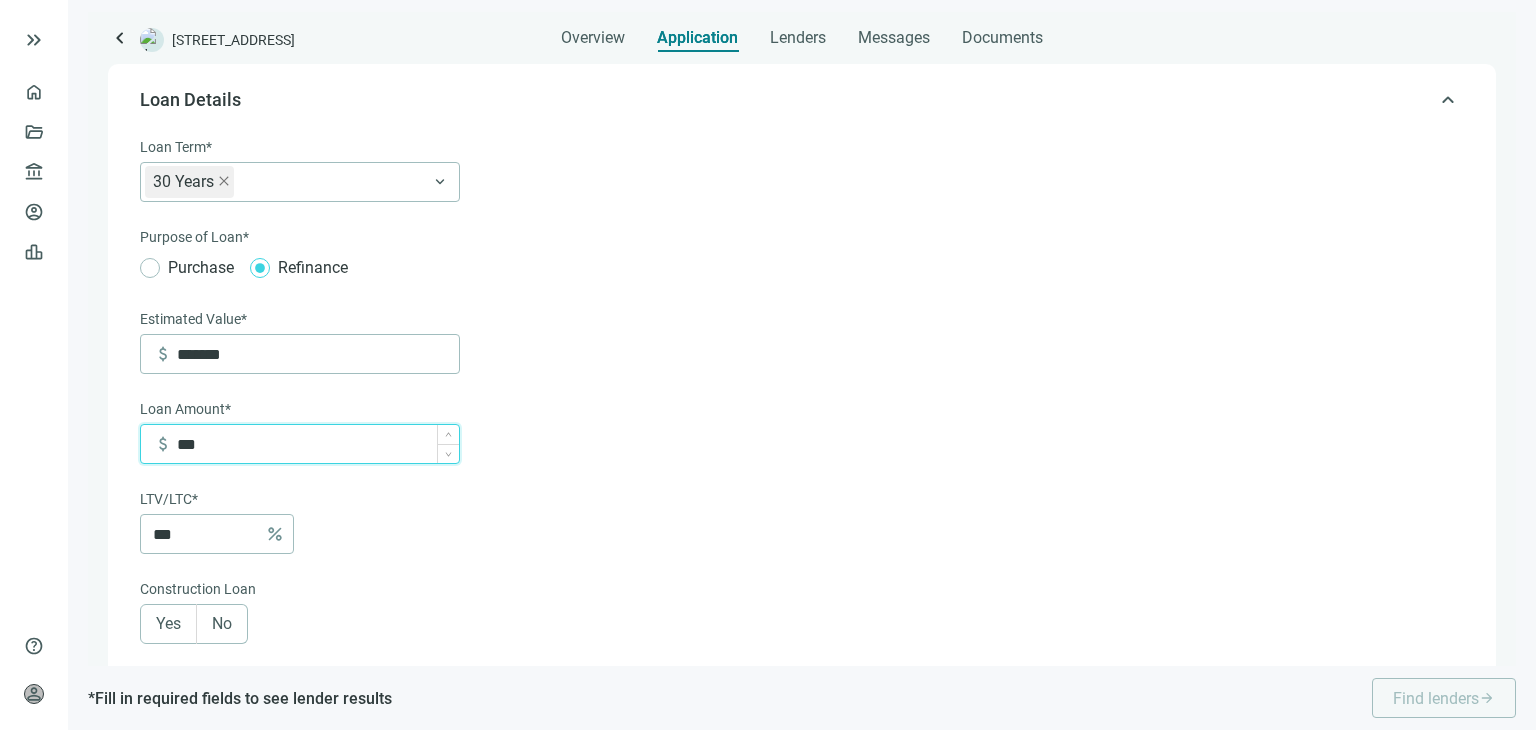 type on "*****" 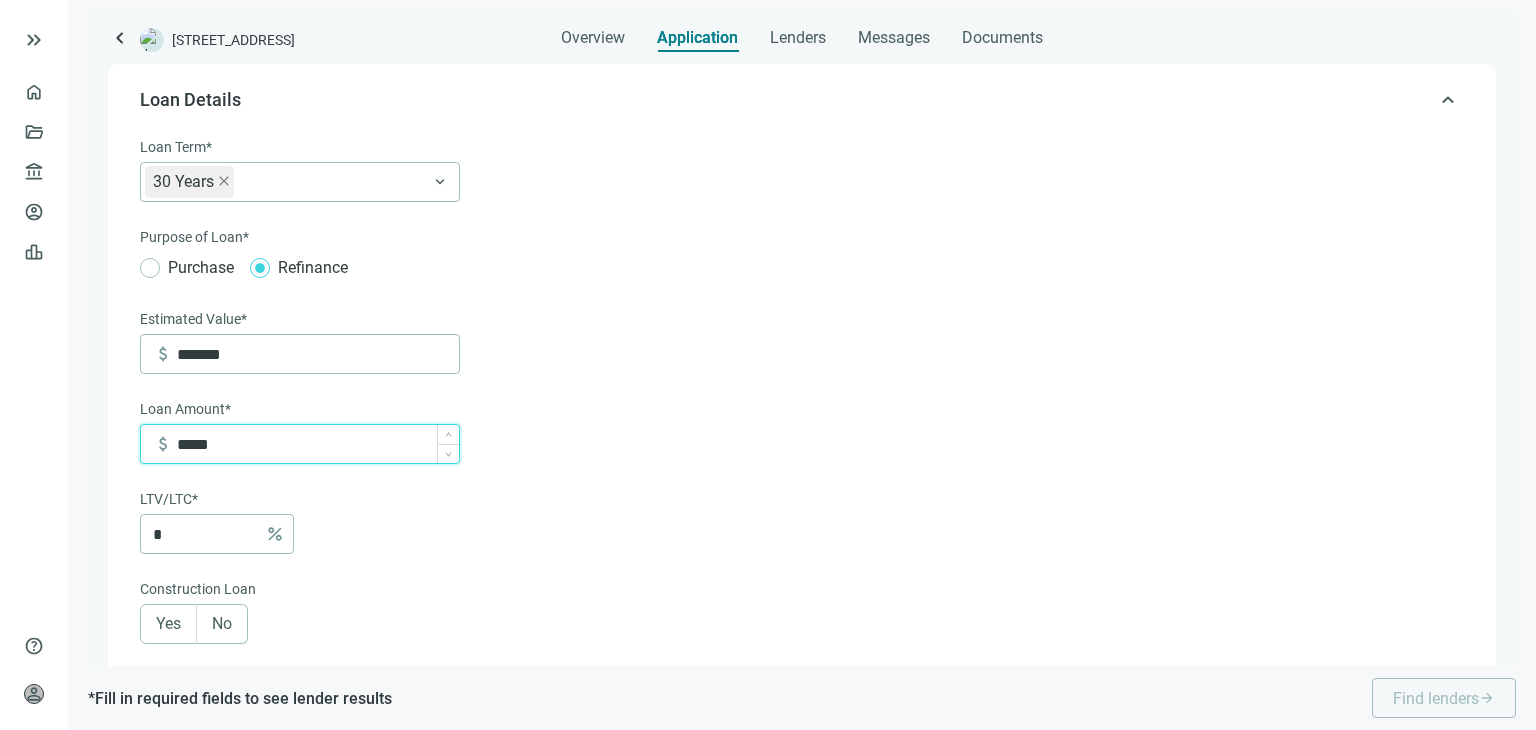 type on "******" 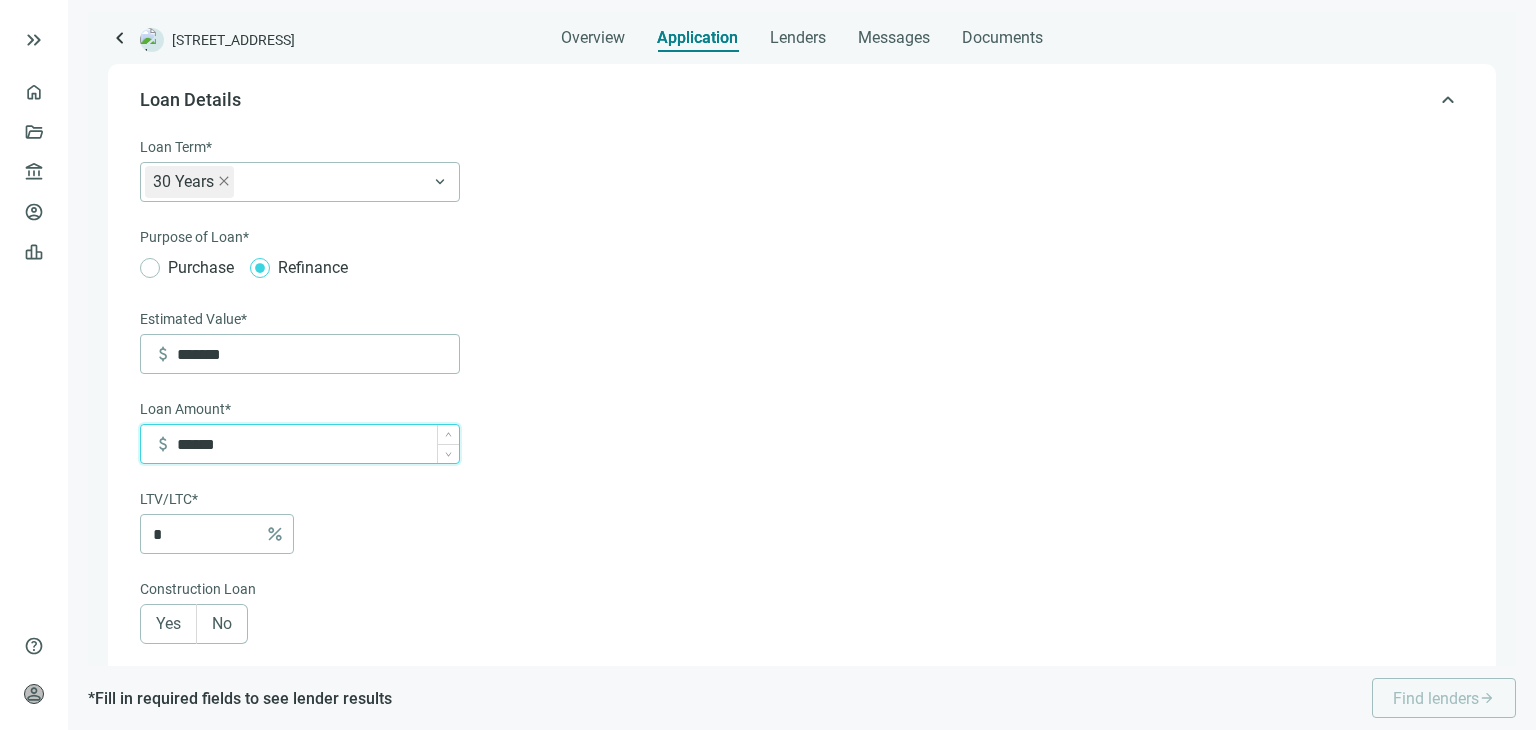 type on "**" 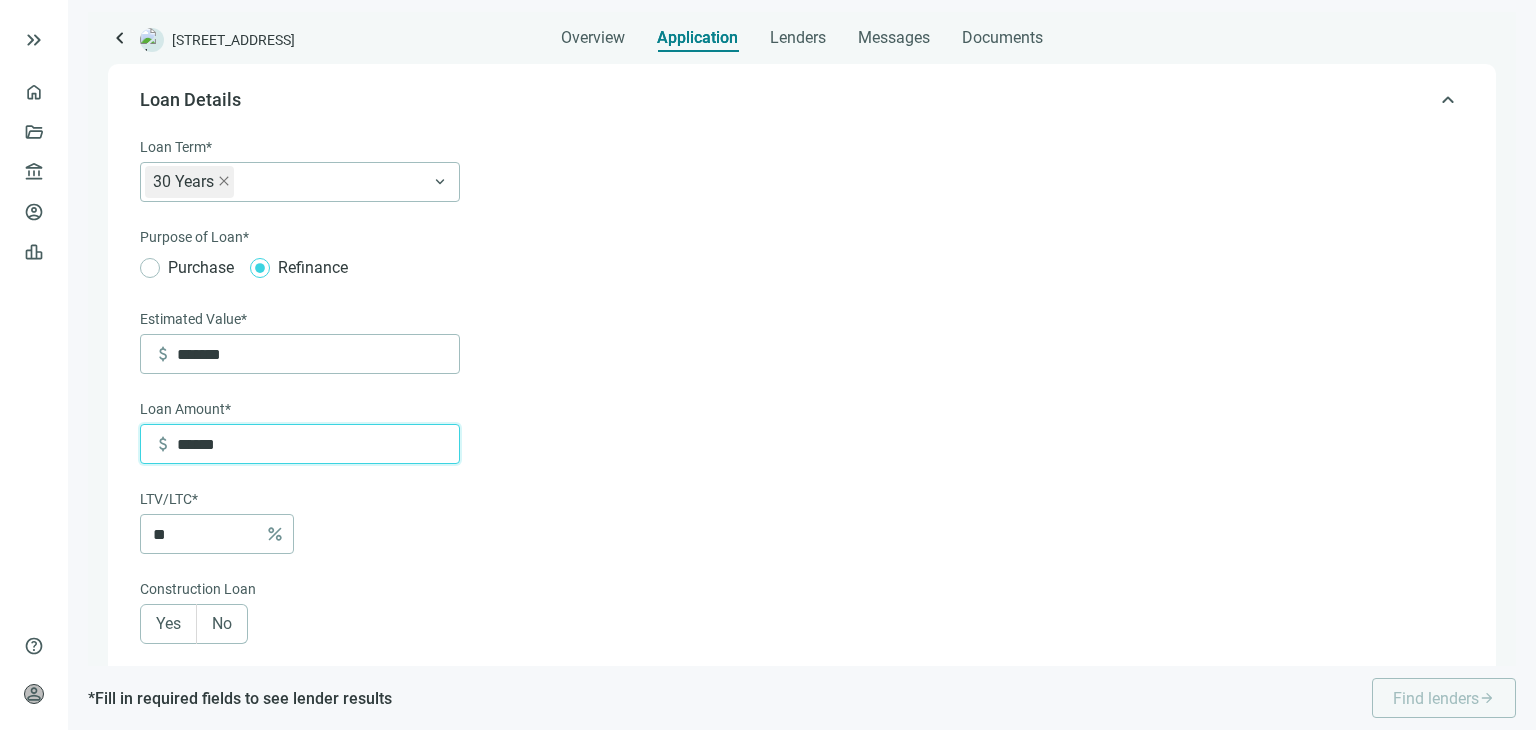 type on "******" 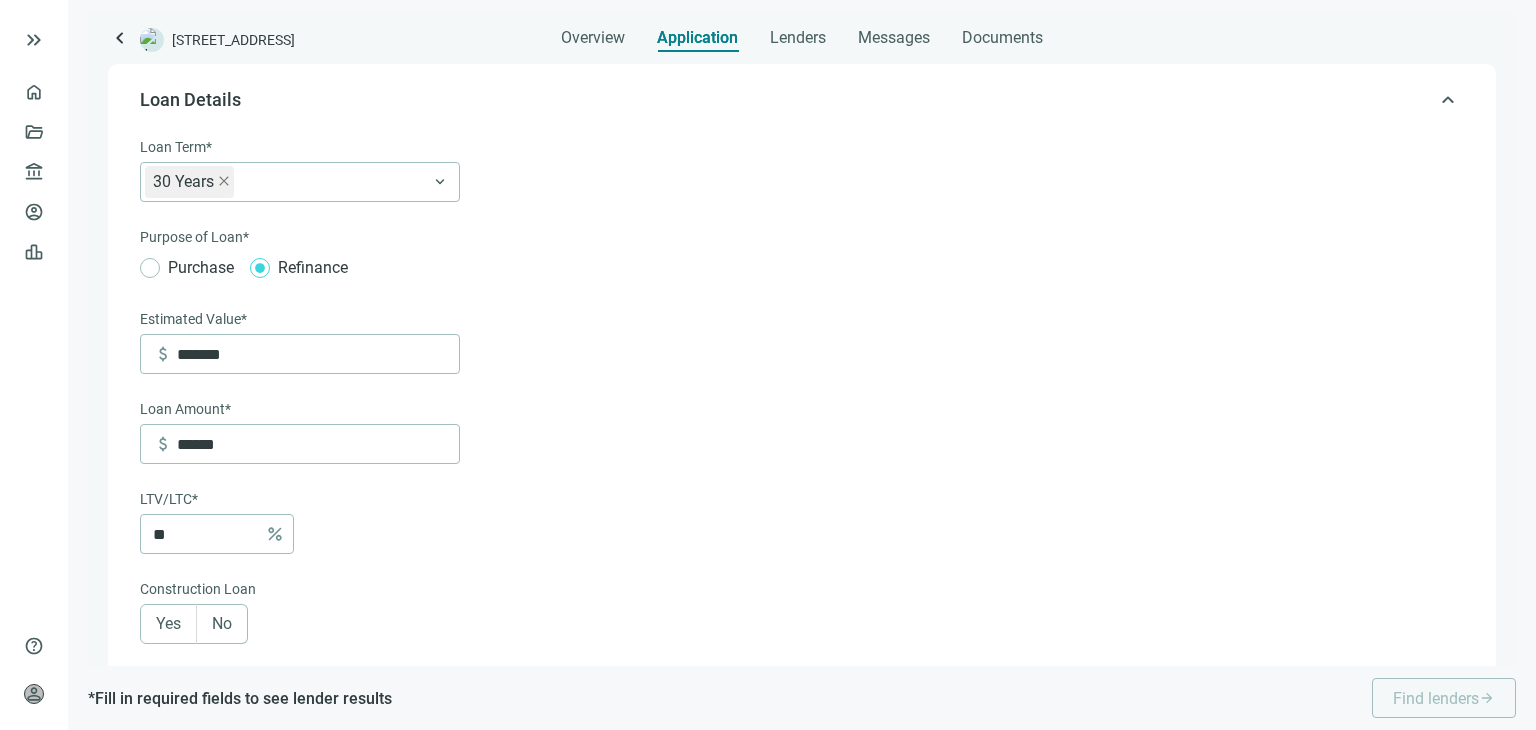 click on "** percent" at bounding box center [300, 534] 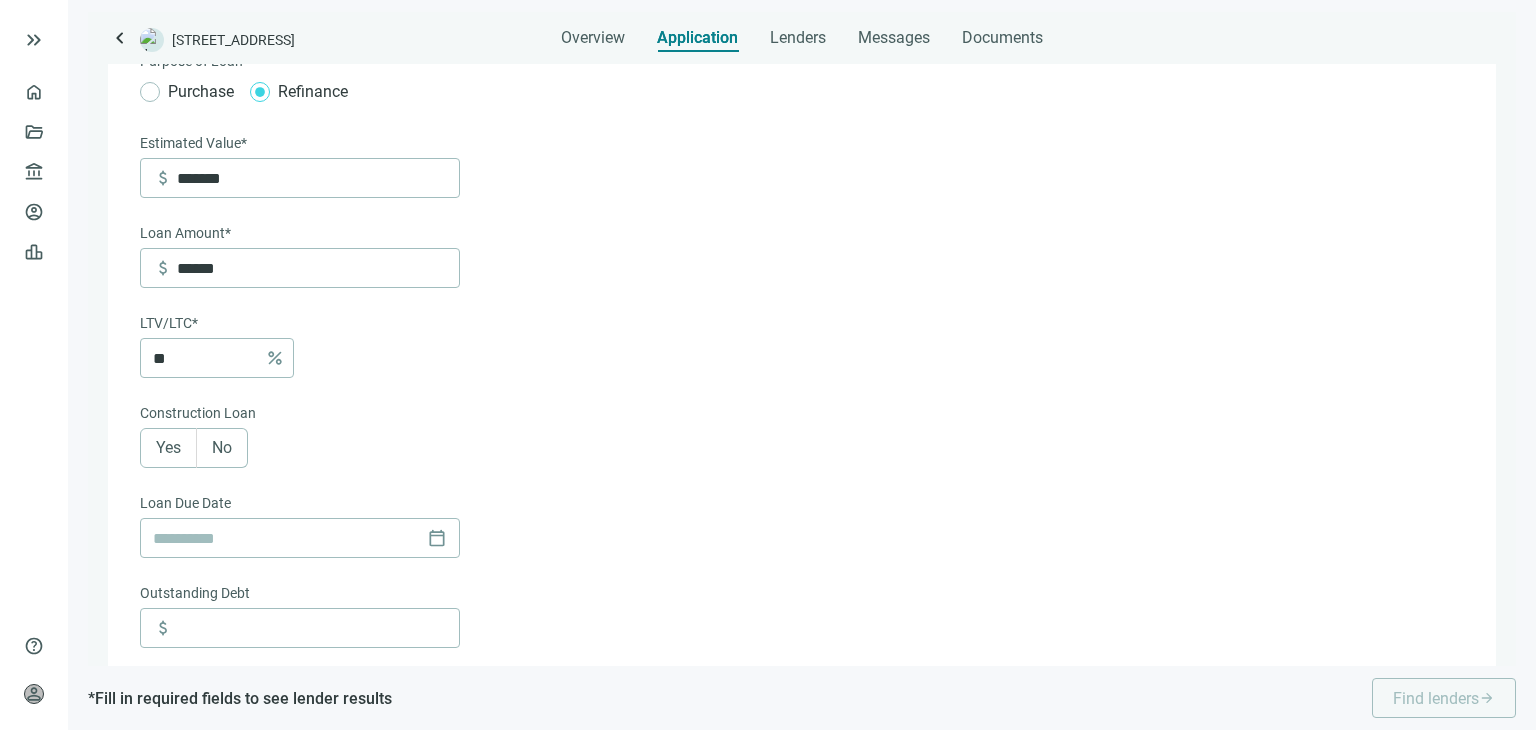 scroll, scrollTop: 324, scrollLeft: 0, axis: vertical 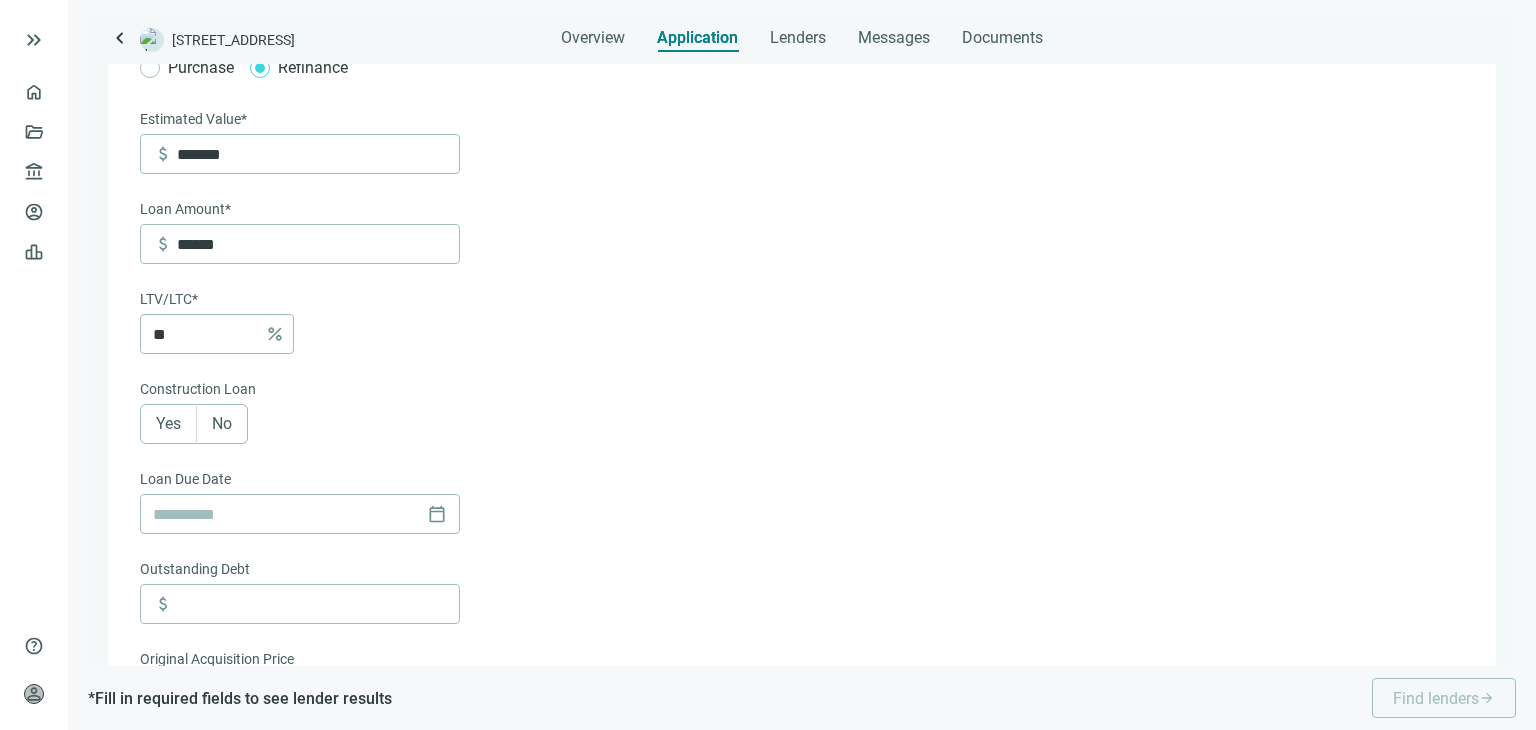 click on "No" at bounding box center (222, 423) 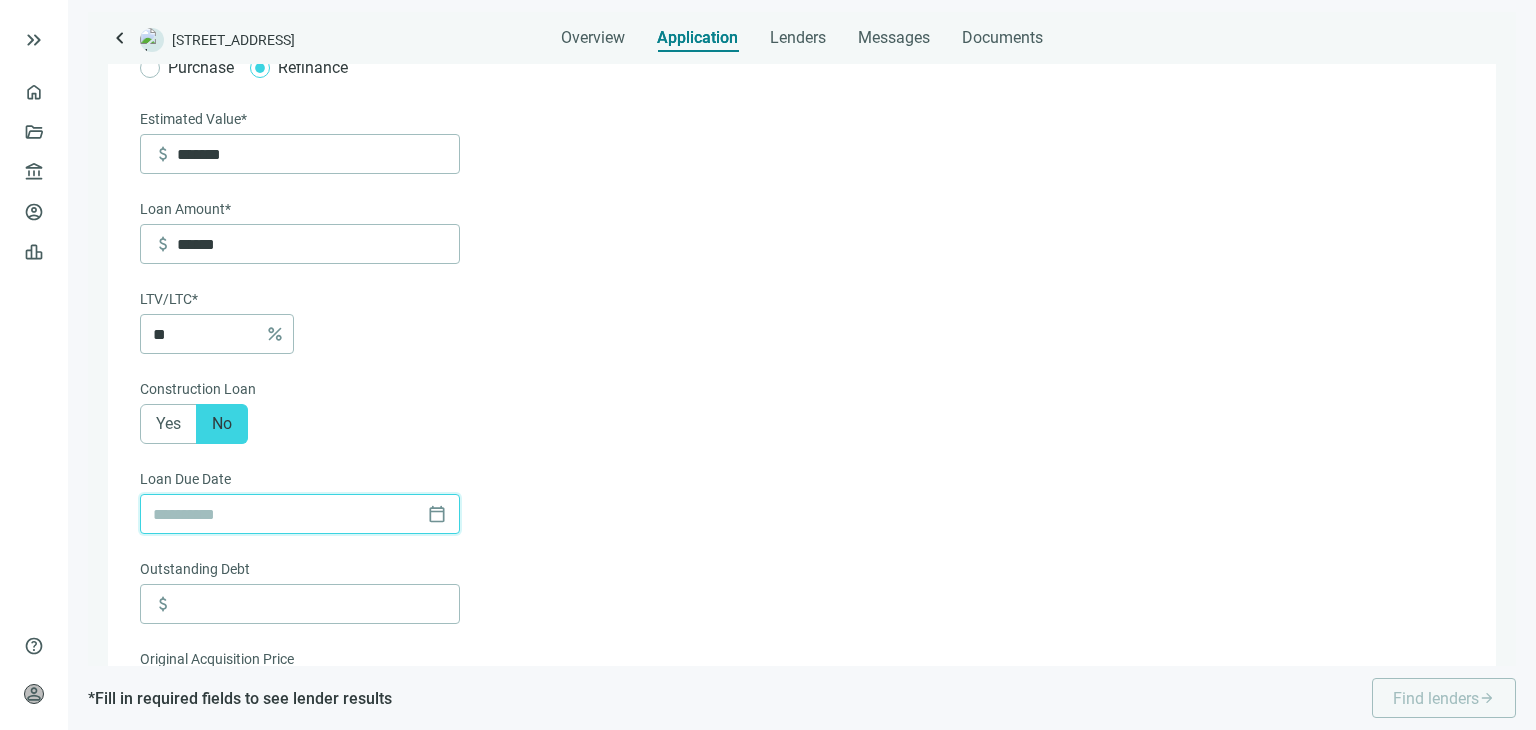 click at bounding box center [286, 514] 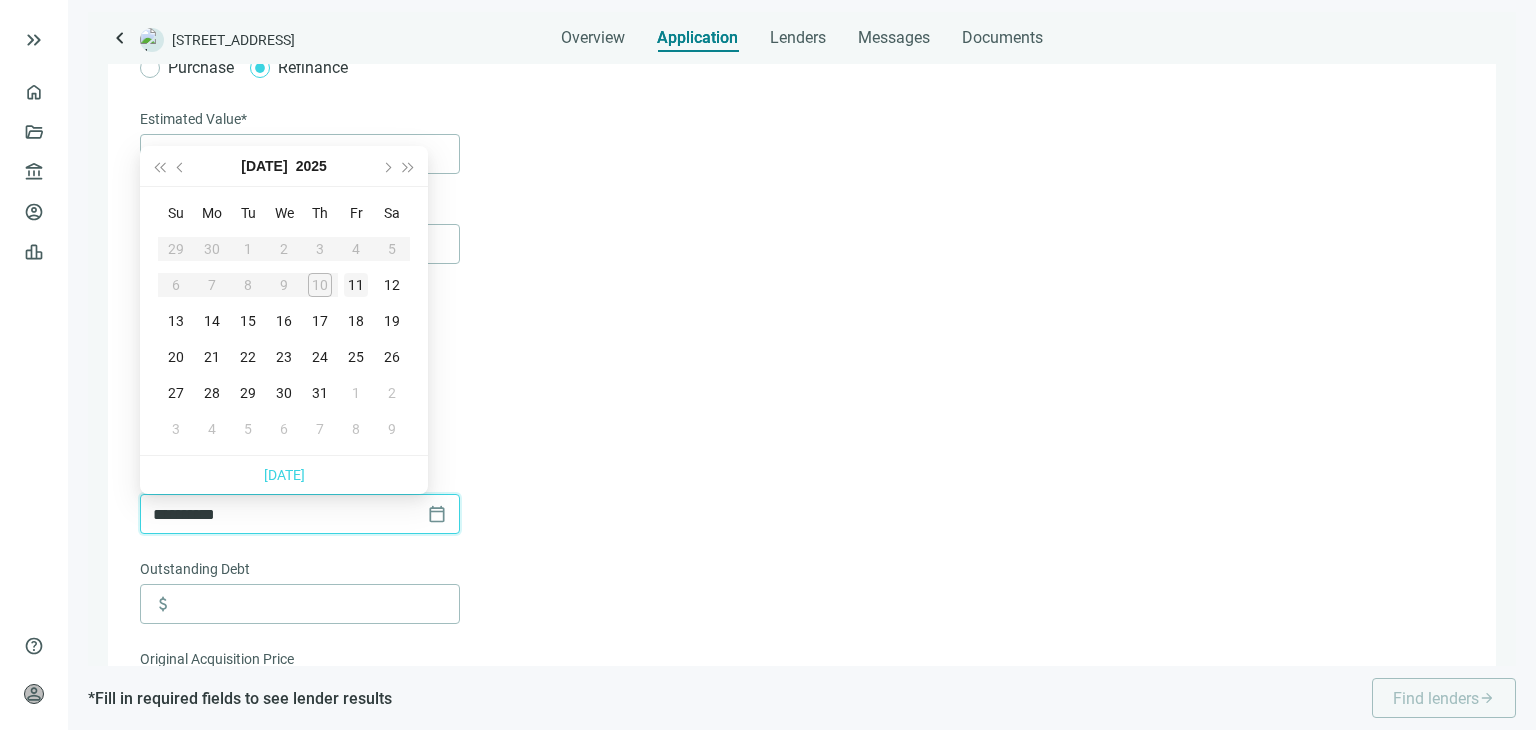 type on "**********" 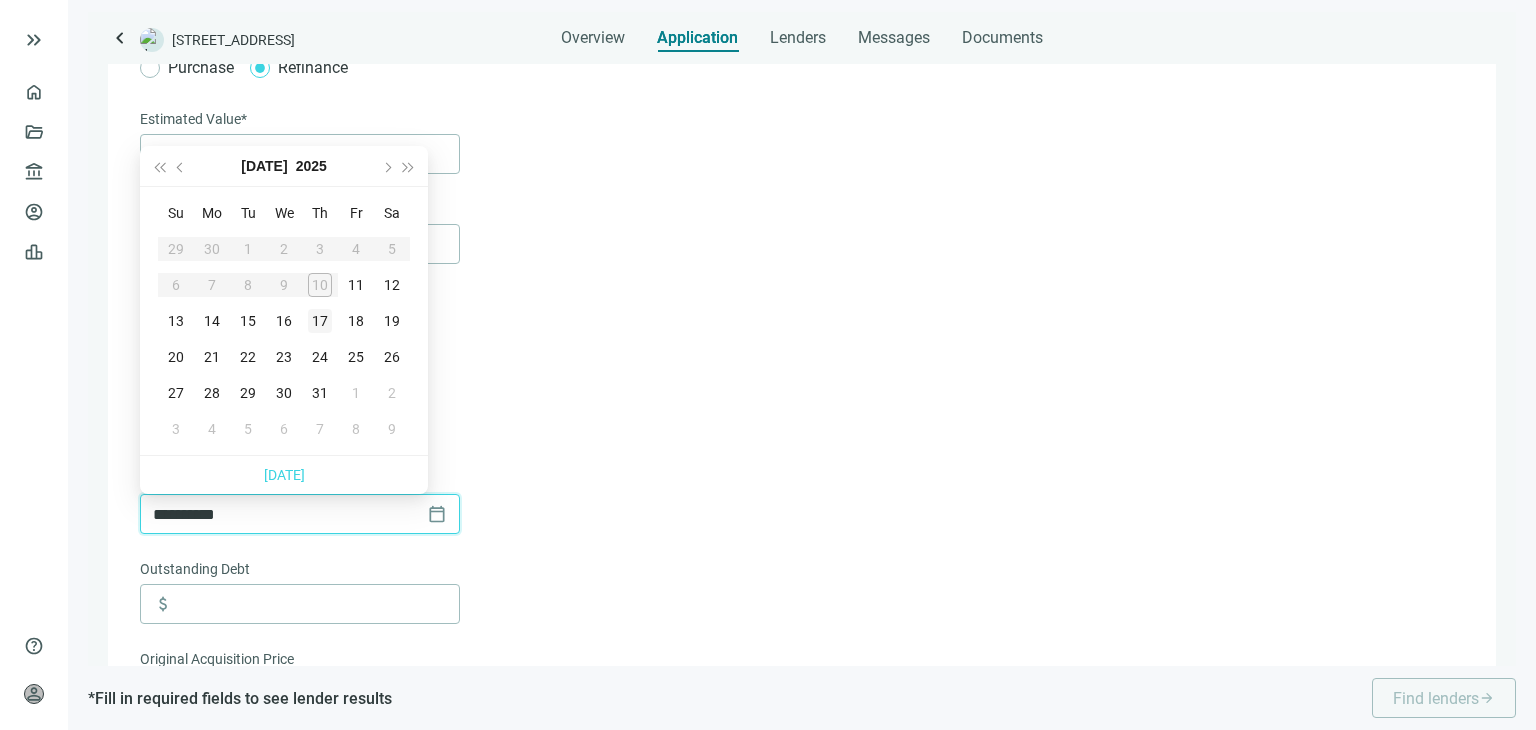 type on "**********" 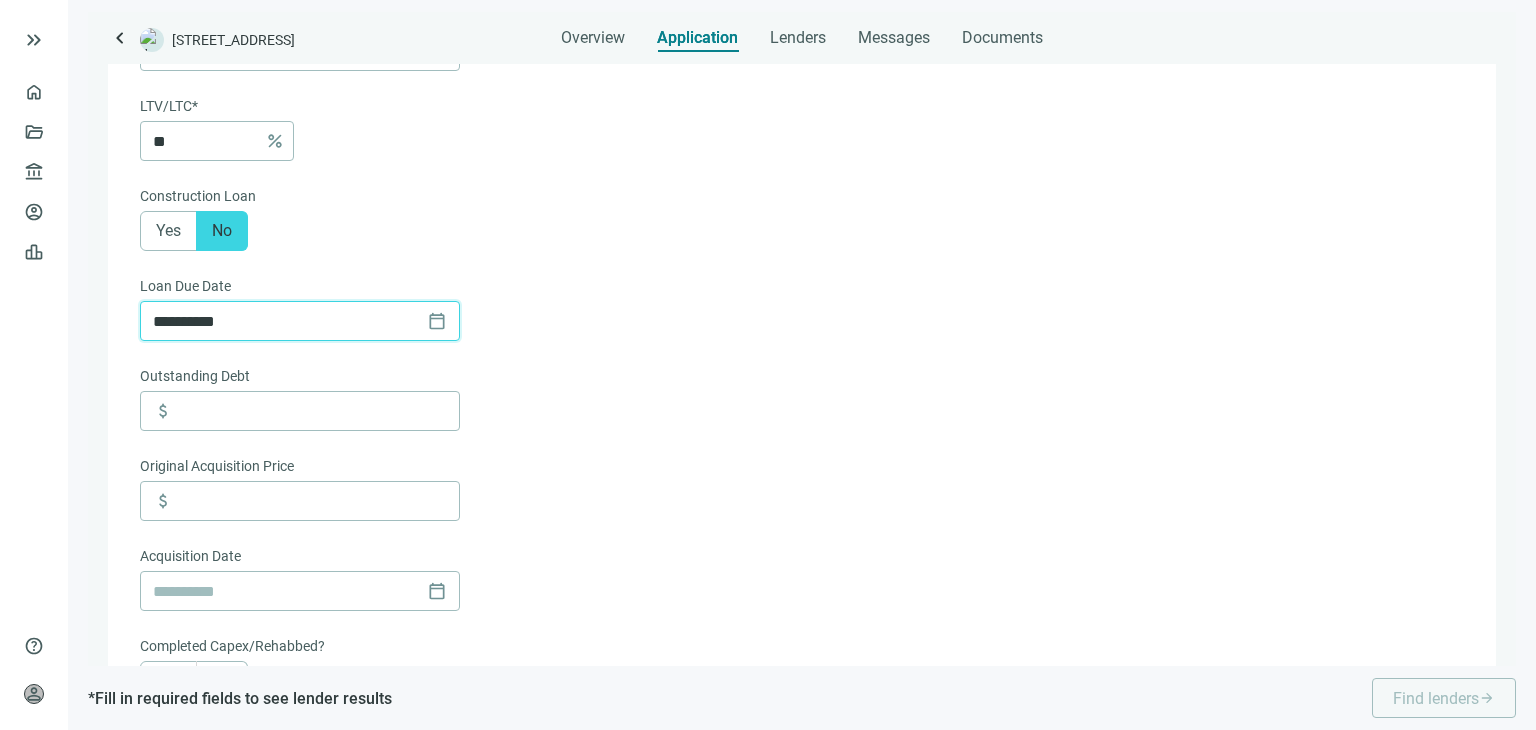 scroll, scrollTop: 524, scrollLeft: 0, axis: vertical 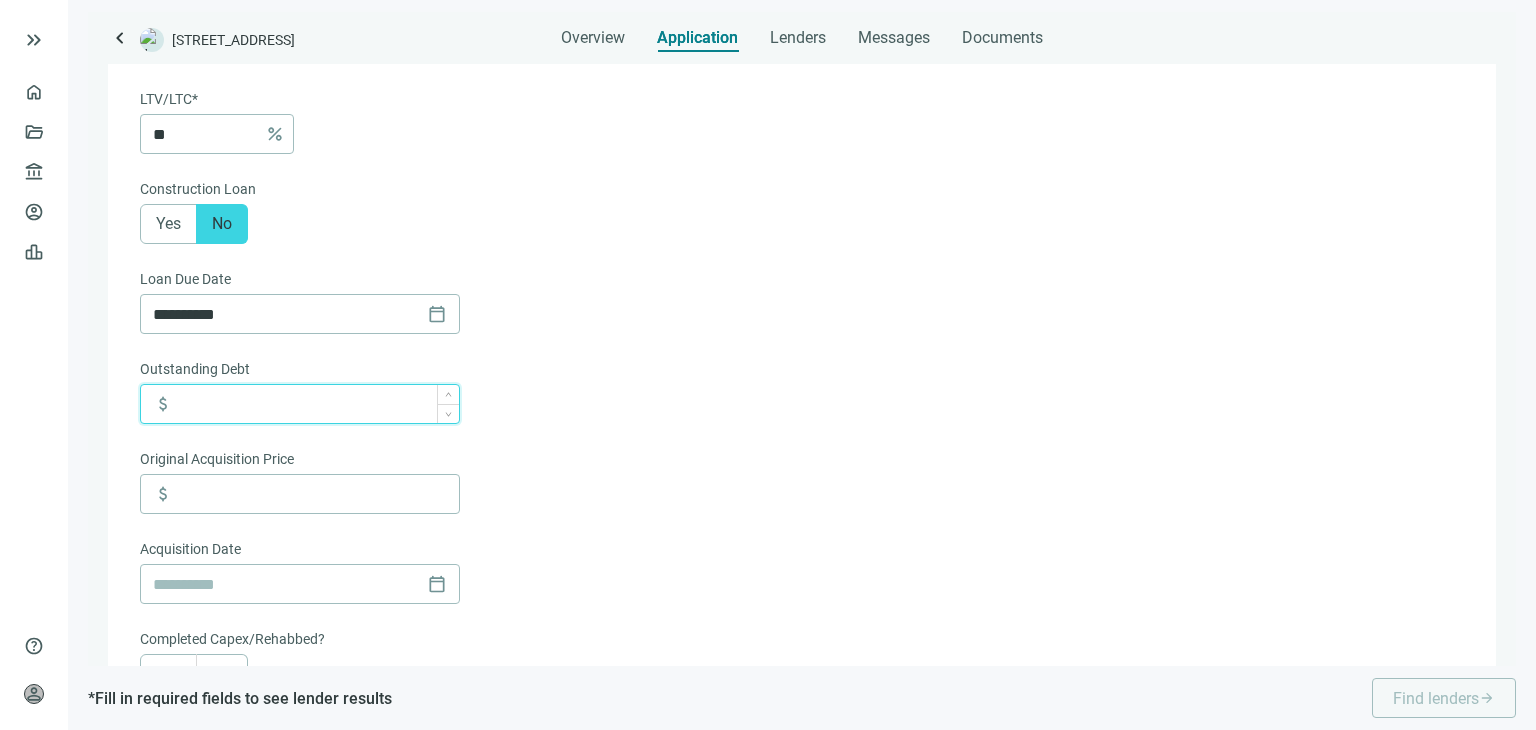 click at bounding box center [318, 404] 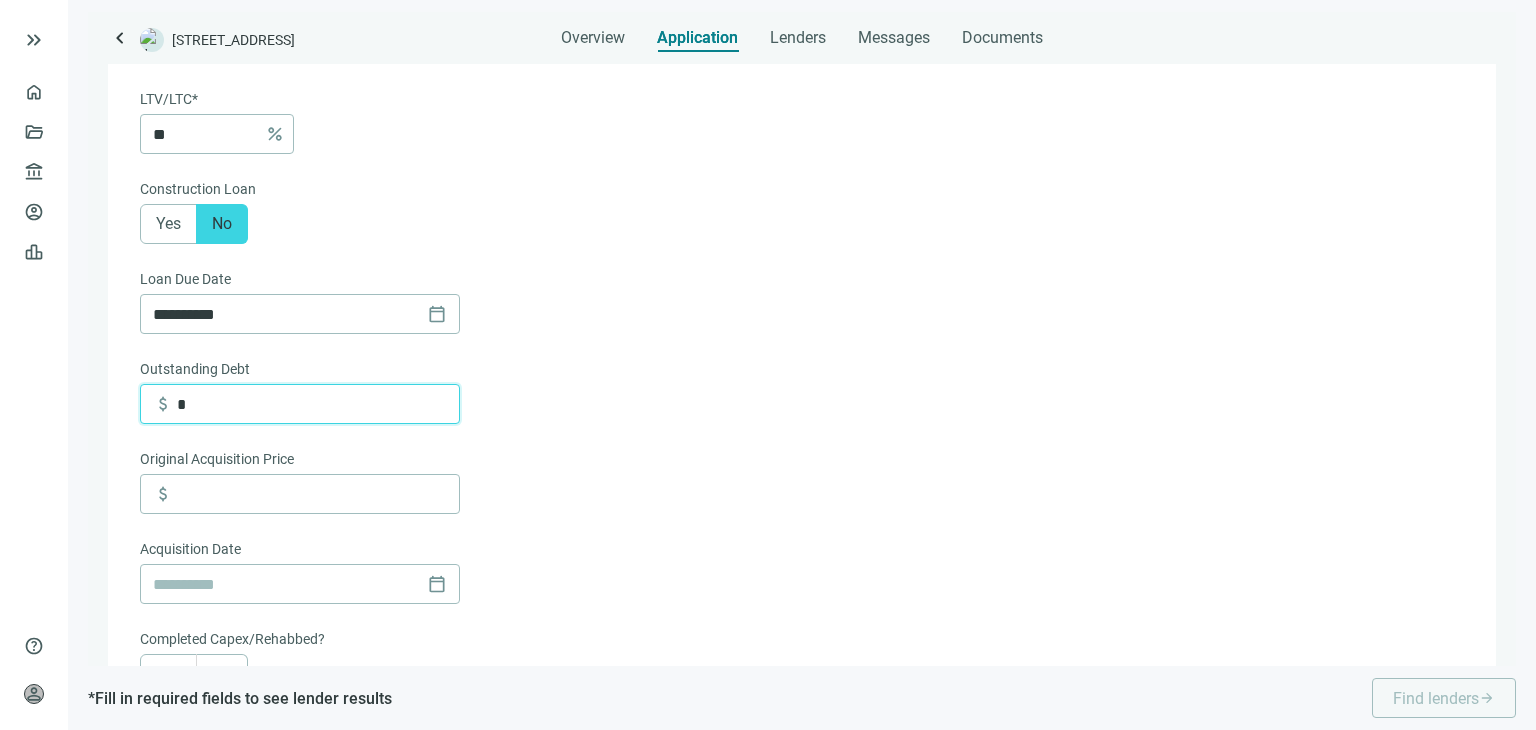 type on "*" 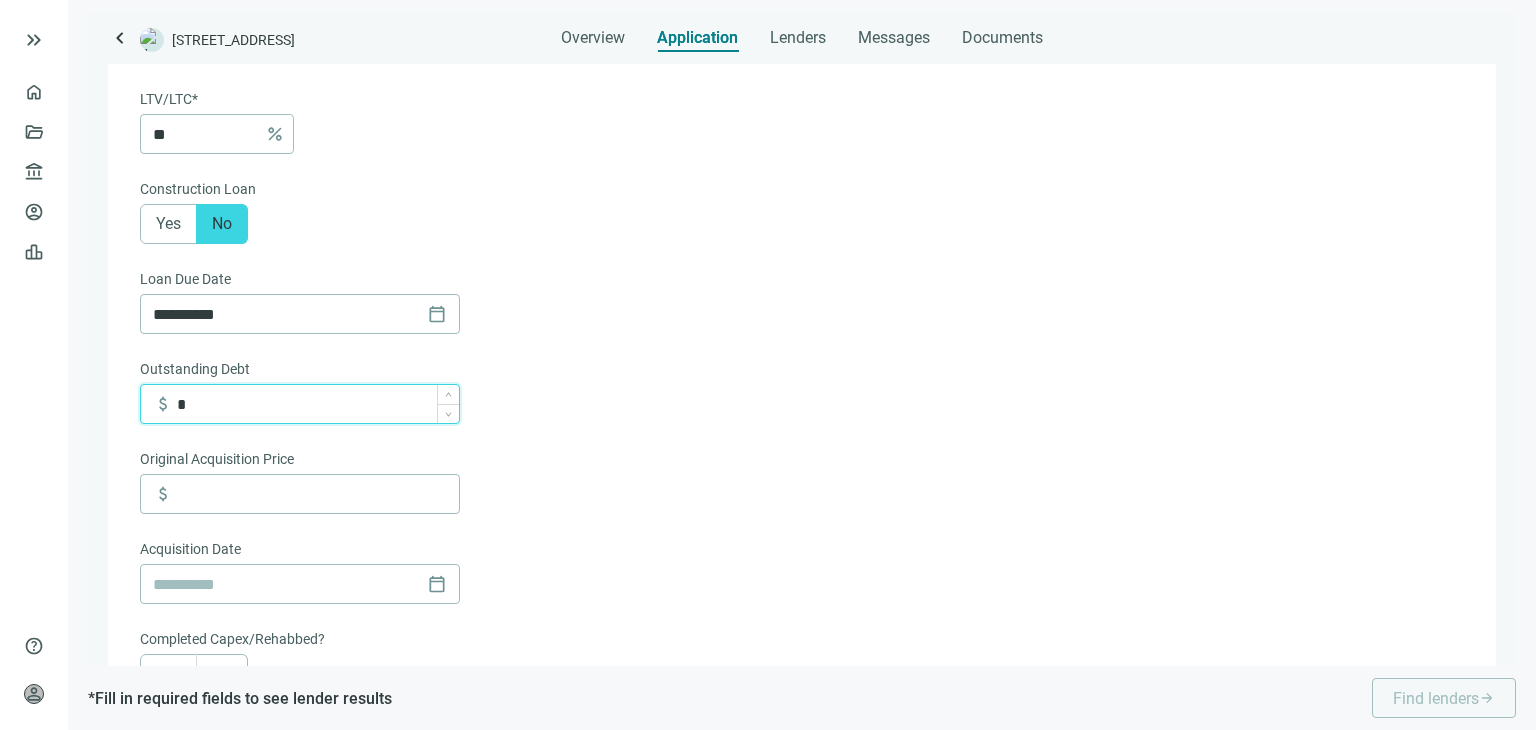 drag, startPoint x: 206, startPoint y: 409, endPoint x: 195, endPoint y: 409, distance: 11 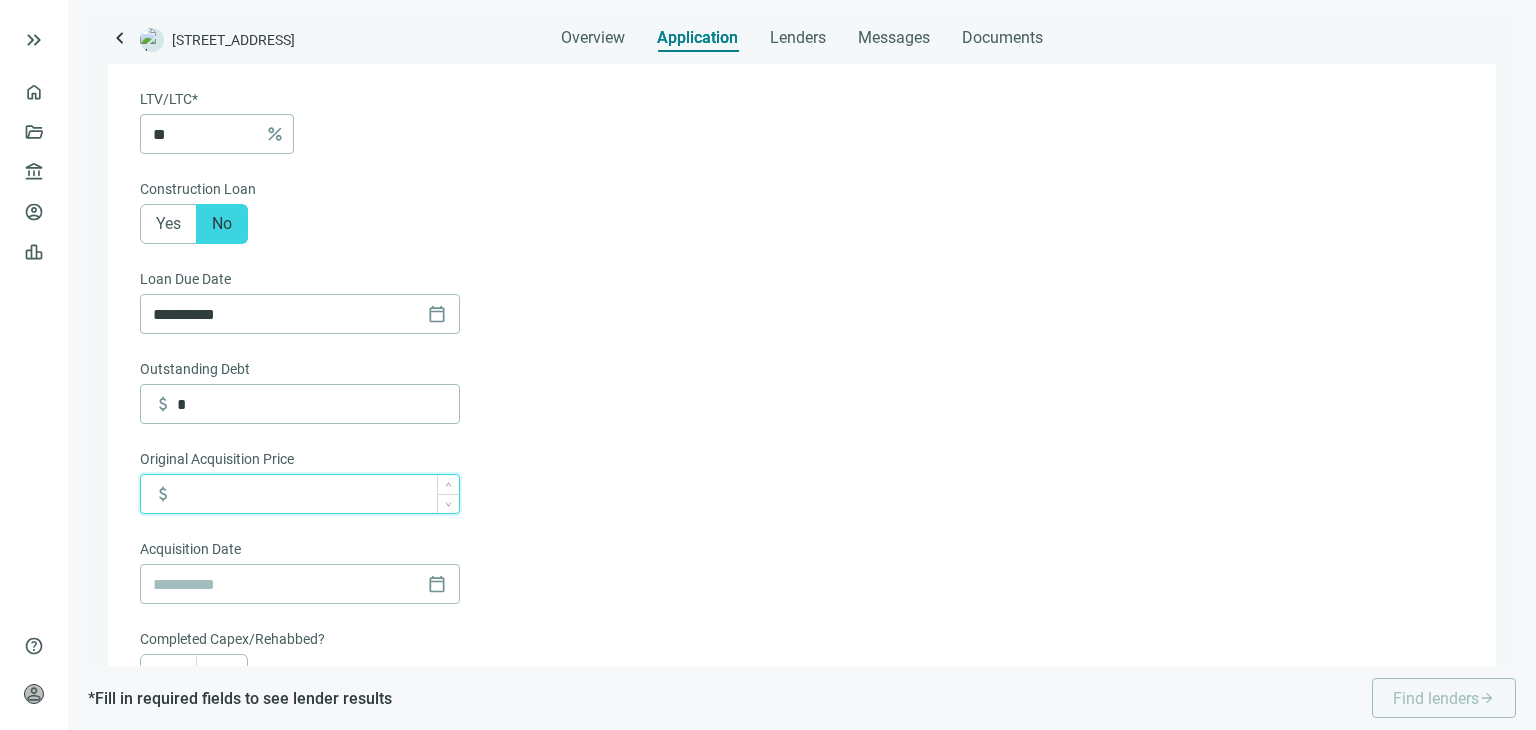 click at bounding box center [318, 494] 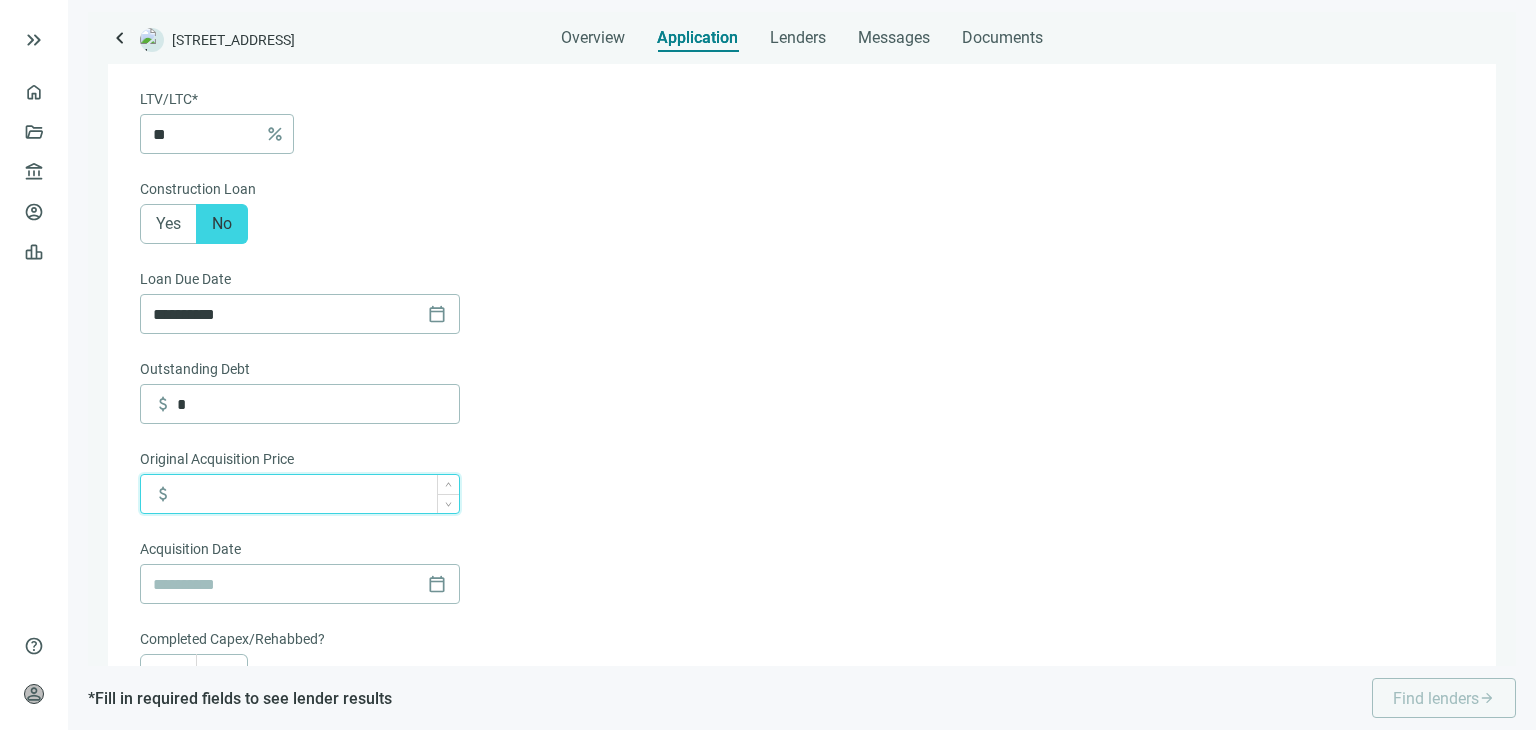 drag, startPoint x: 216, startPoint y: 486, endPoint x: 260, endPoint y: 498, distance: 45.607018 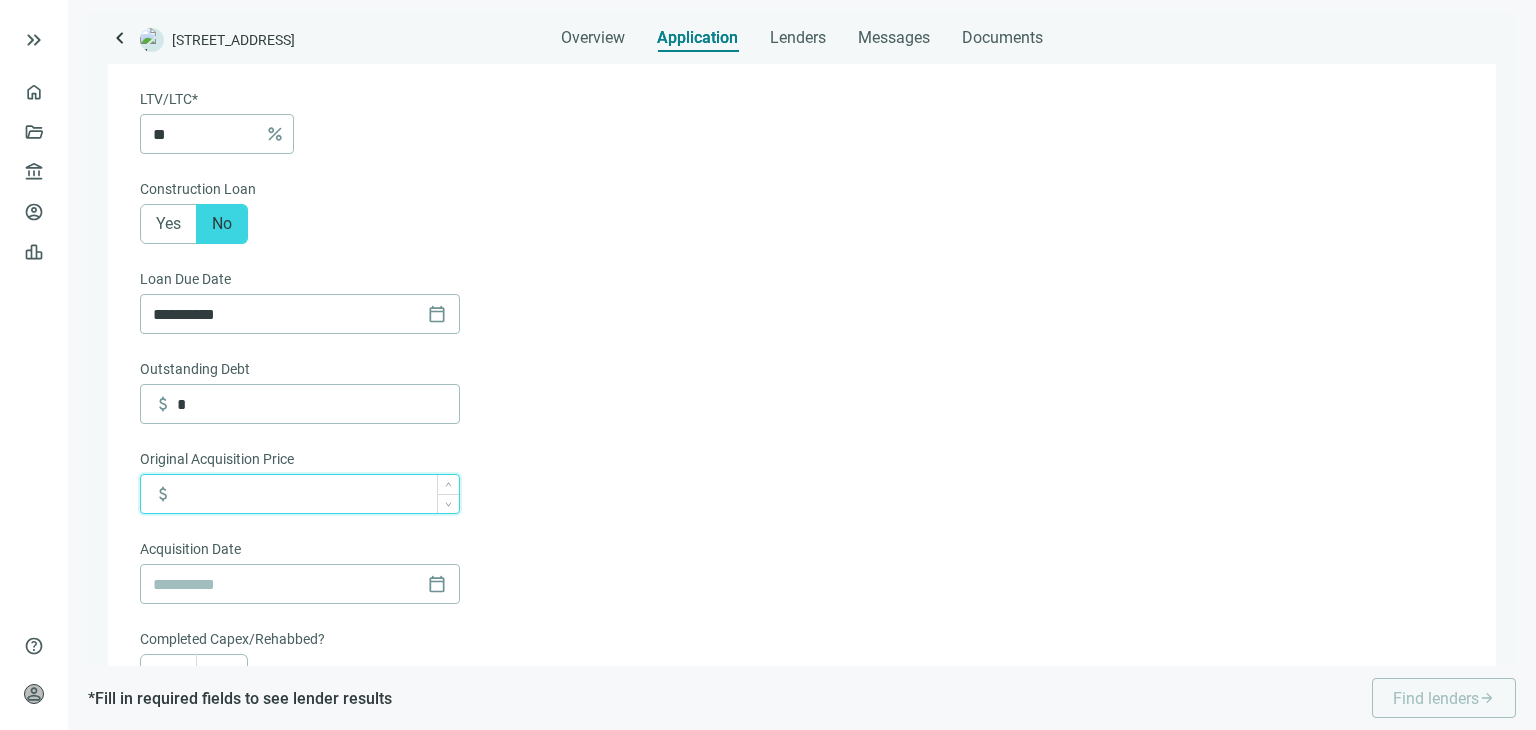 paste on "******" 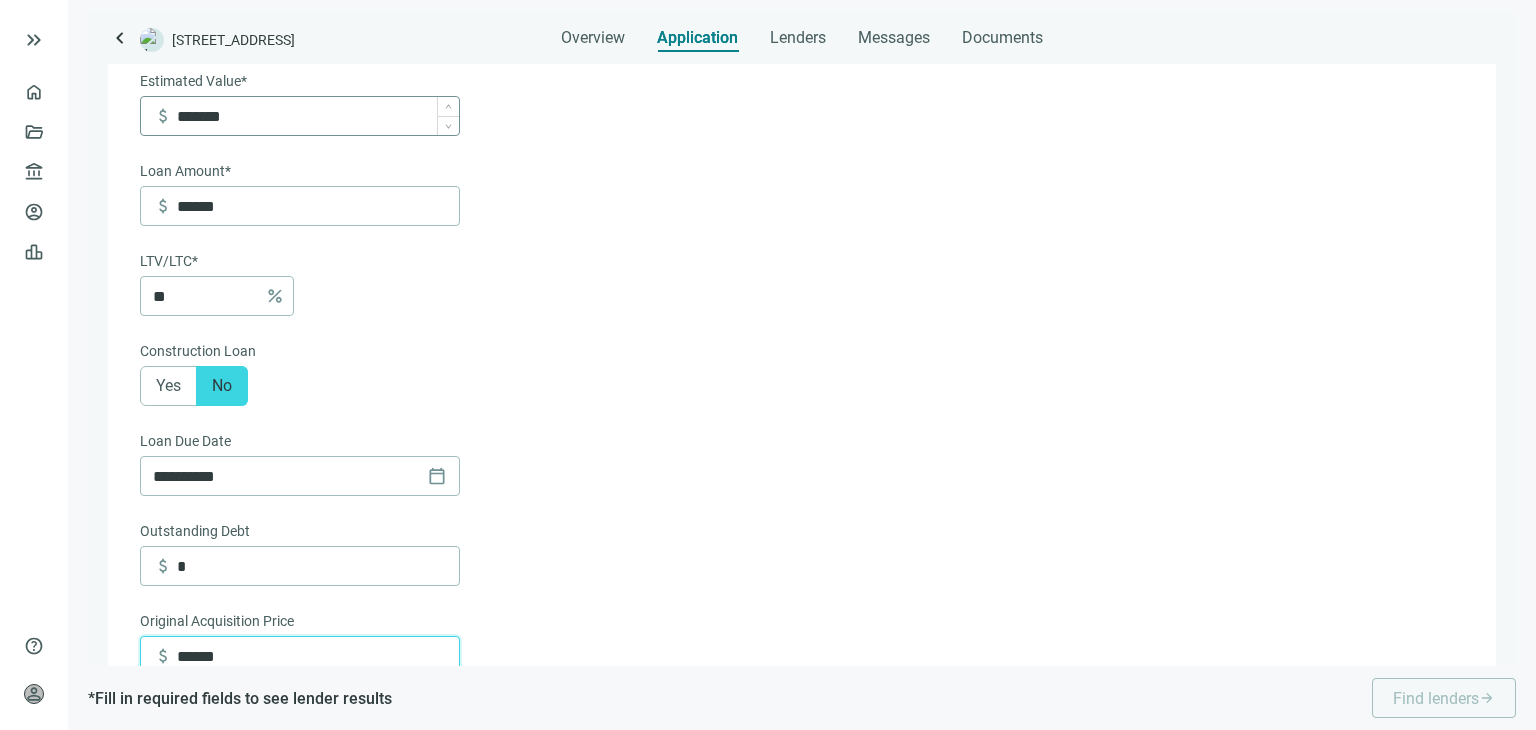 scroll, scrollTop: 224, scrollLeft: 0, axis: vertical 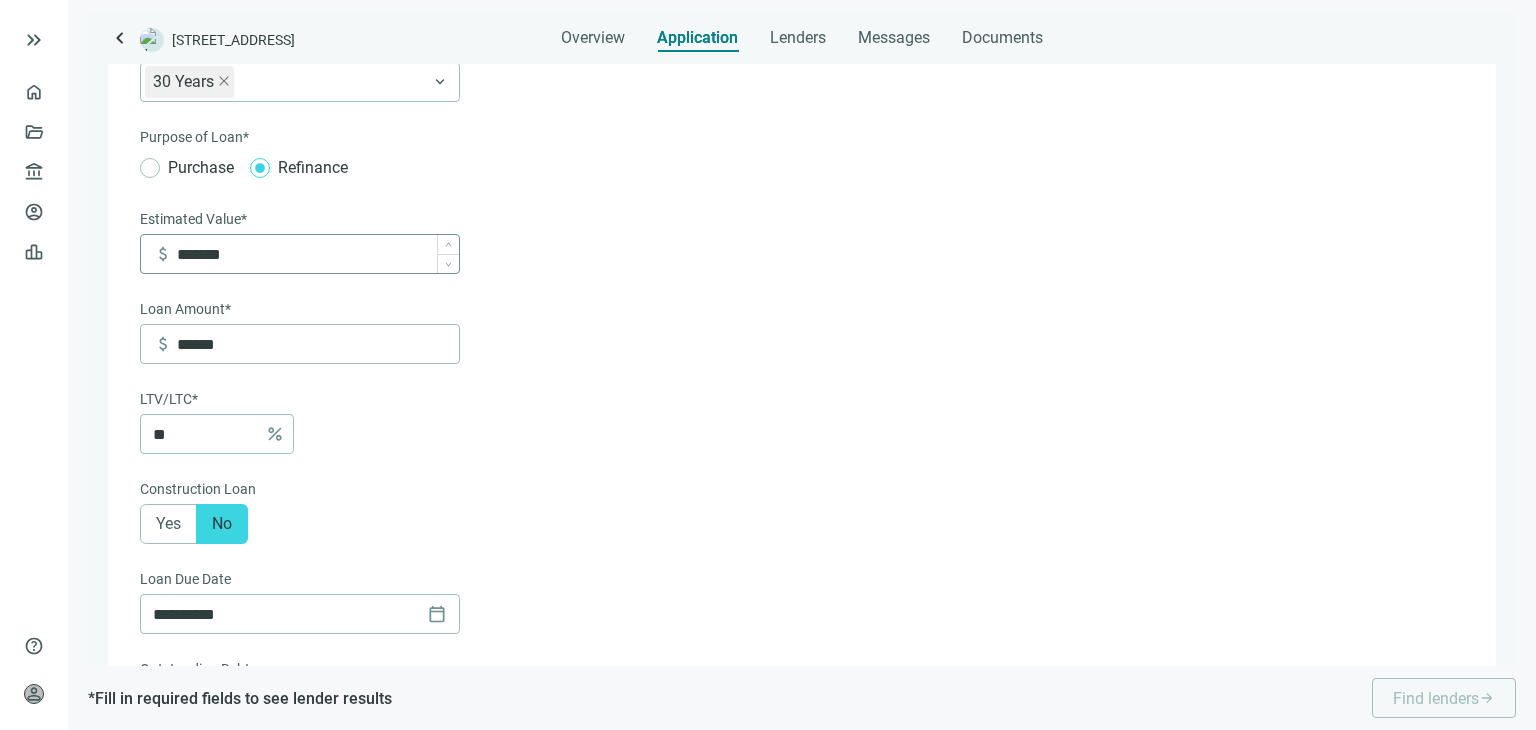 type on "******" 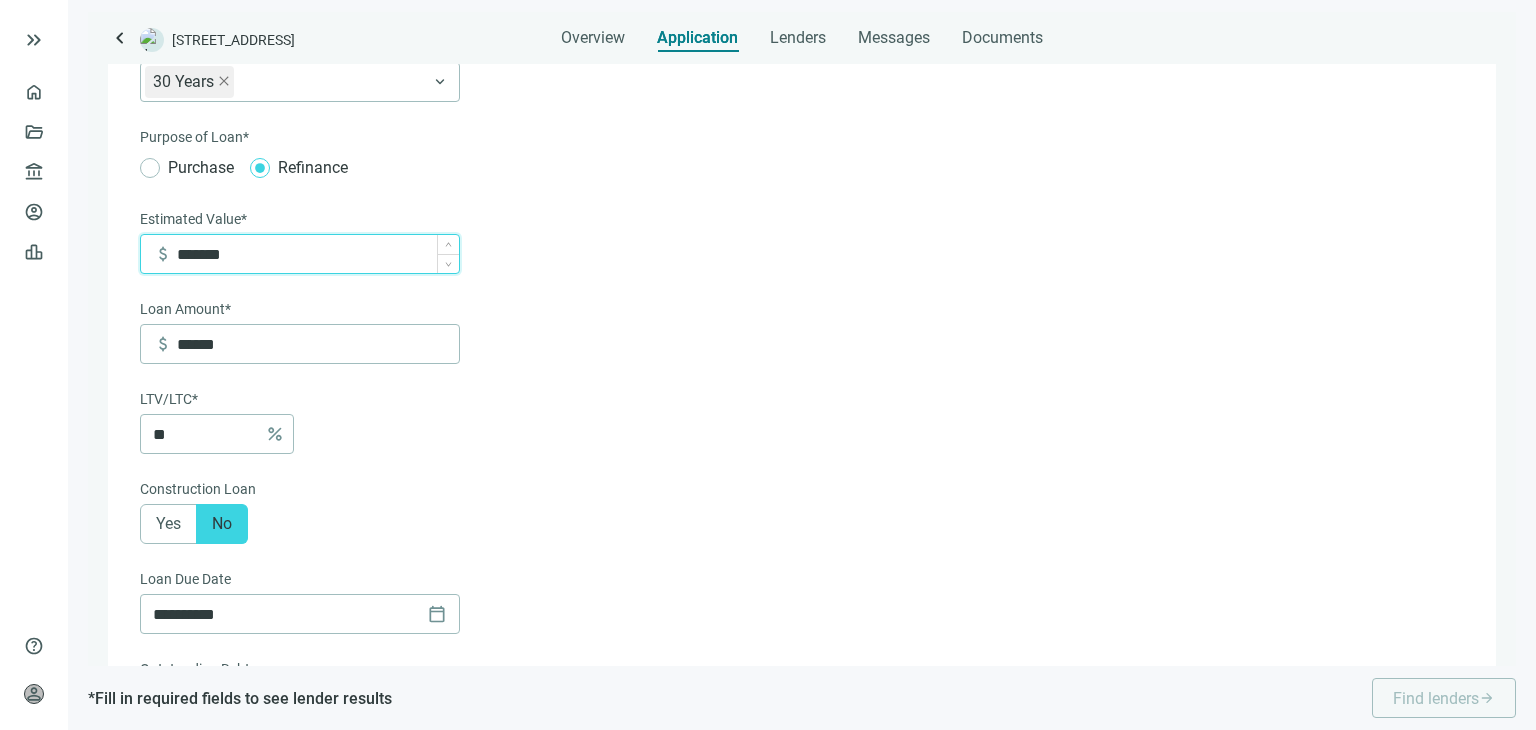 drag, startPoint x: 240, startPoint y: 250, endPoint x: 177, endPoint y: 256, distance: 63.28507 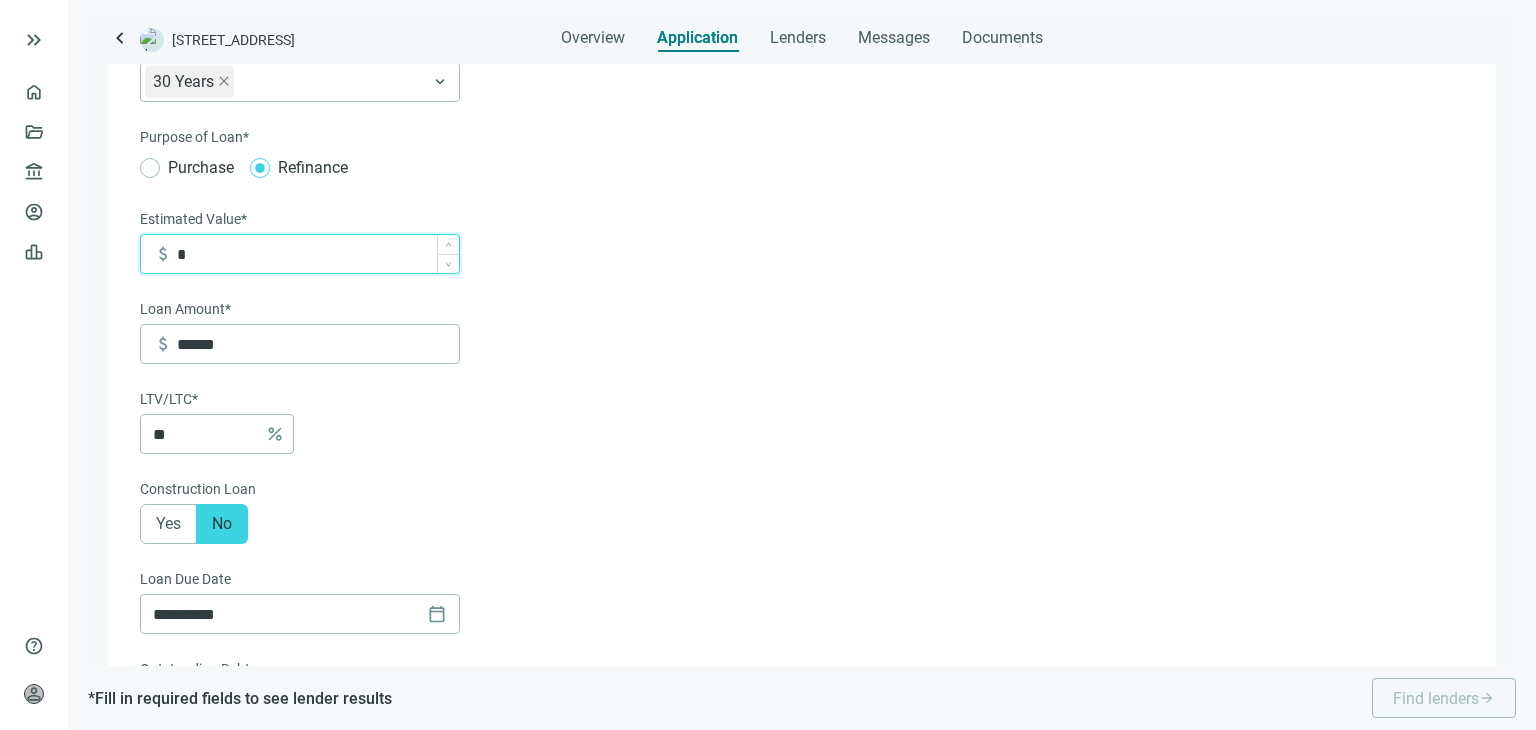 type on "*" 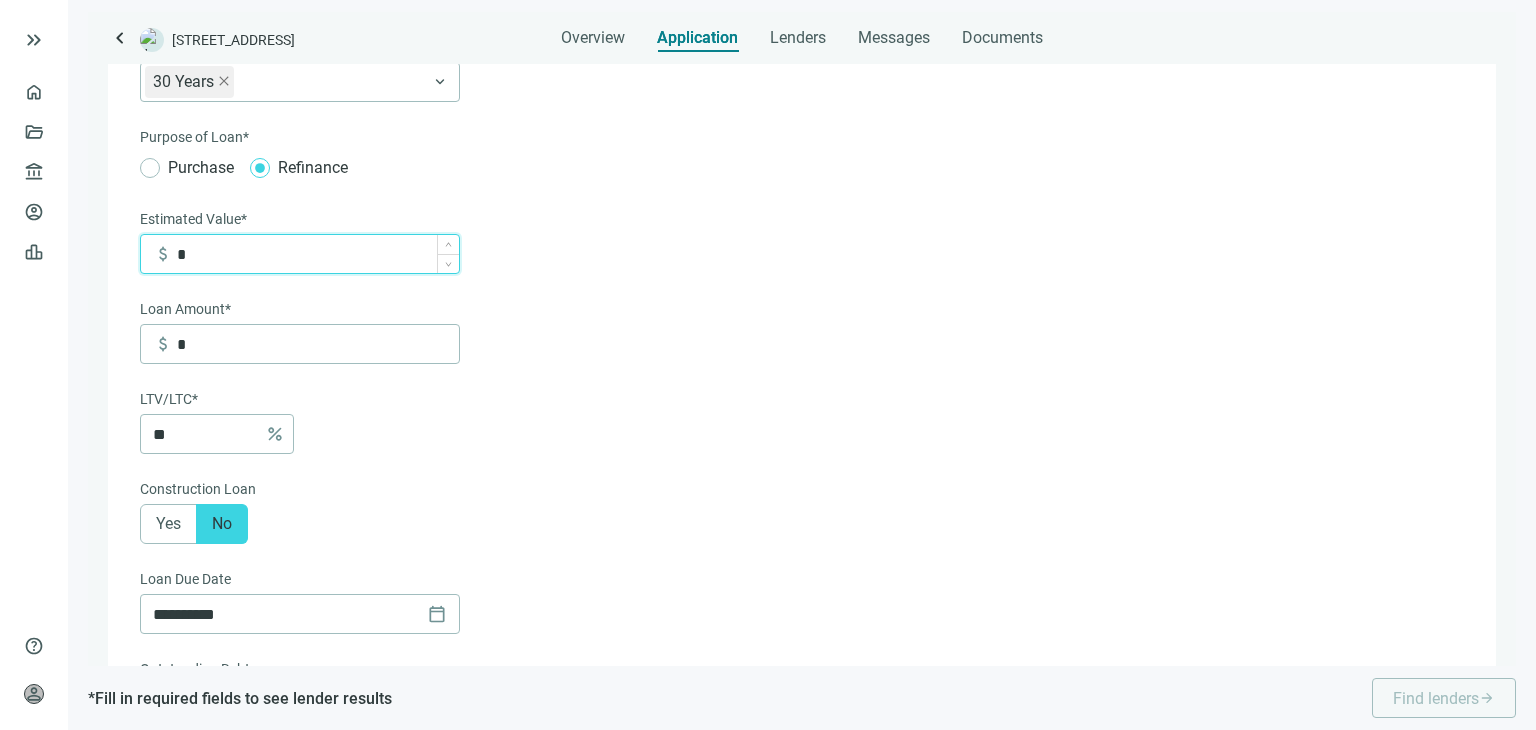 type on "**" 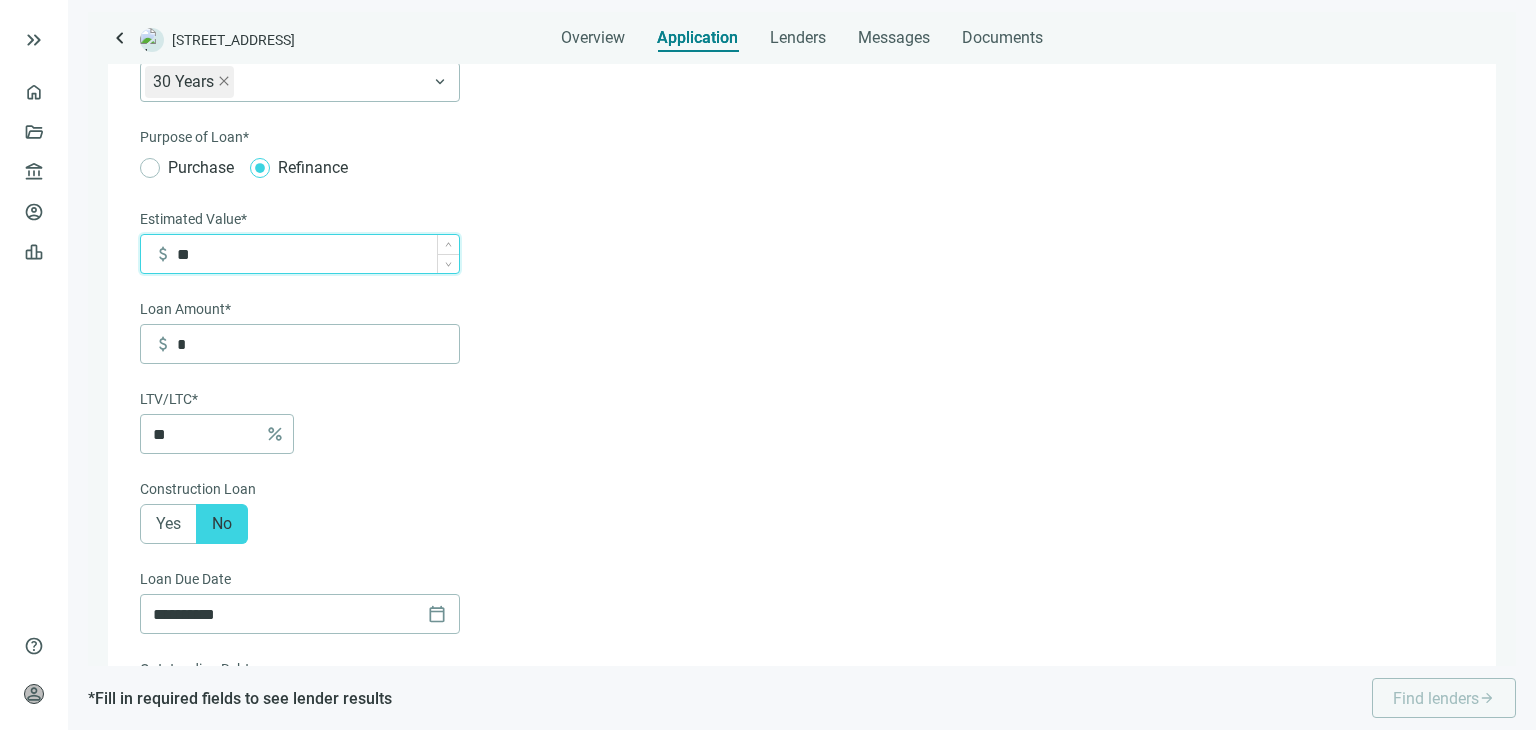 type on "**" 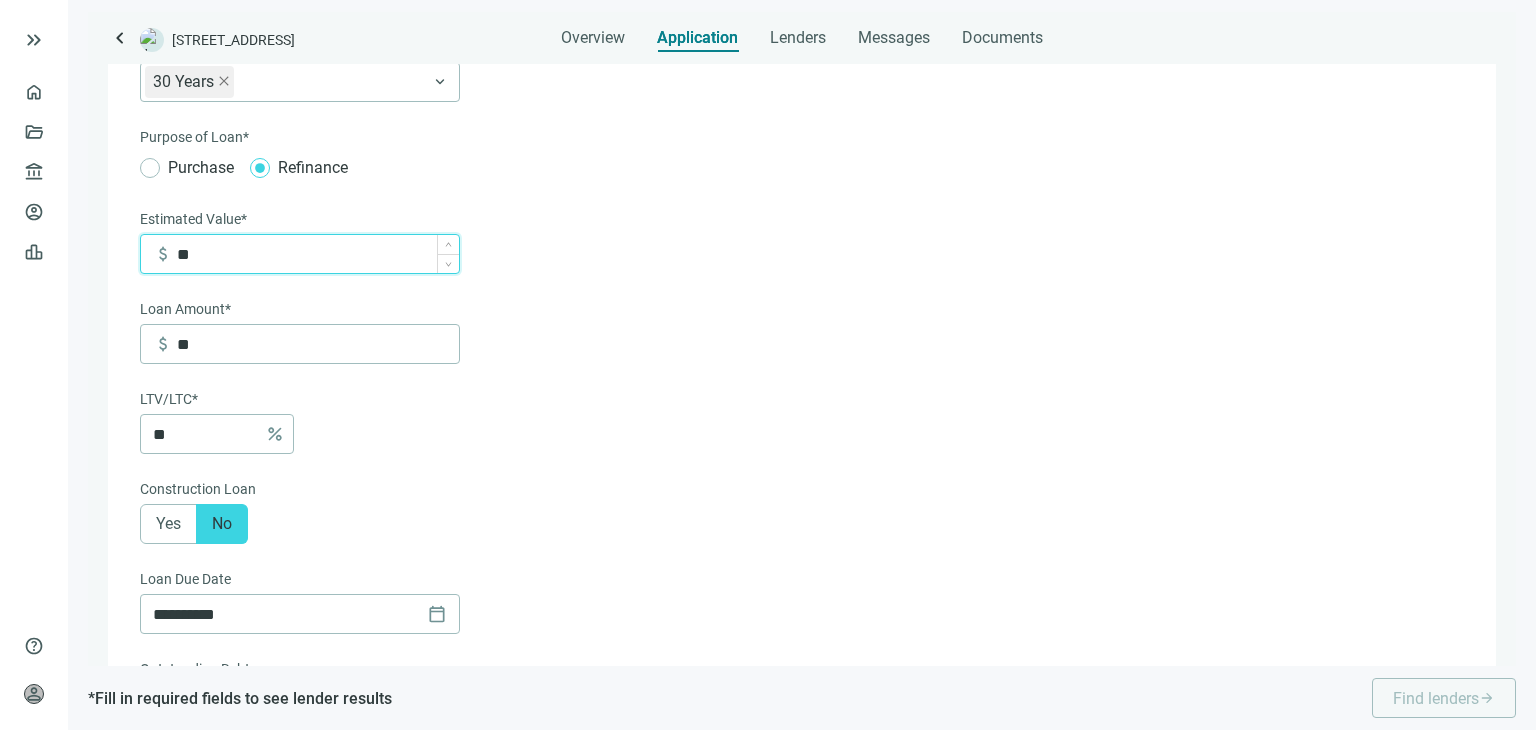 type on "***" 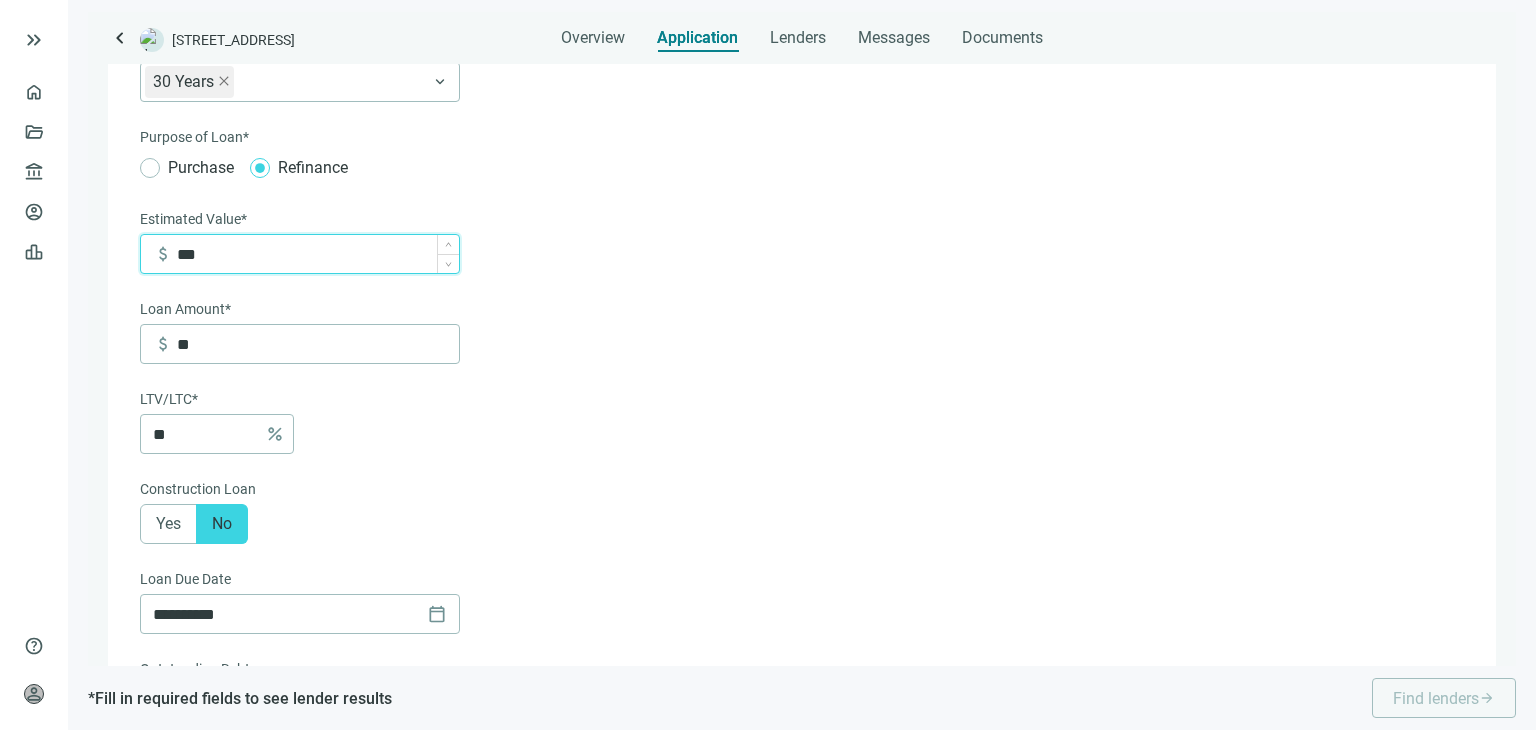 type on "***" 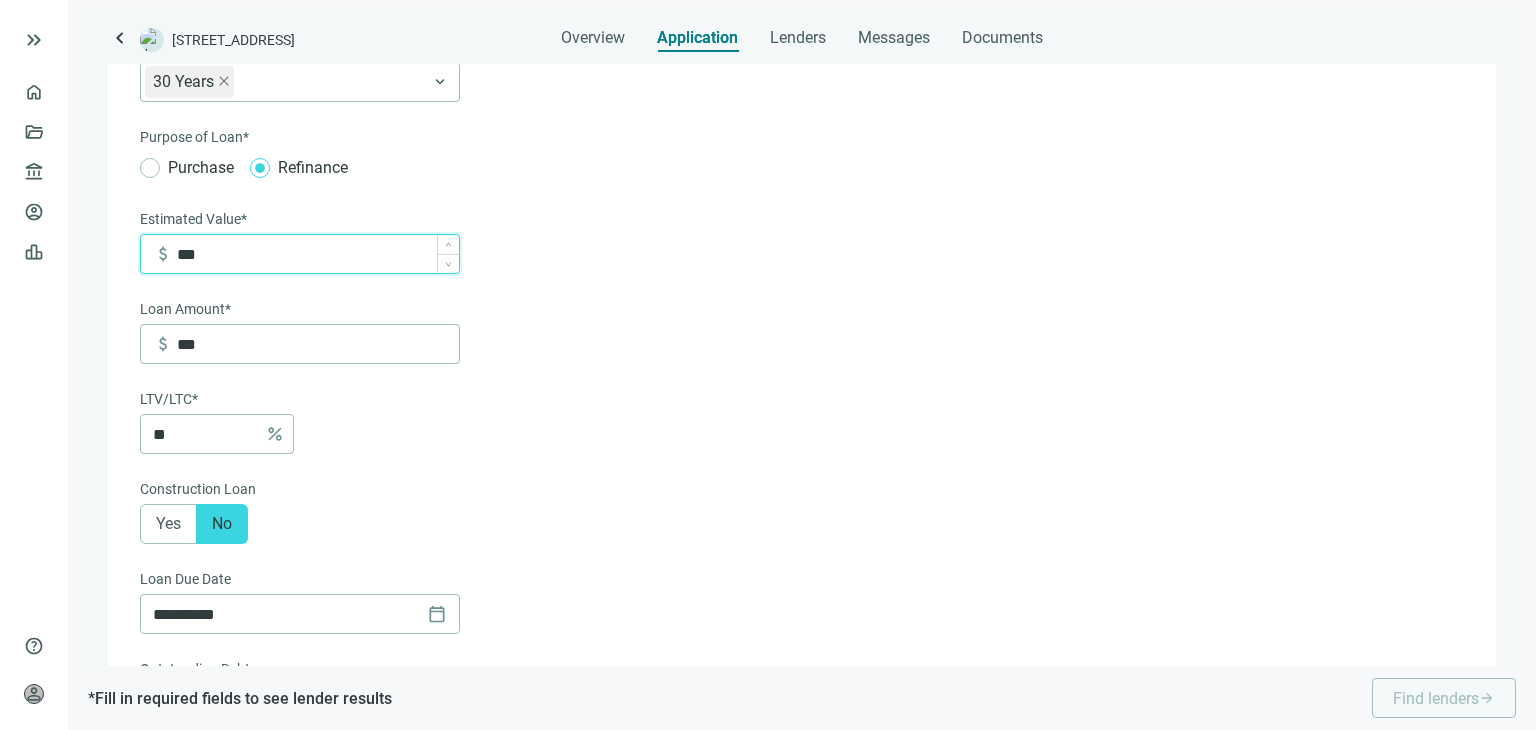 type on "*****" 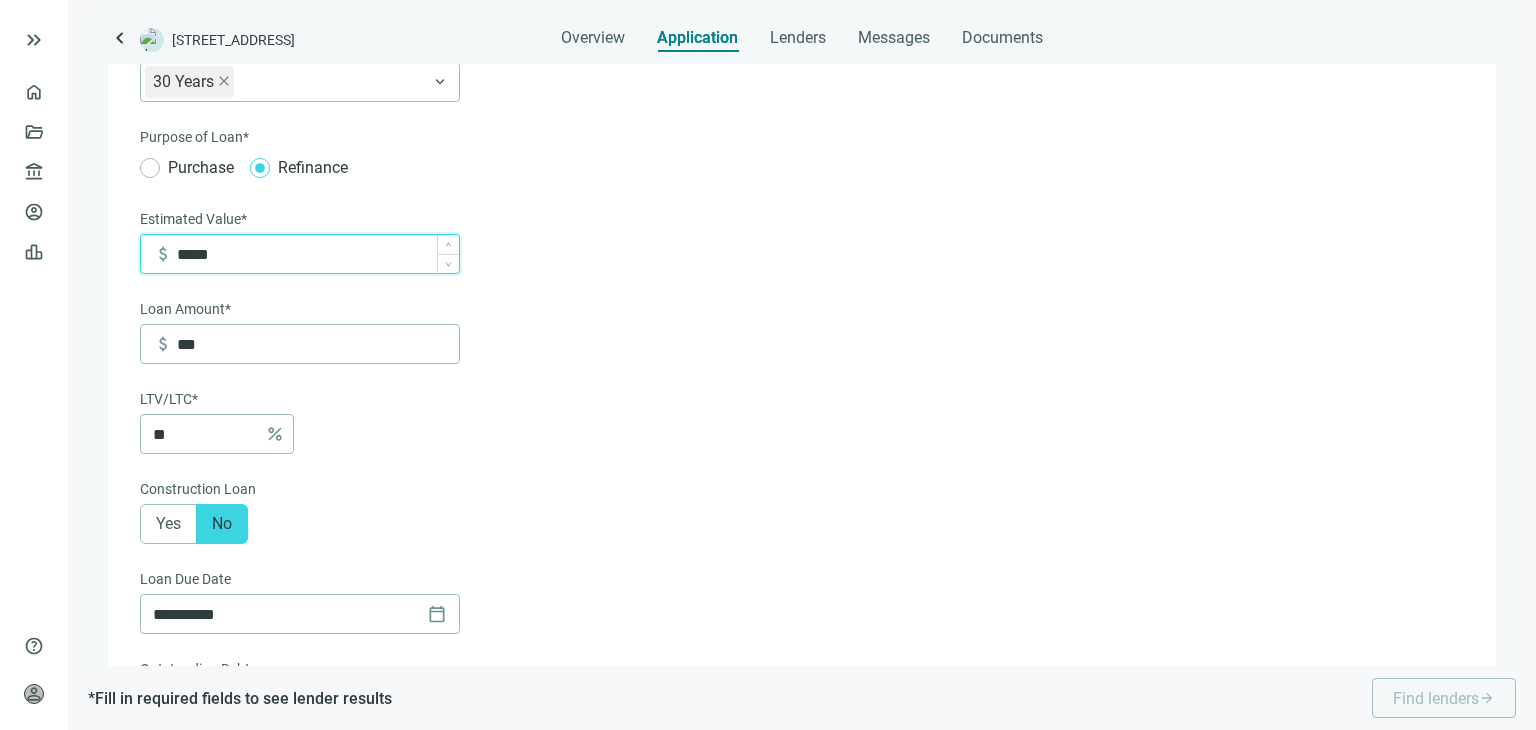 type on "*****" 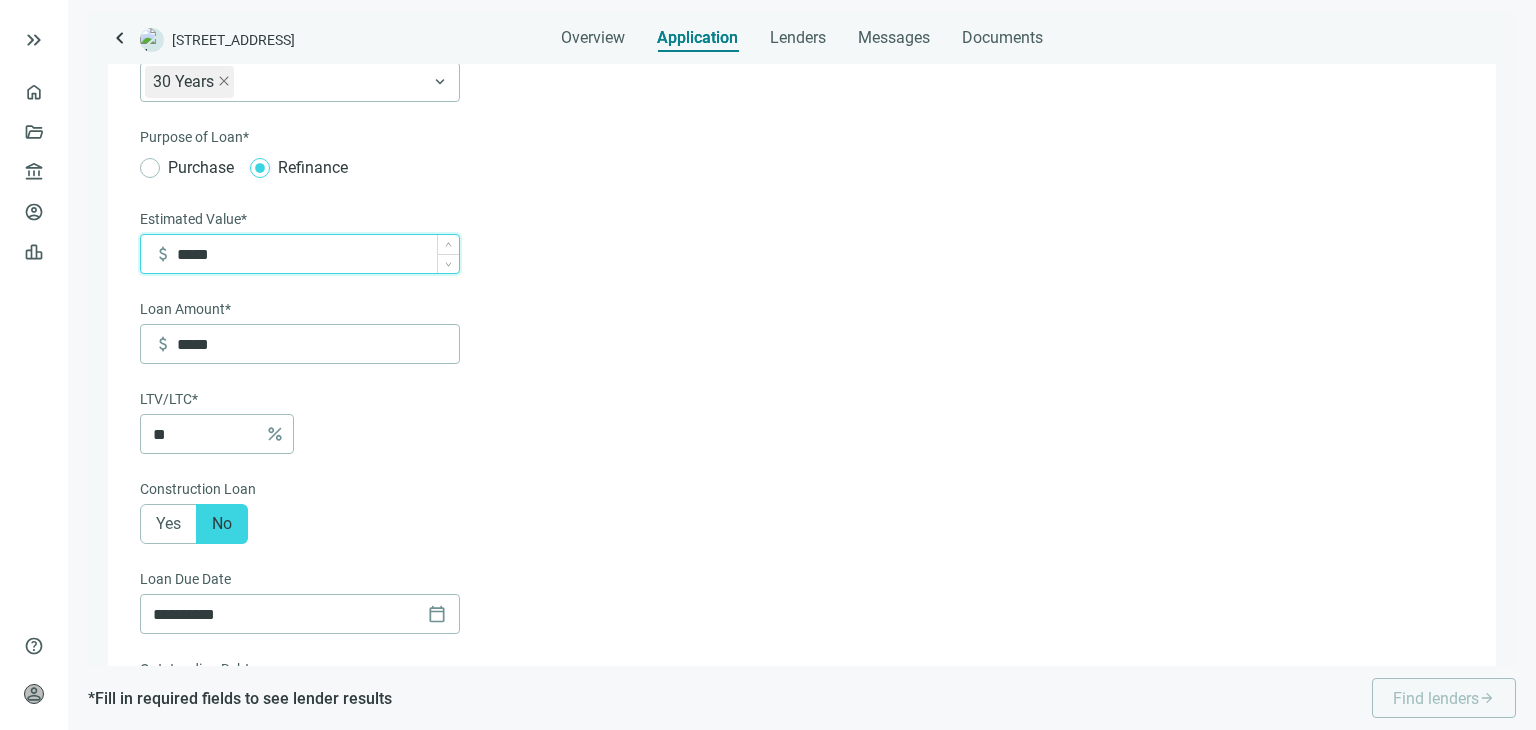 type on "******" 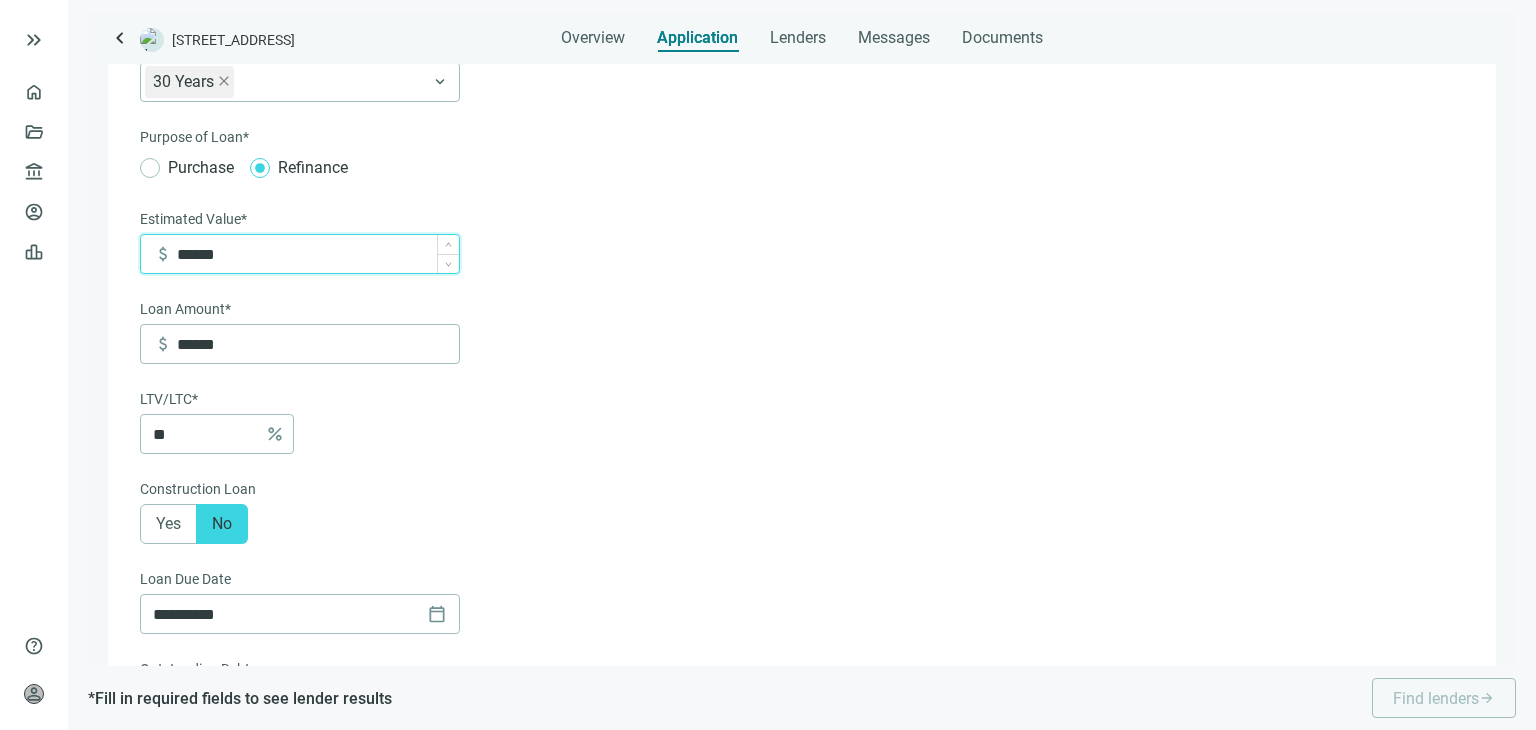 type on "*******" 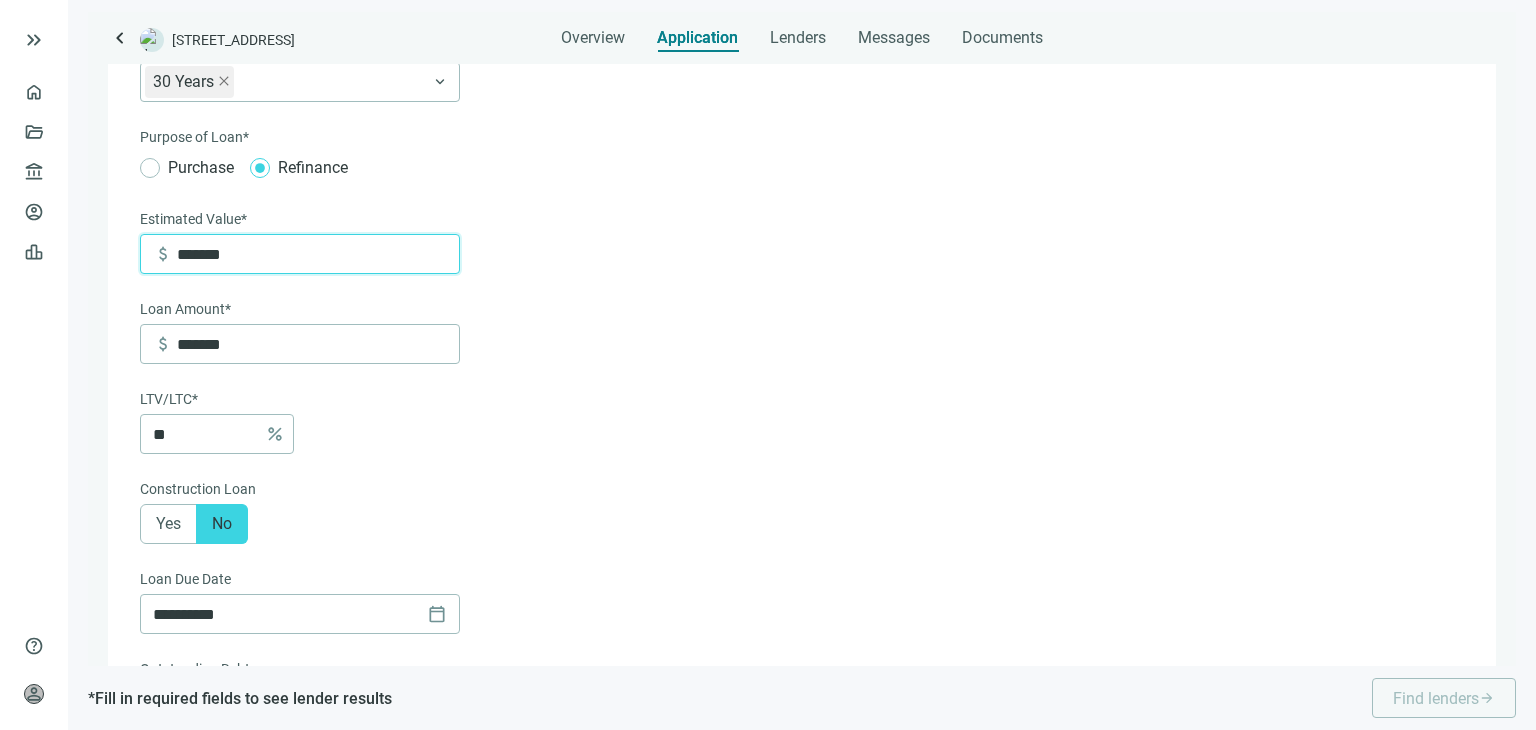 drag, startPoint x: 240, startPoint y: 258, endPoint x: 136, endPoint y: 260, distance: 104.019226 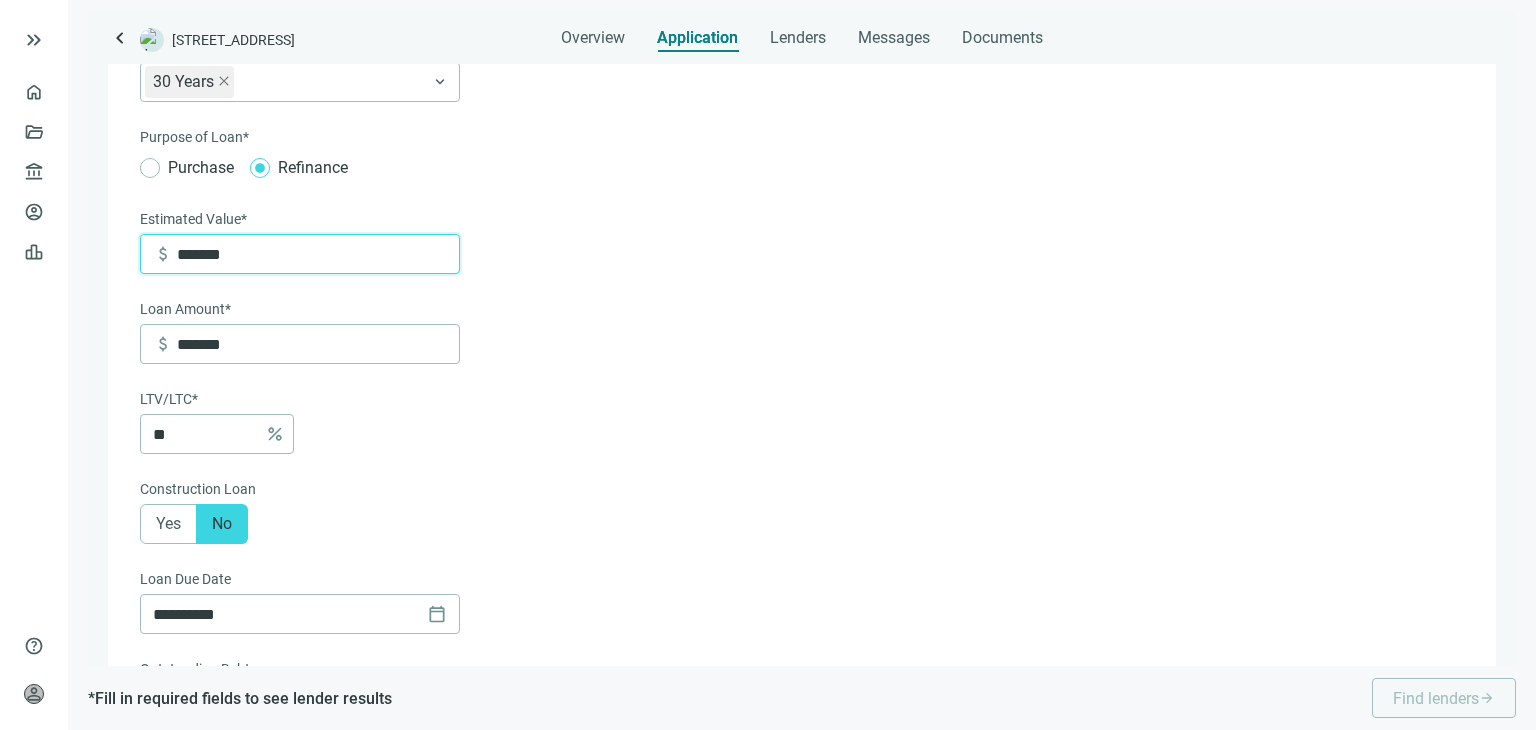 type on "*******" 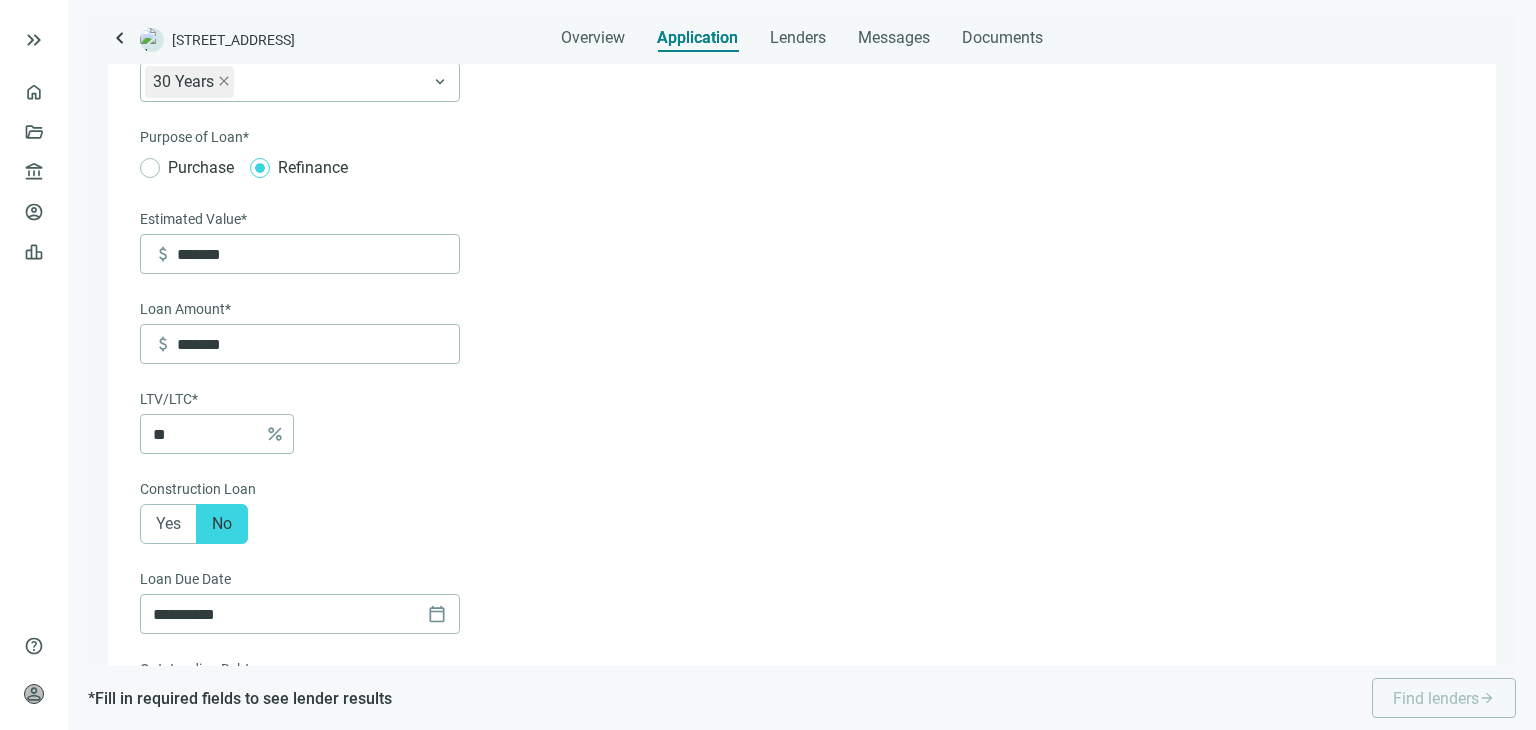 click on "**********" at bounding box center (800, 768) 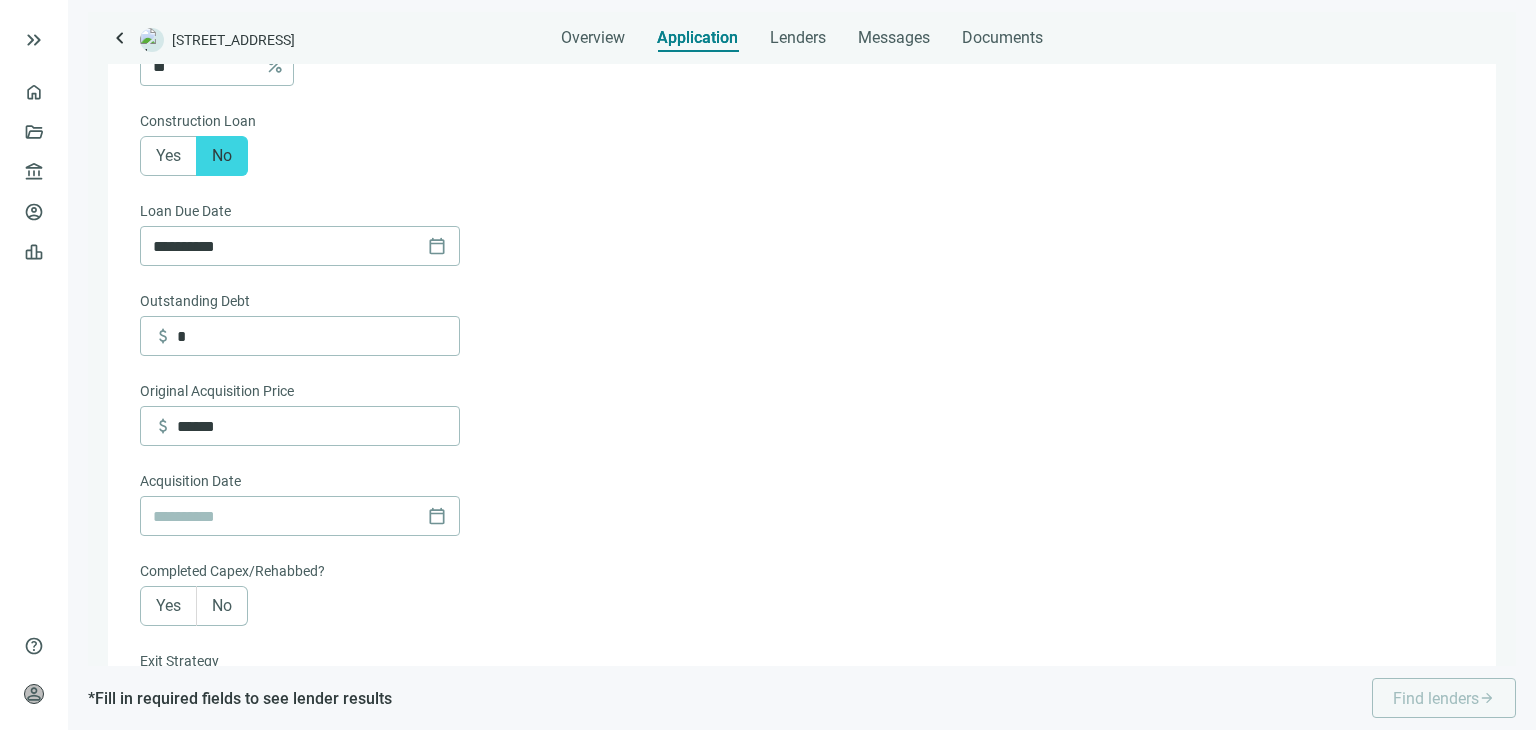 scroll, scrollTop: 724, scrollLeft: 0, axis: vertical 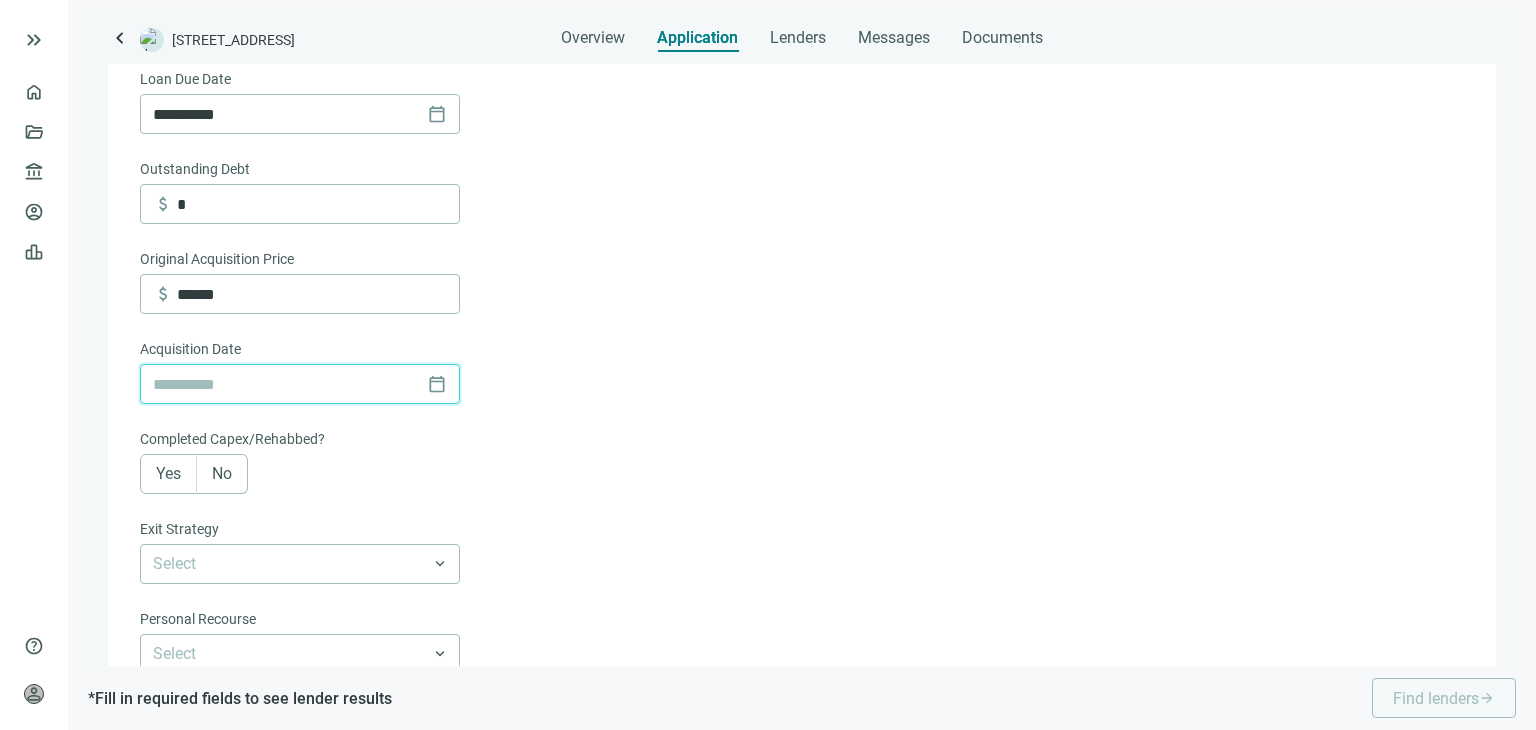 click at bounding box center [286, 384] 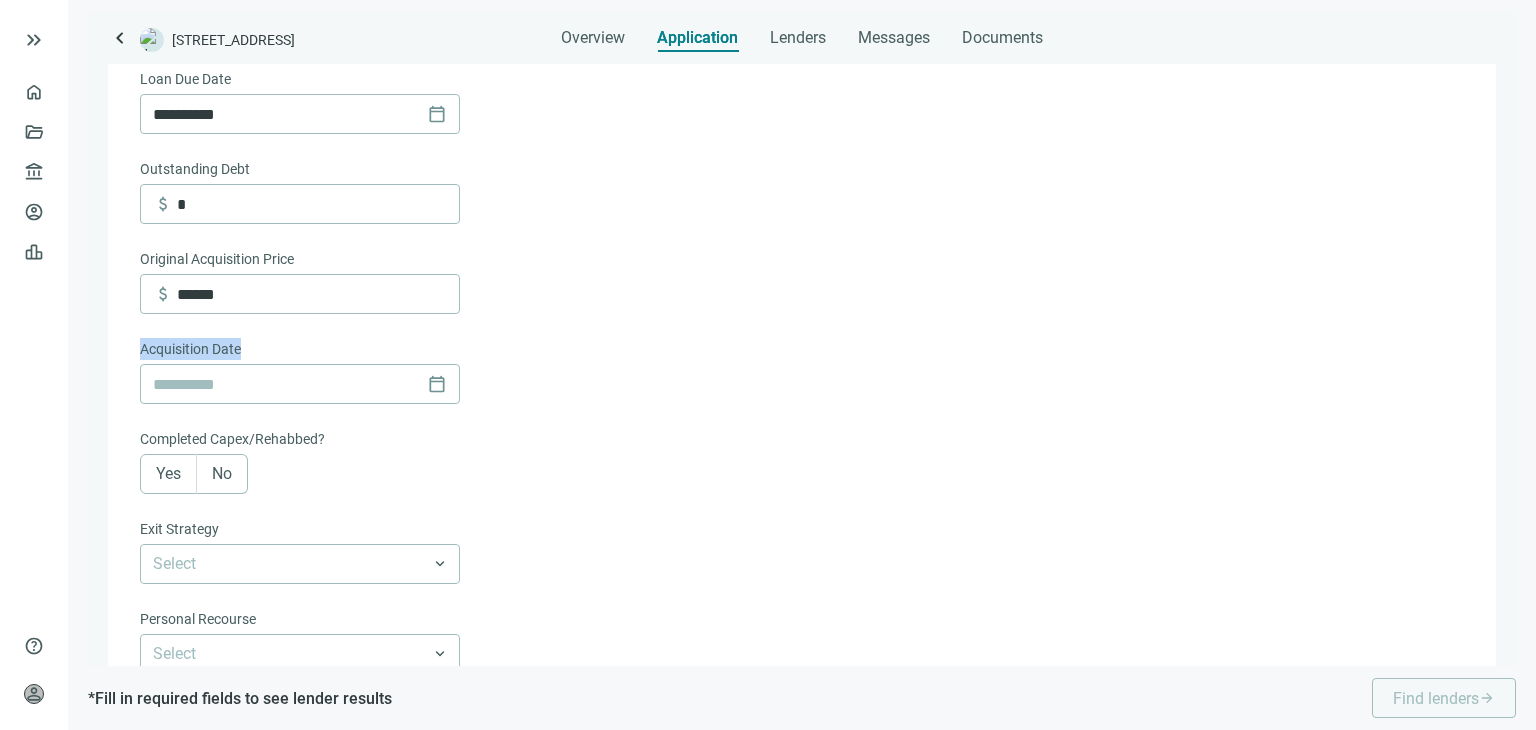 drag, startPoint x: 245, startPoint y: 352, endPoint x: 139, endPoint y: 353, distance: 106.004715 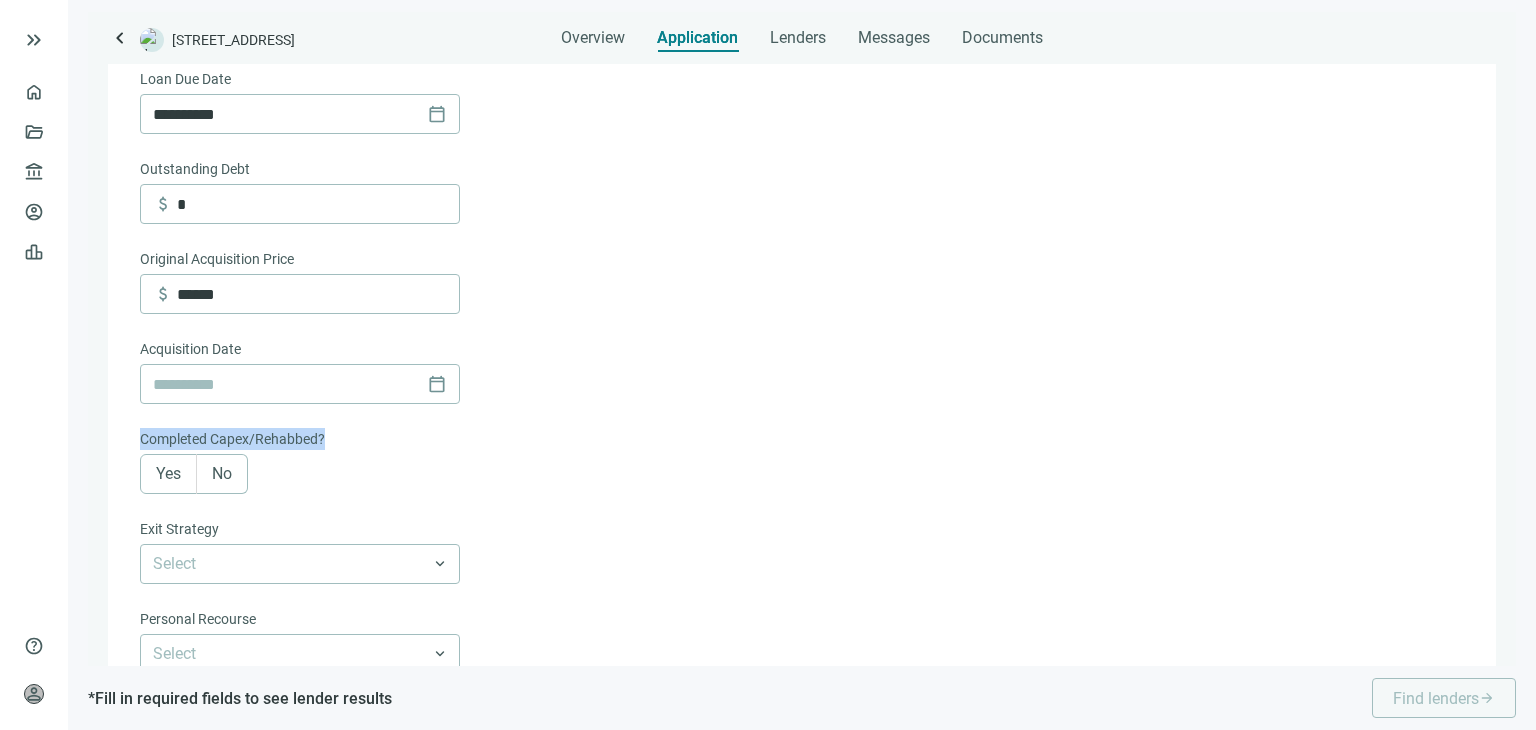 drag, startPoint x: 330, startPoint y: 445, endPoint x: 138, endPoint y: 441, distance: 192.04166 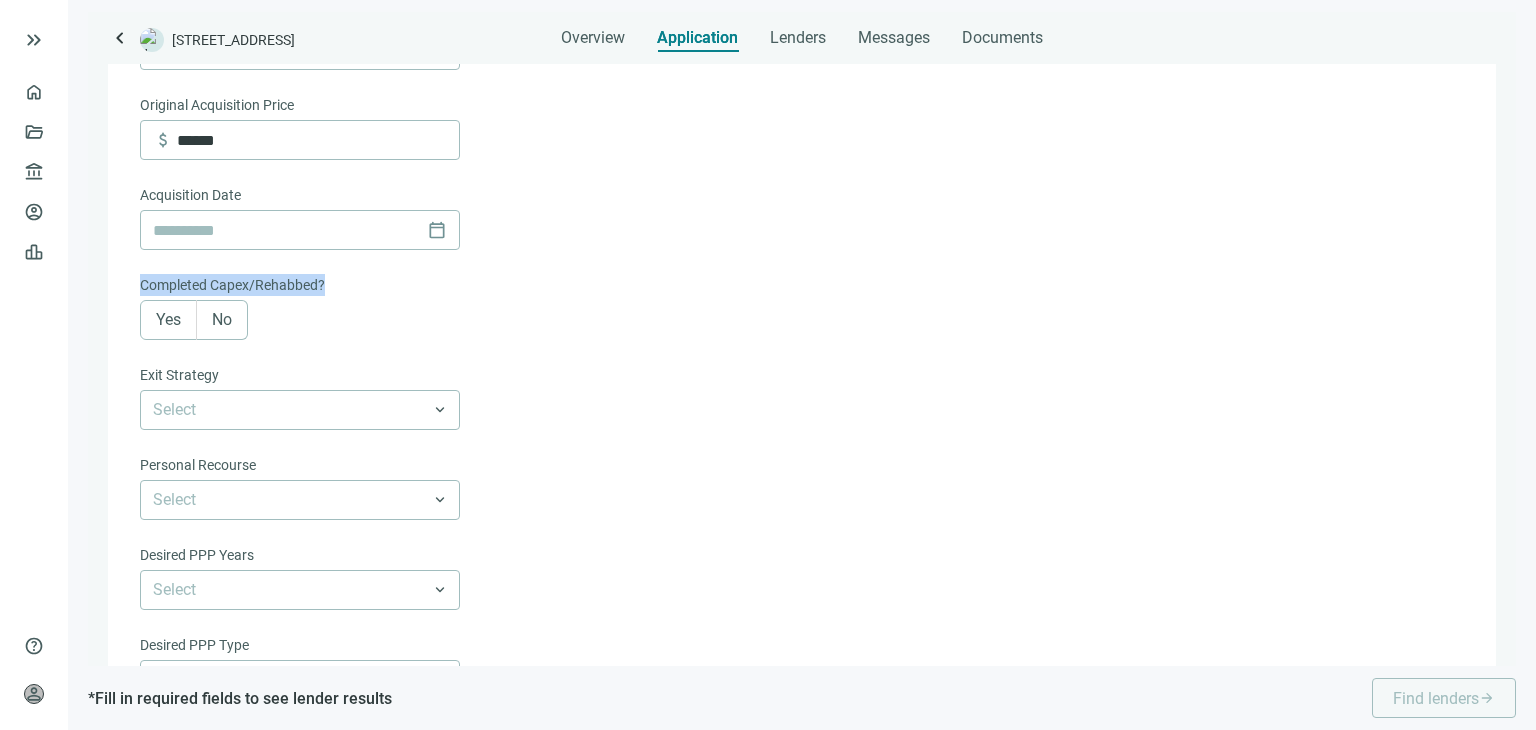 scroll, scrollTop: 924, scrollLeft: 0, axis: vertical 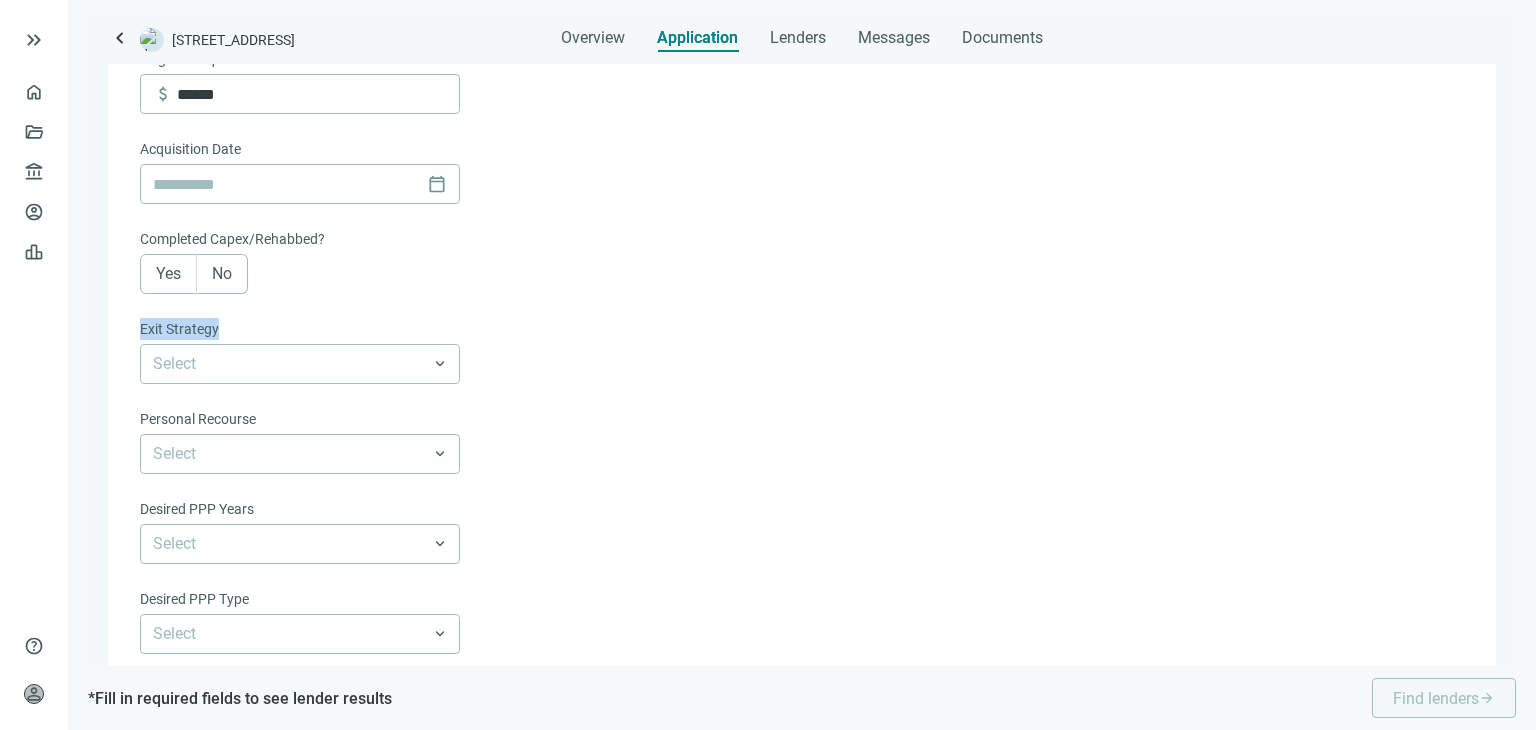 drag, startPoint x: 229, startPoint y: 333, endPoint x: 136, endPoint y: 336, distance: 93.04838 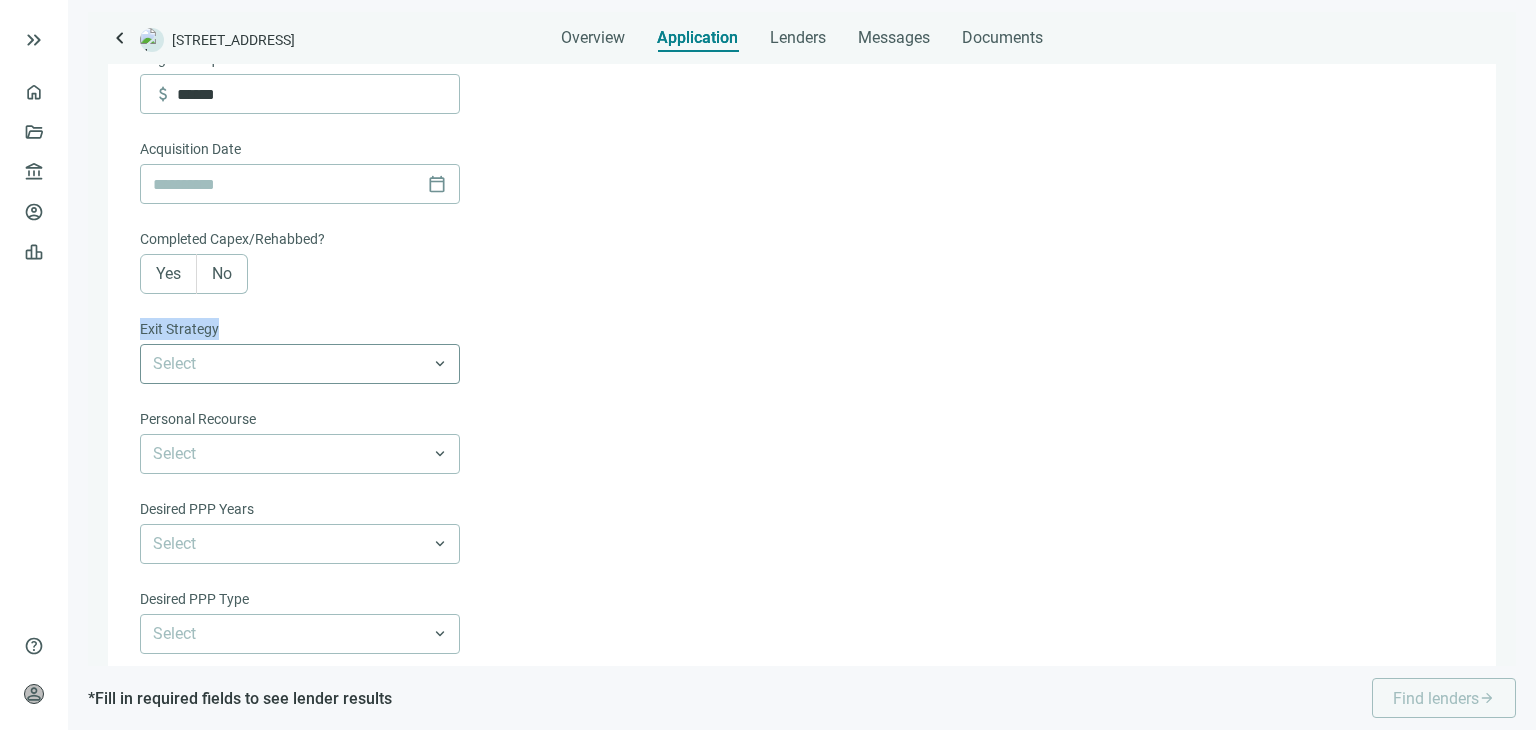 click at bounding box center [300, 364] 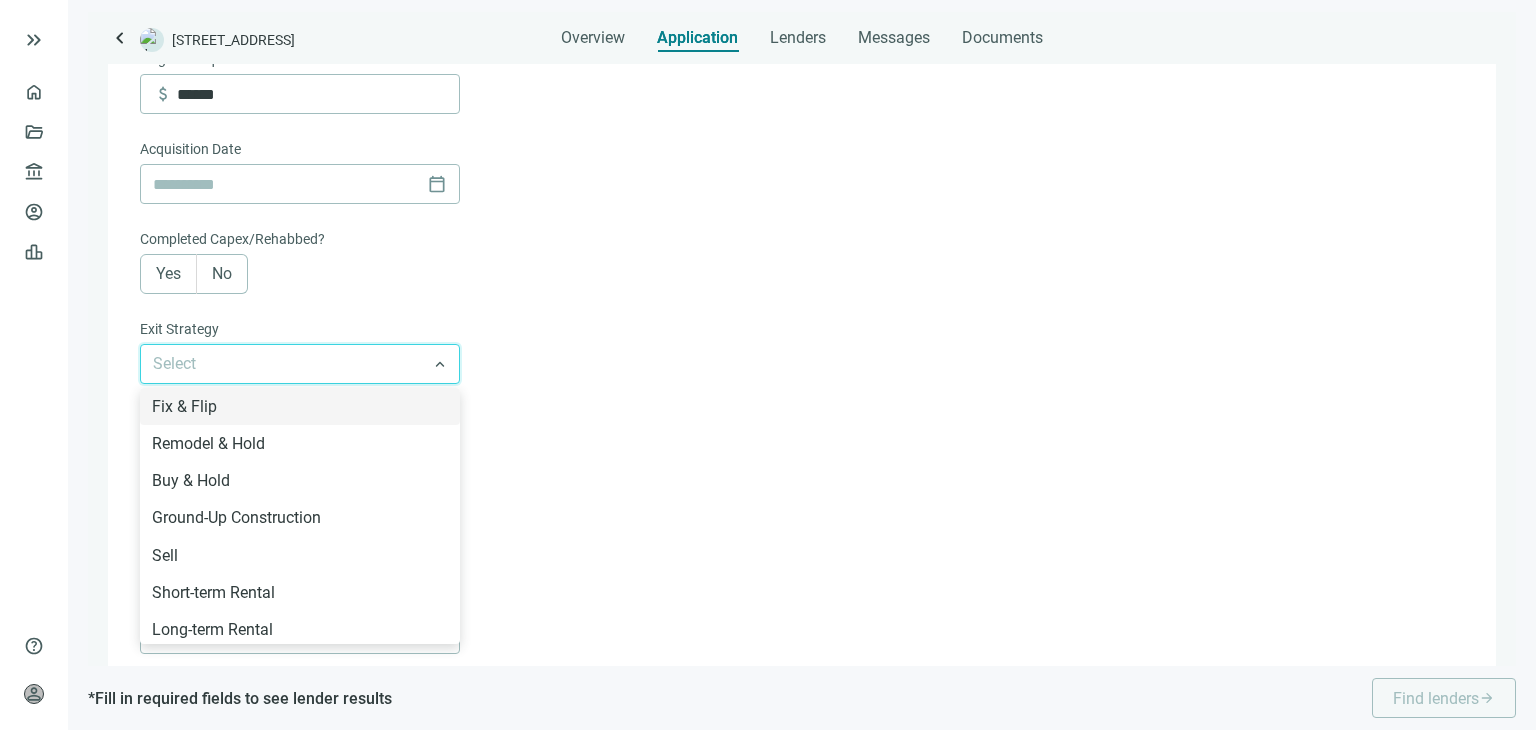 click on "**********" at bounding box center [800, 68] 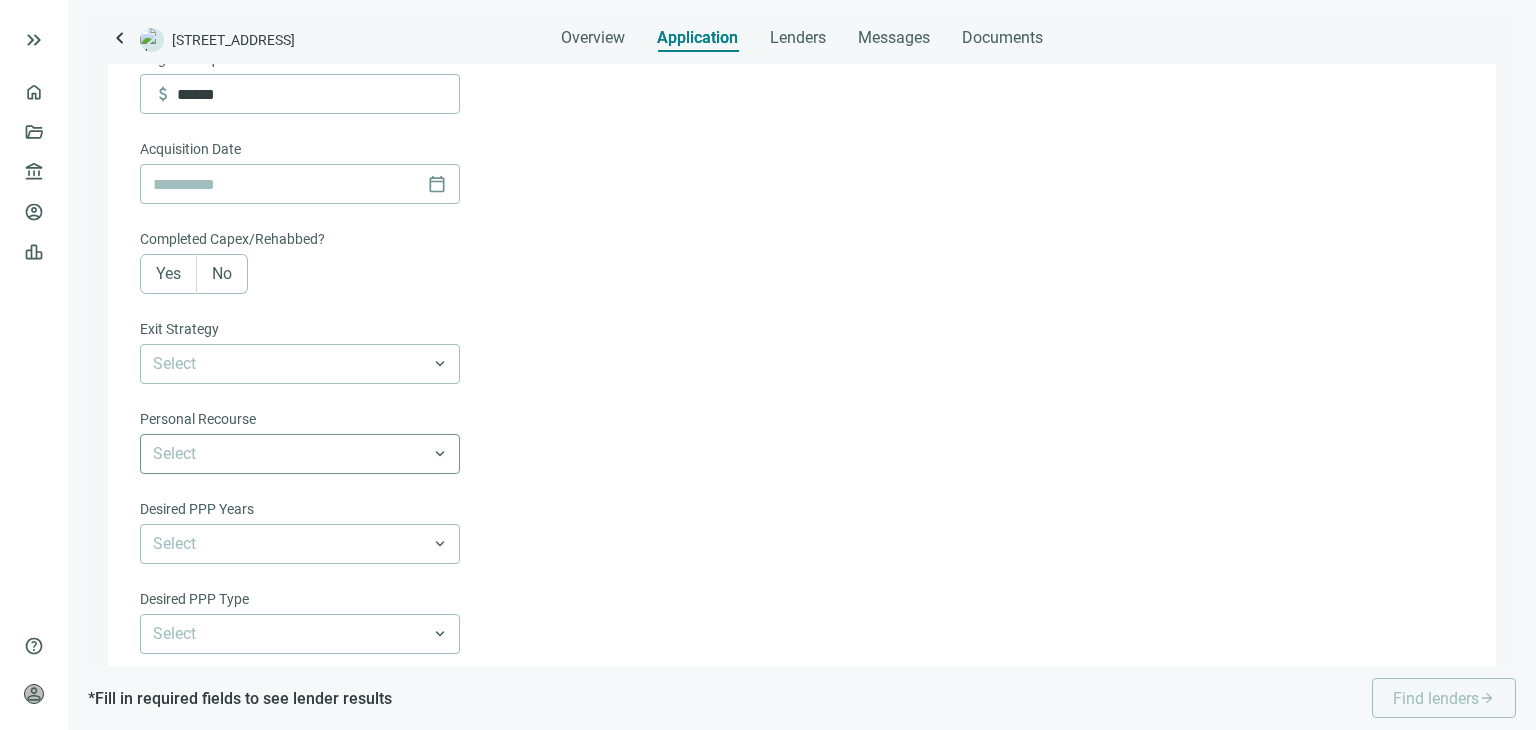 click at bounding box center [300, 454] 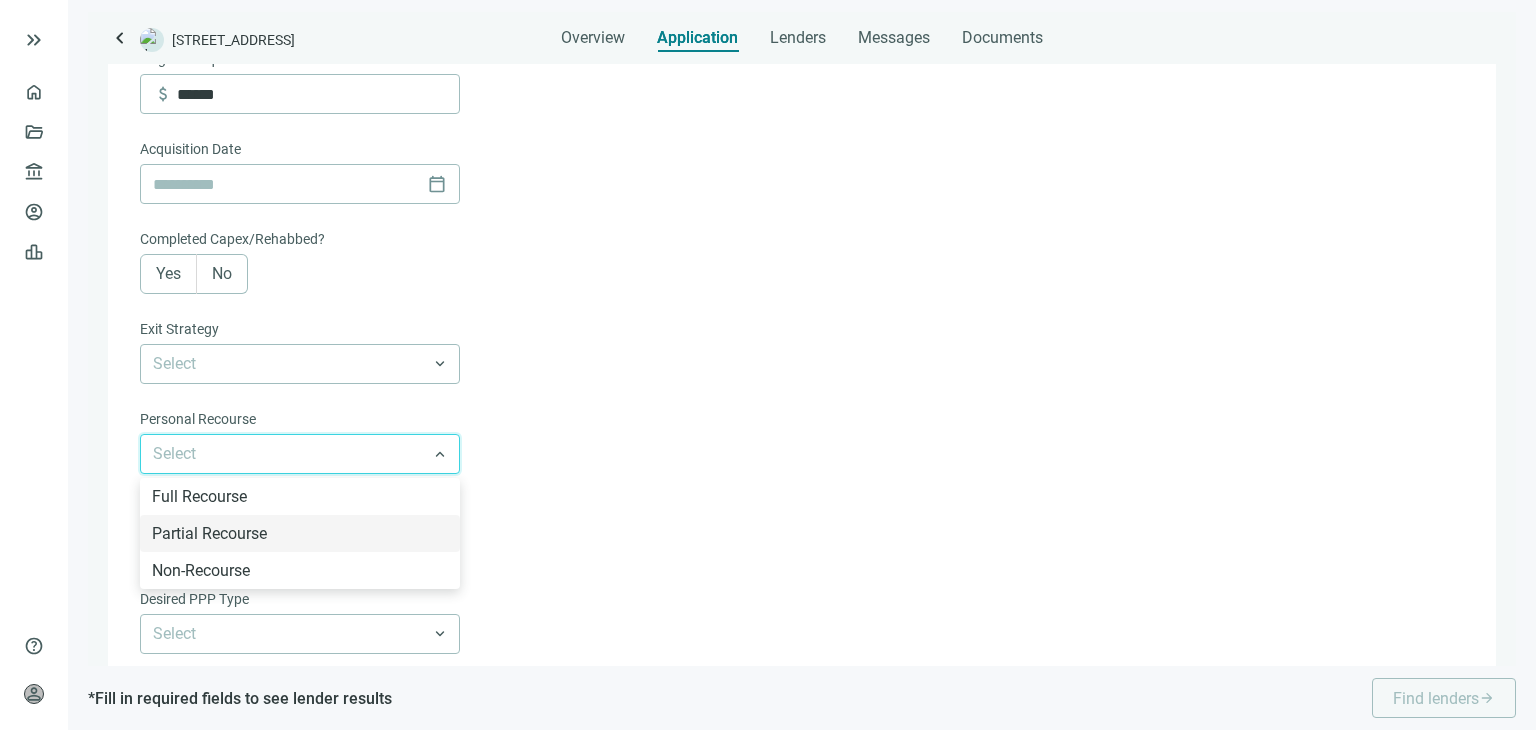 click on "**********" at bounding box center (800, 68) 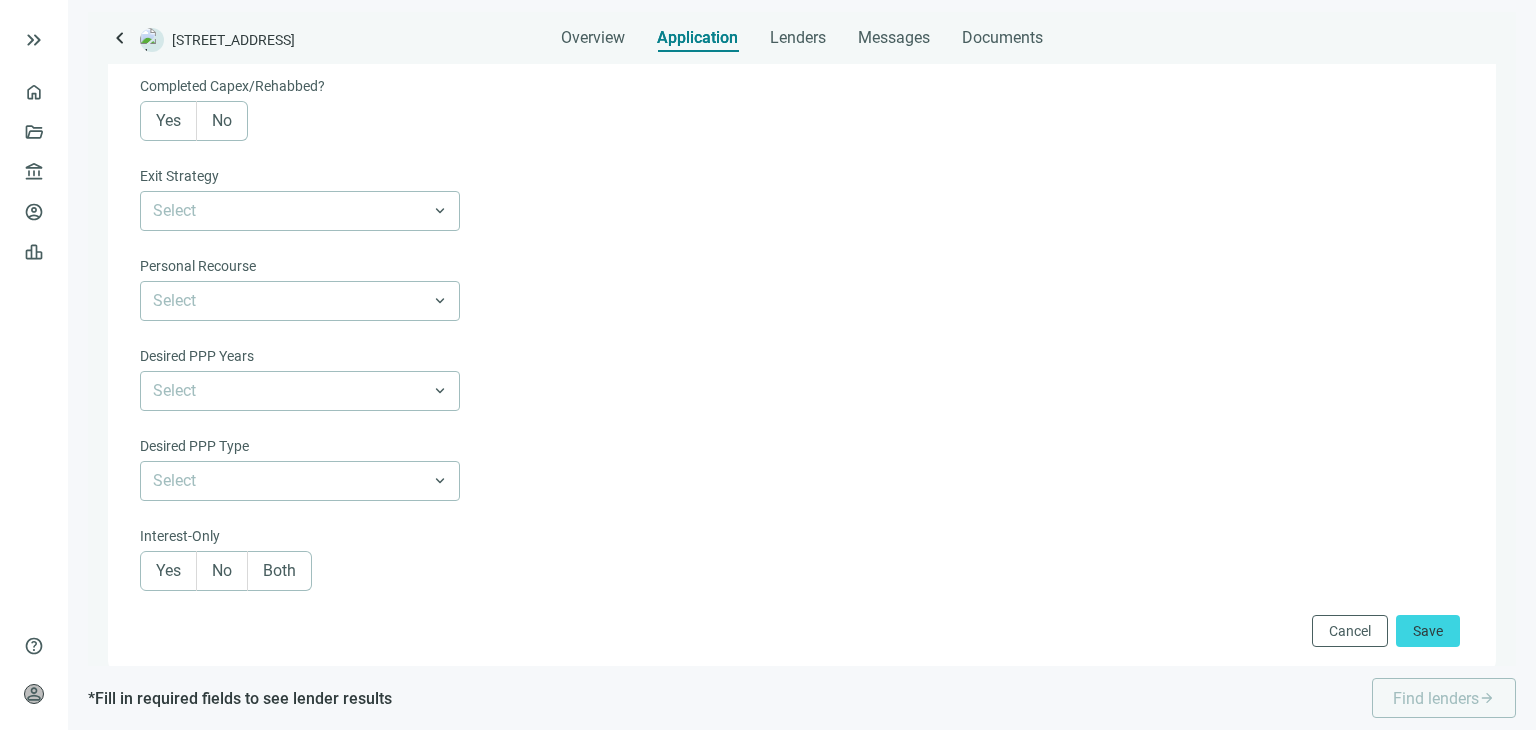 scroll, scrollTop: 1124, scrollLeft: 0, axis: vertical 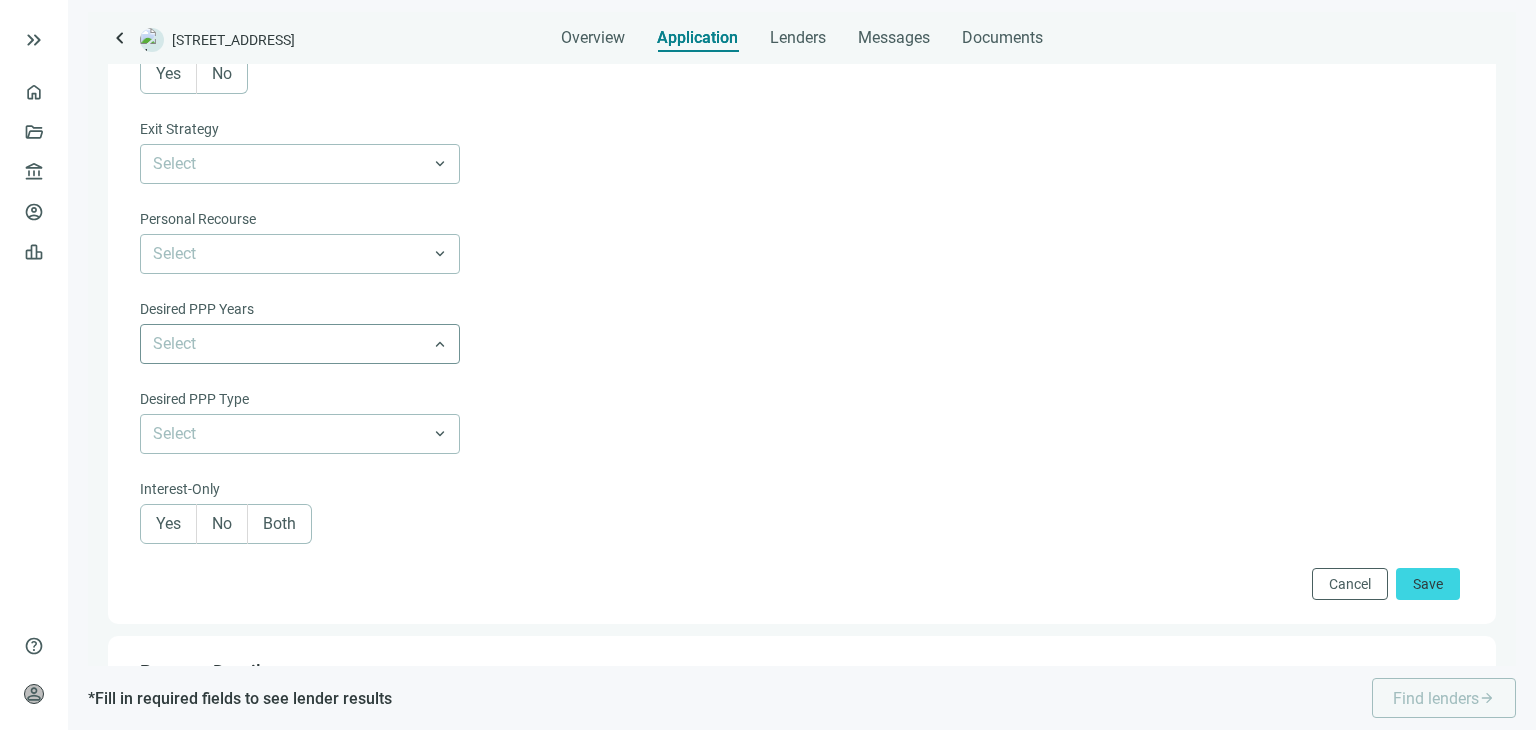 click at bounding box center [300, 344] 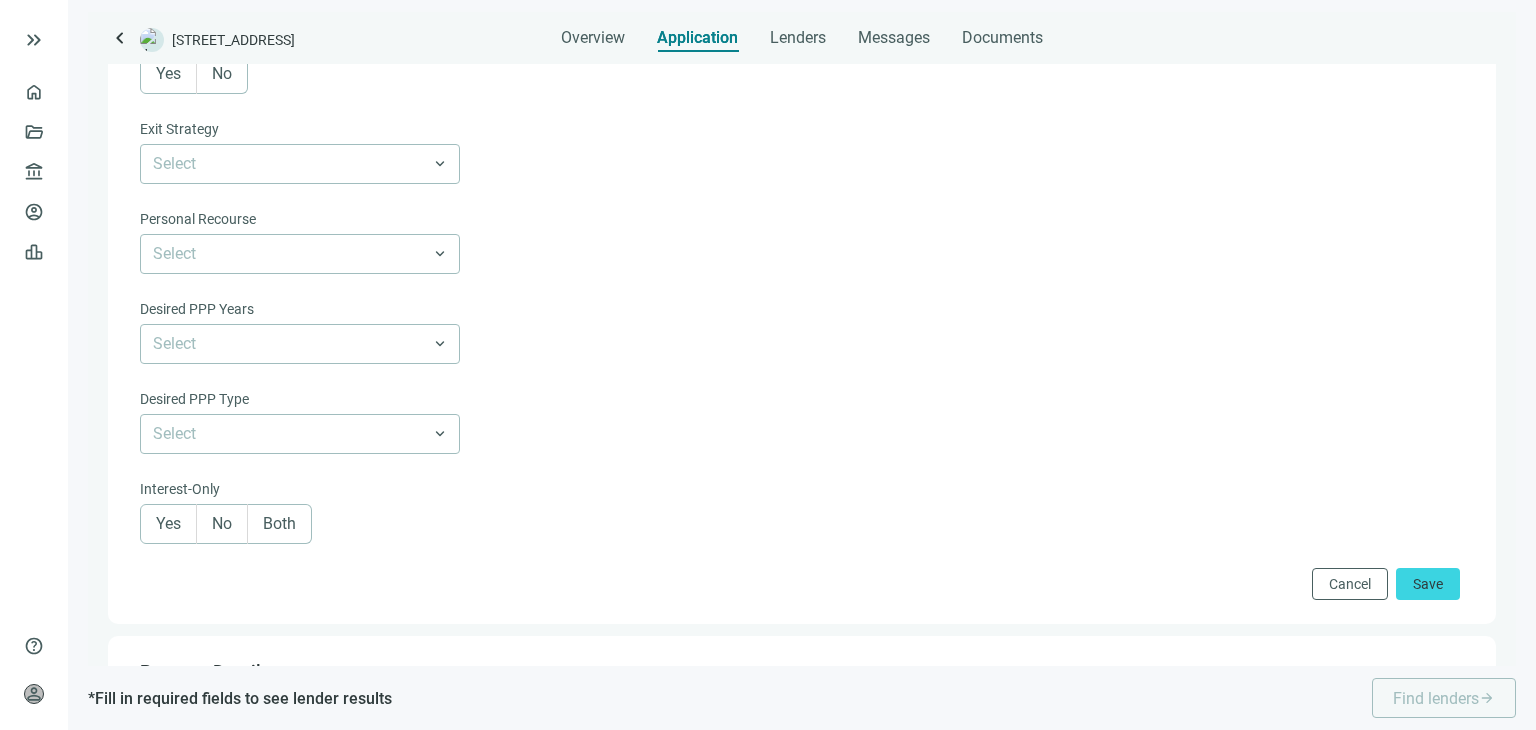 click on "**********" at bounding box center (800, -132) 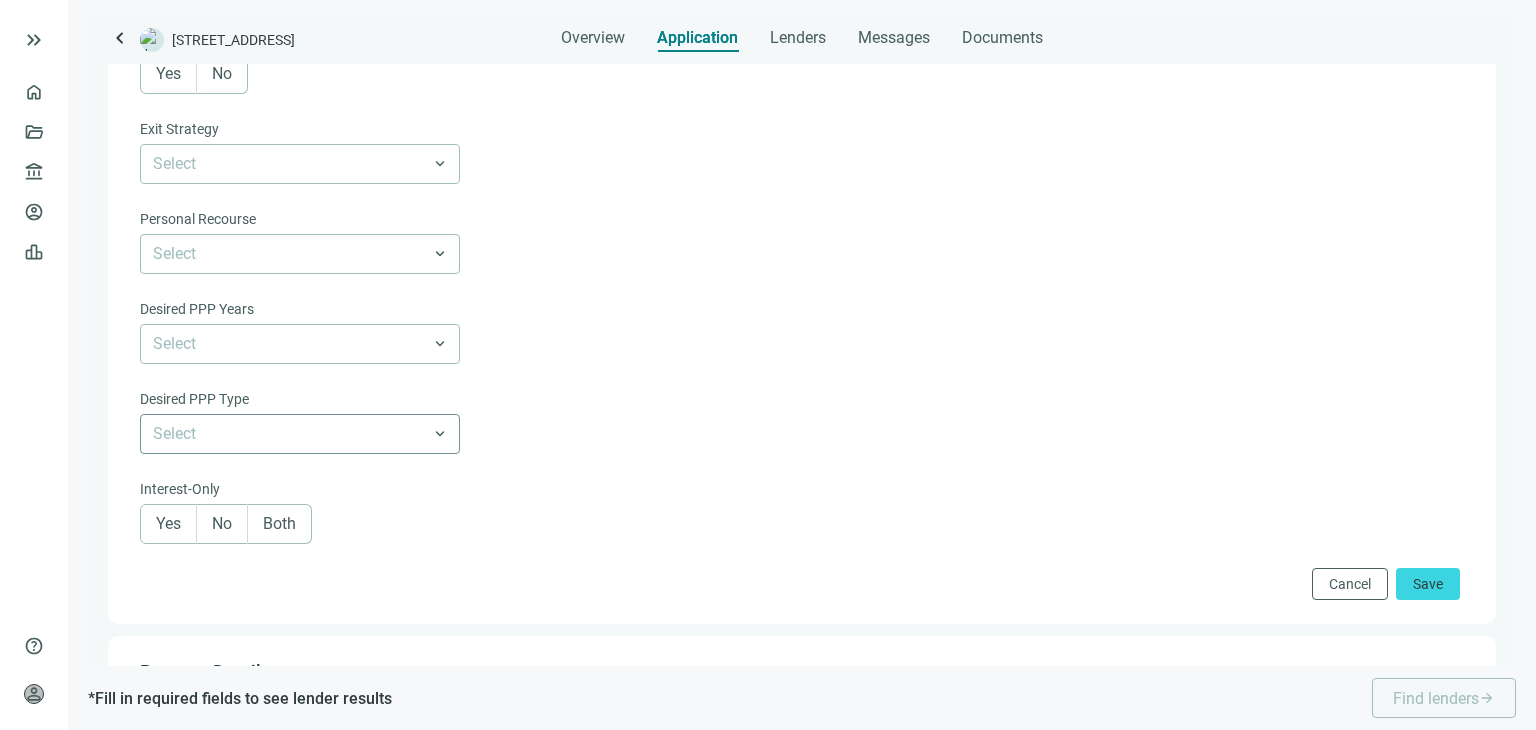 click at bounding box center (300, 434) 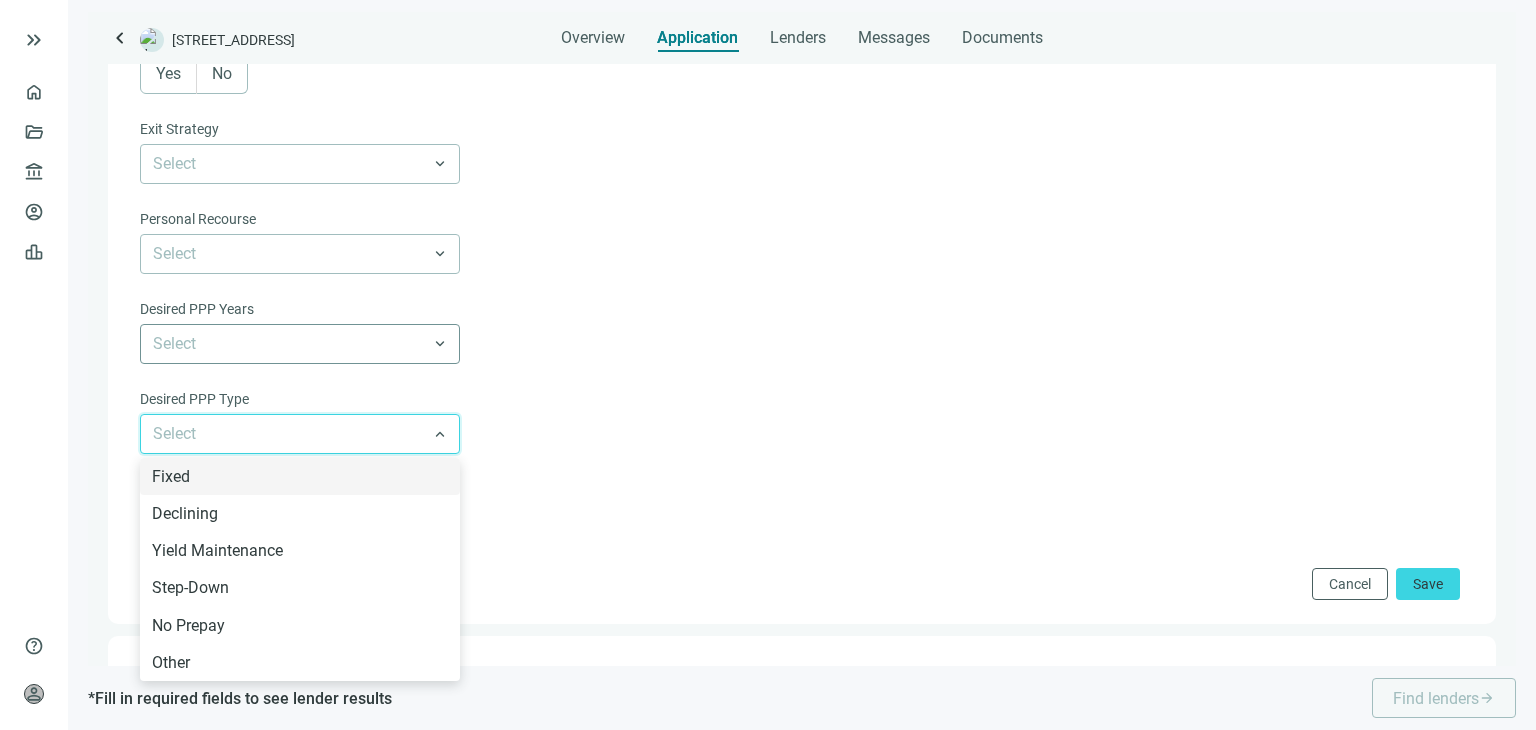click at bounding box center (300, 344) 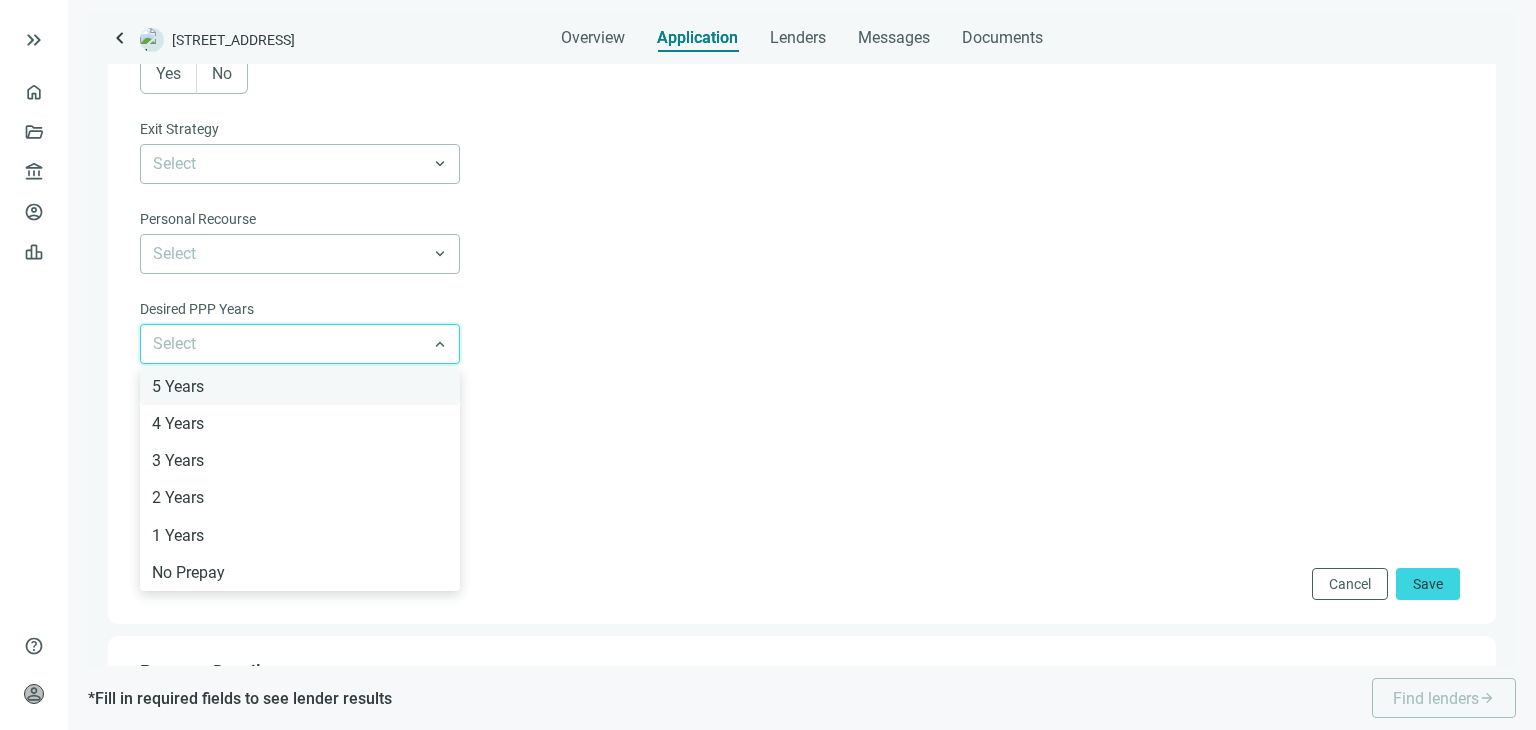 click on "5 Years" at bounding box center [300, 386] 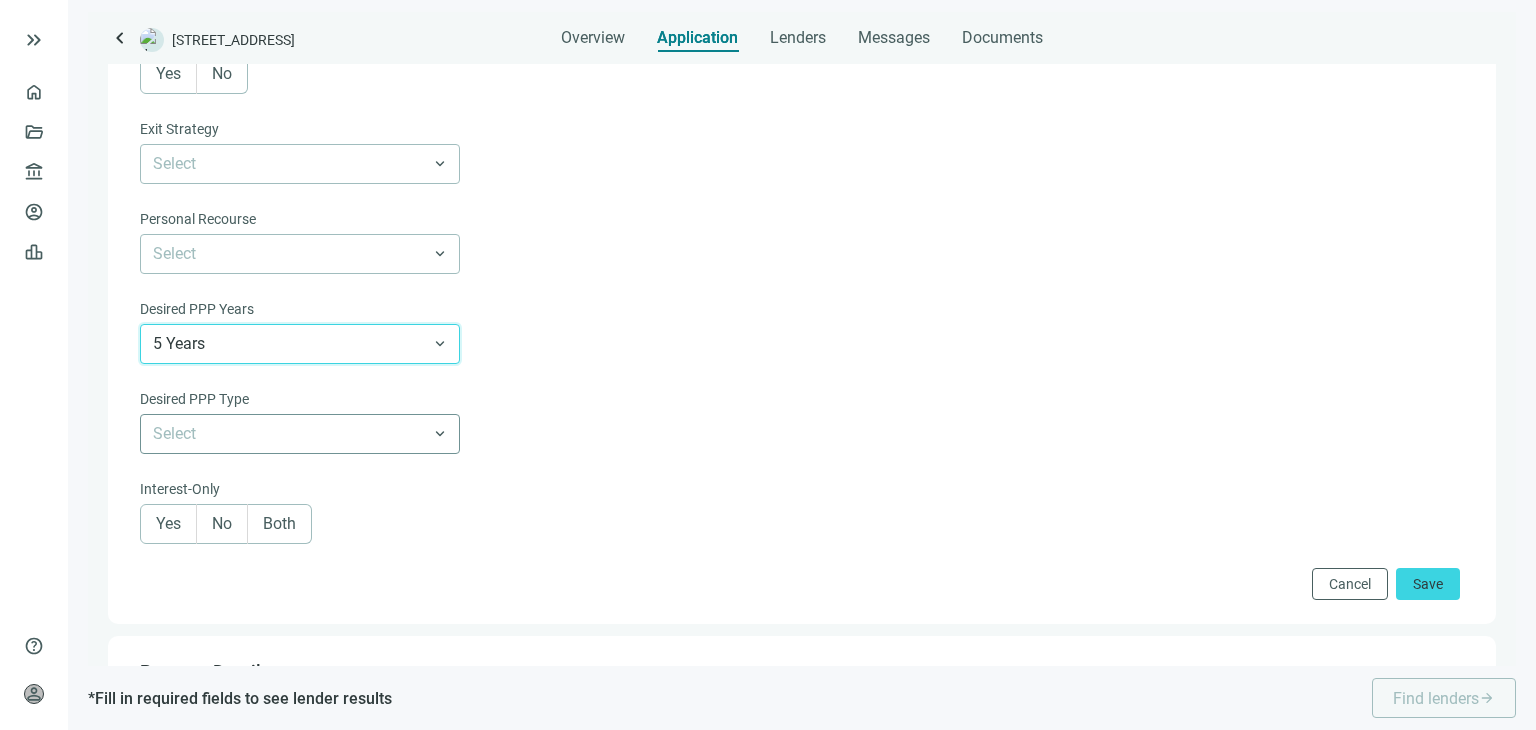 click at bounding box center [300, 434] 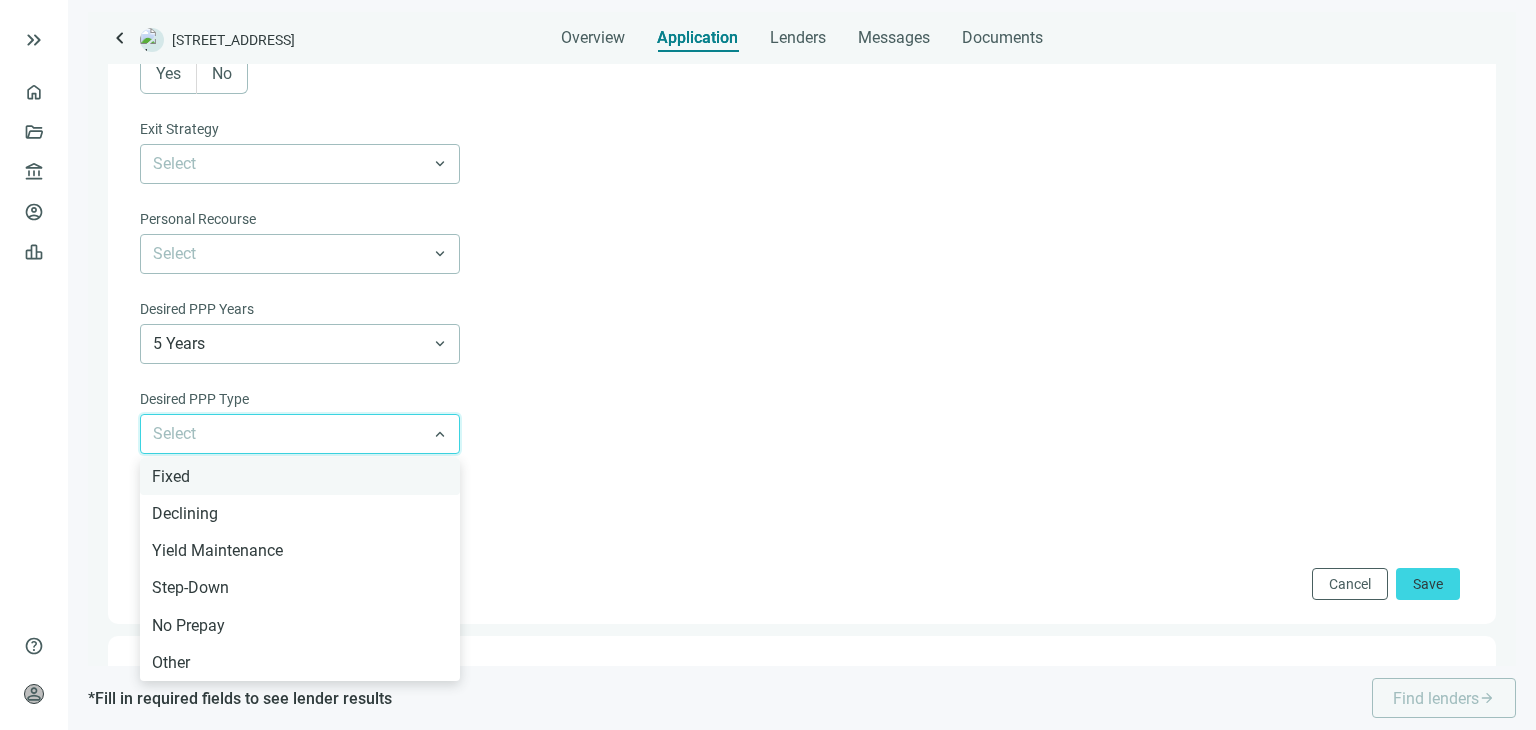 click on "Fixed" at bounding box center [300, 476] 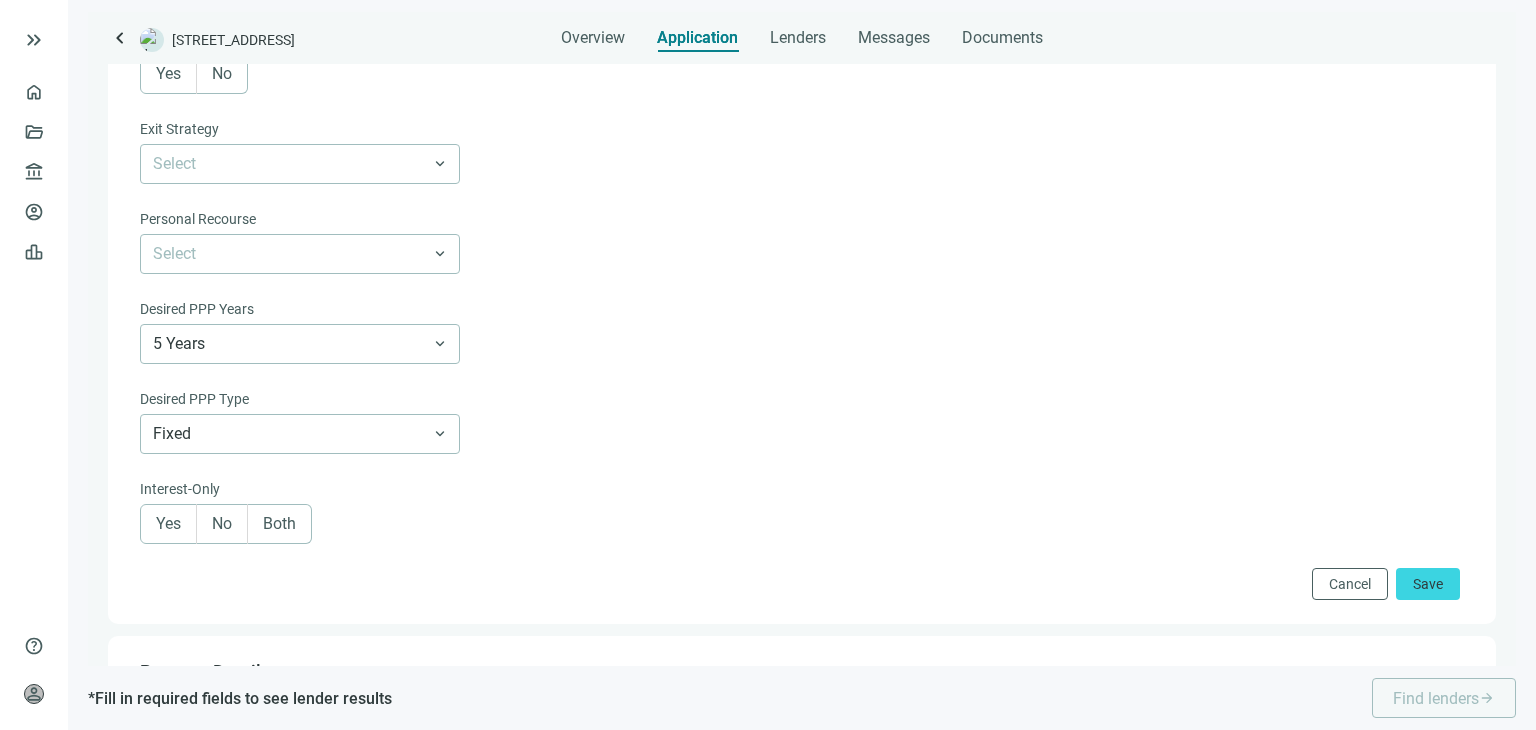 click on "Both" at bounding box center [279, 523] 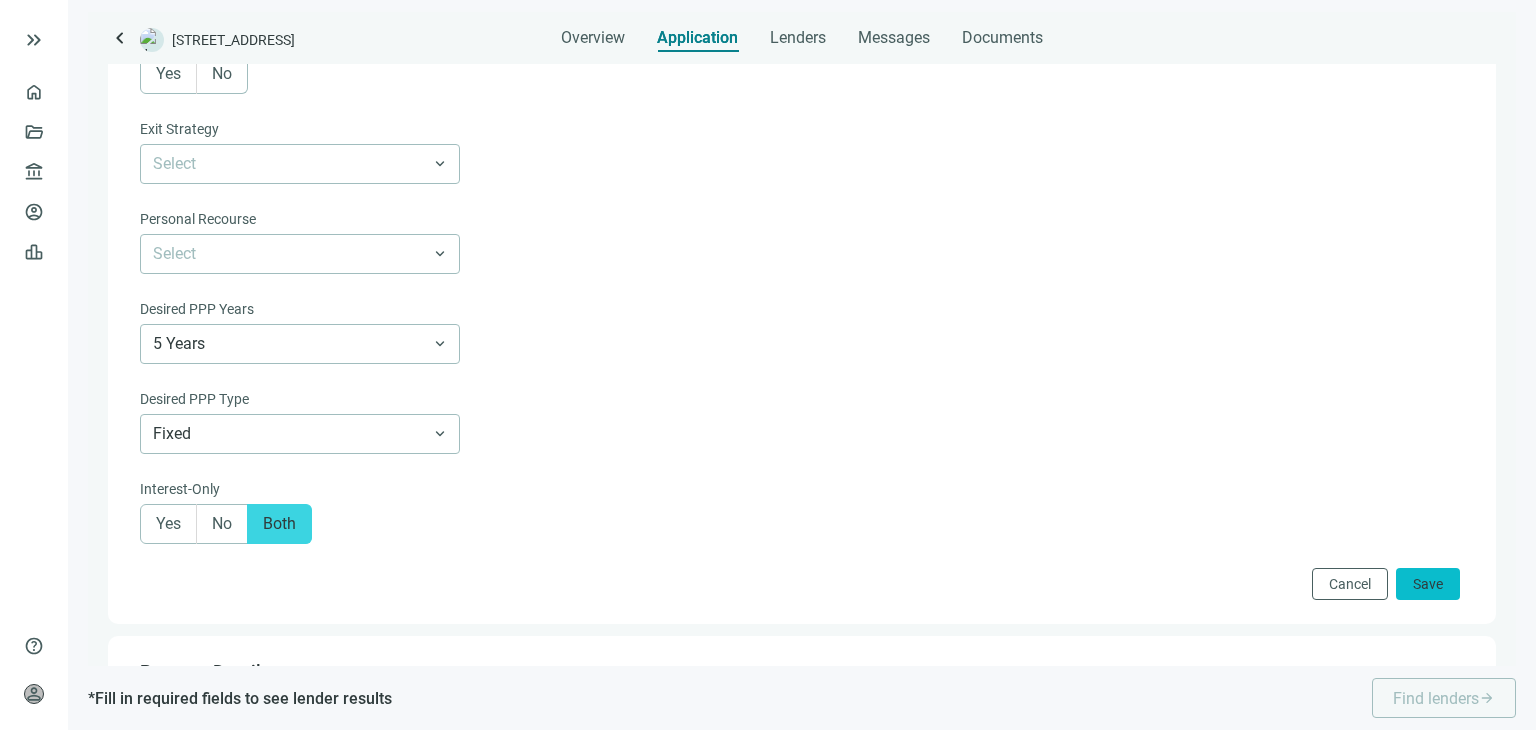 click on "Save" at bounding box center [1428, 584] 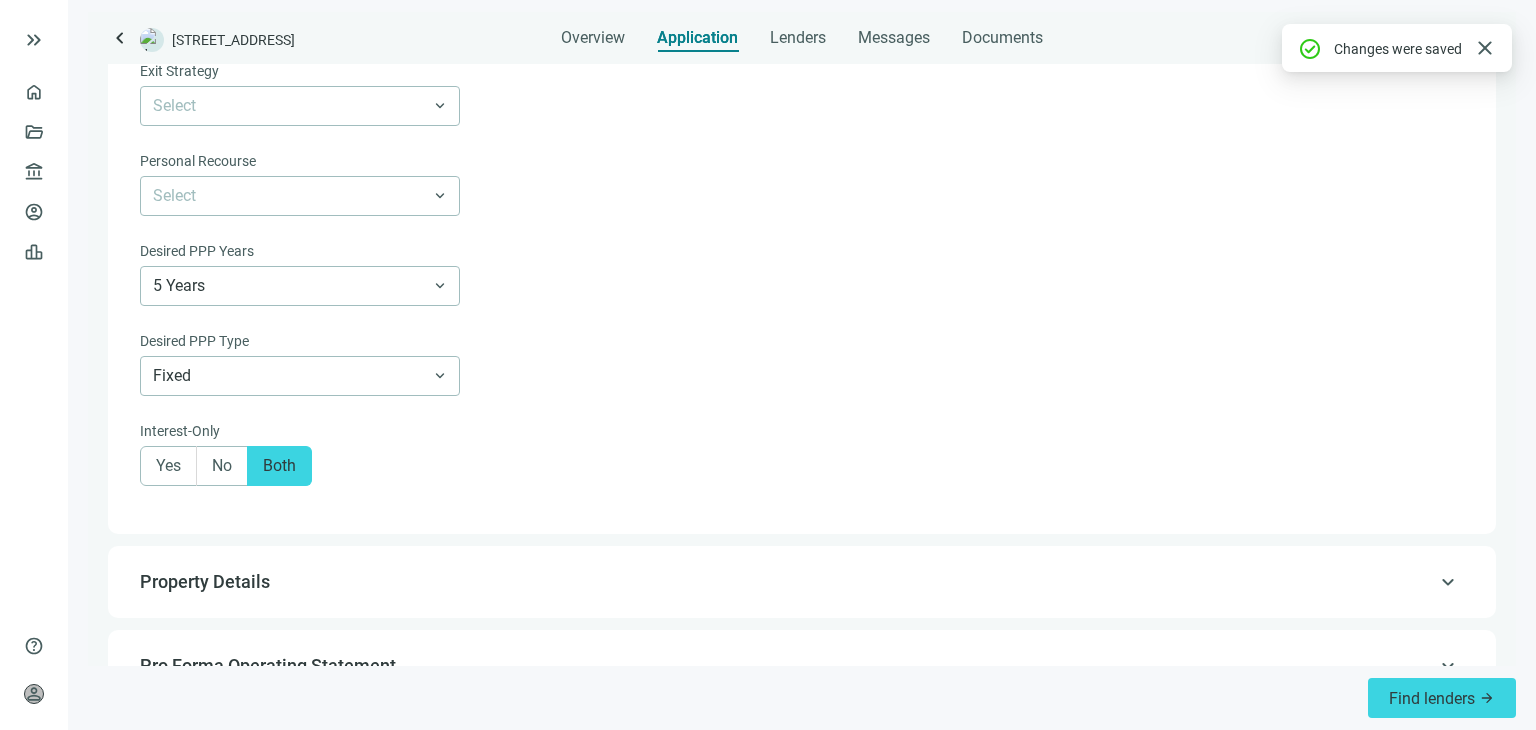 scroll, scrollTop: 1424, scrollLeft: 0, axis: vertical 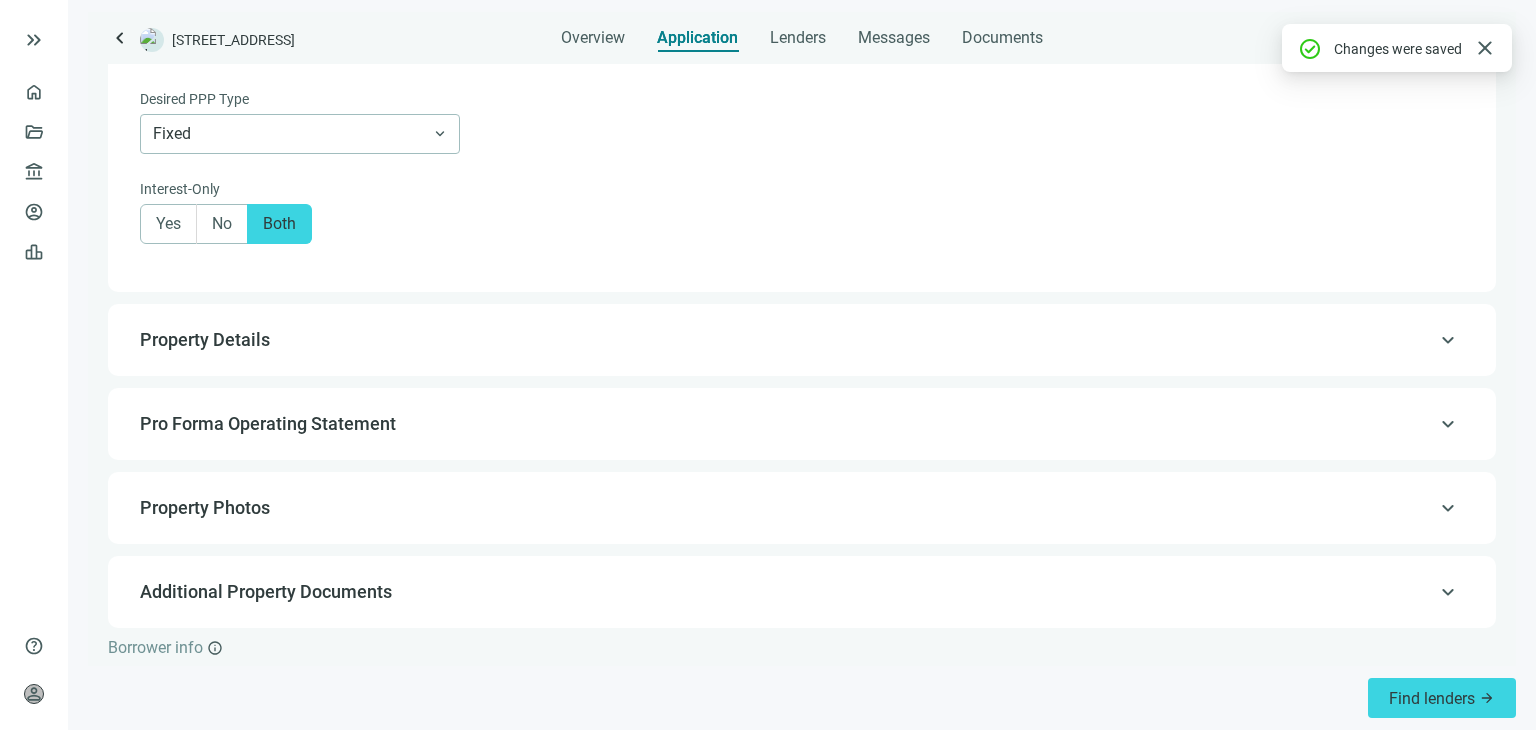 click on "Property Details" at bounding box center [800, 340] 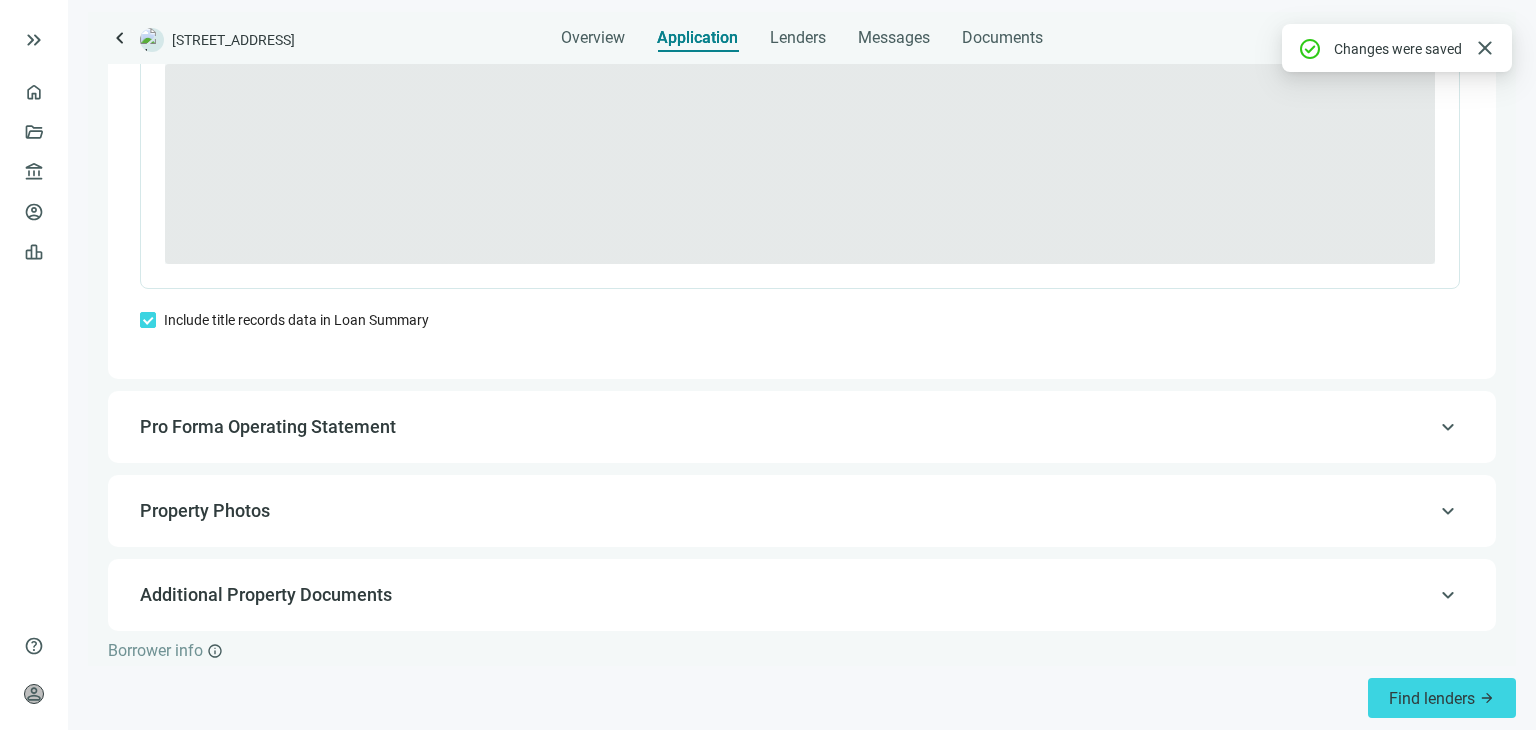 scroll, scrollTop: 1644, scrollLeft: 0, axis: vertical 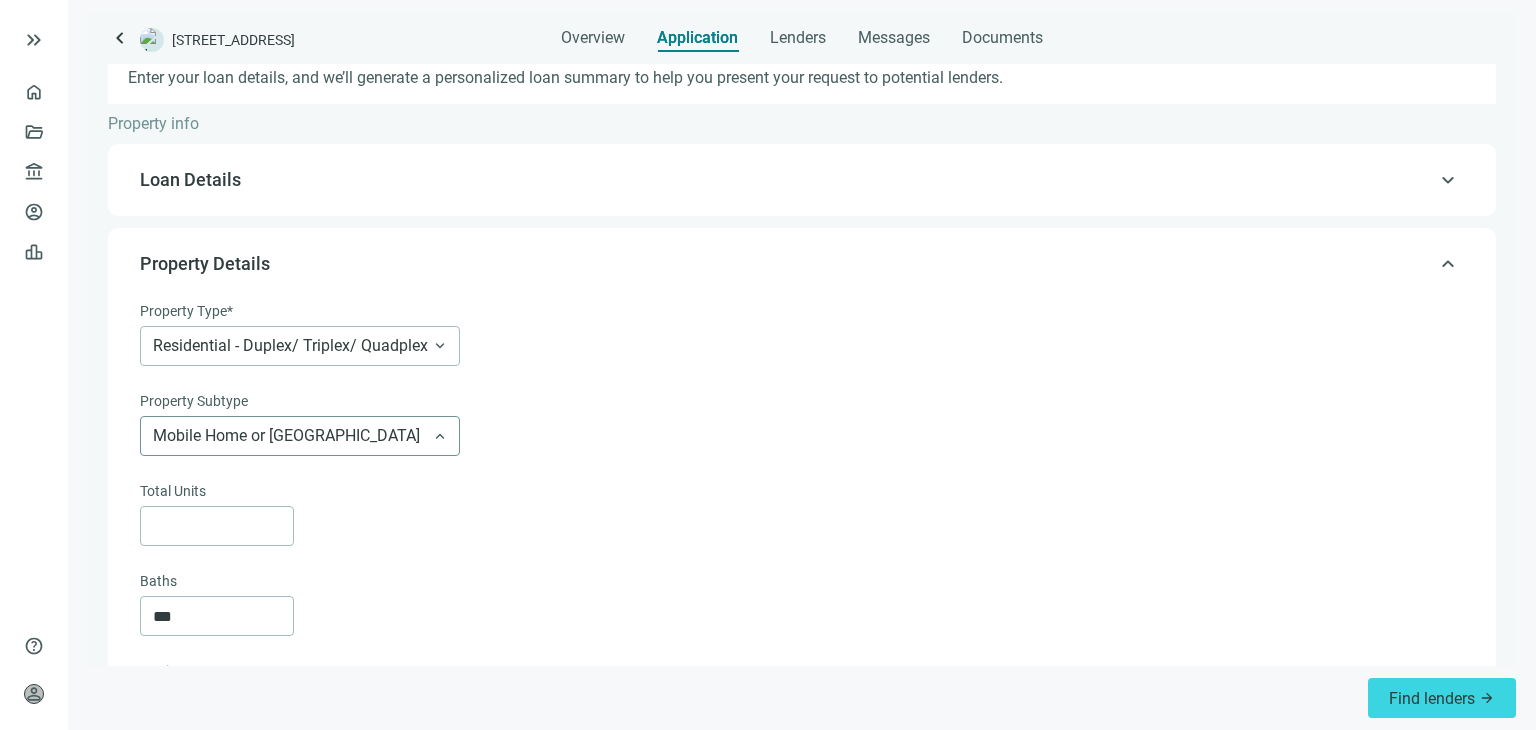 click on "Mobile Home or [GEOGRAPHIC_DATA]" at bounding box center (300, 436) 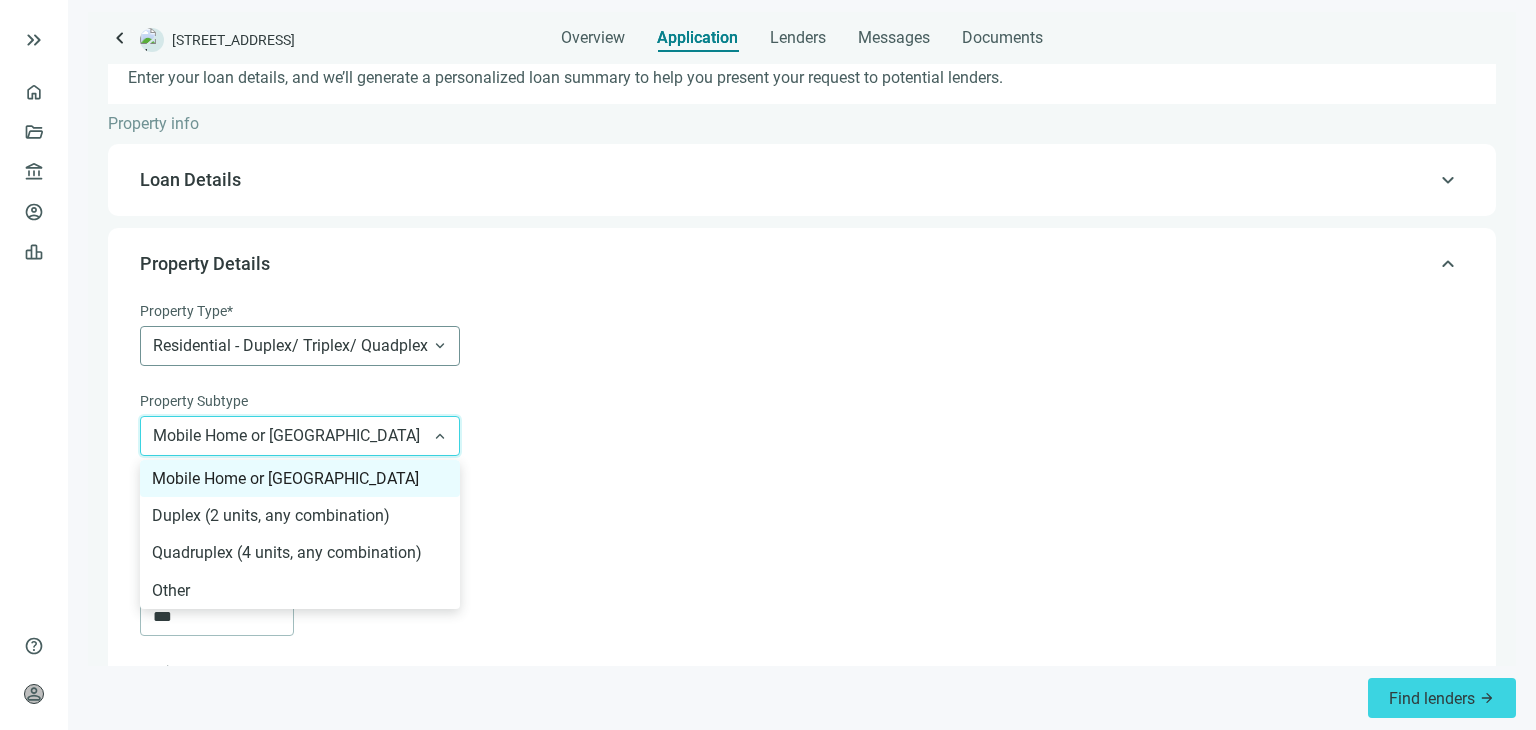 click on "Residential - Duplex/ Triplex/ Quadplex" at bounding box center [300, 346] 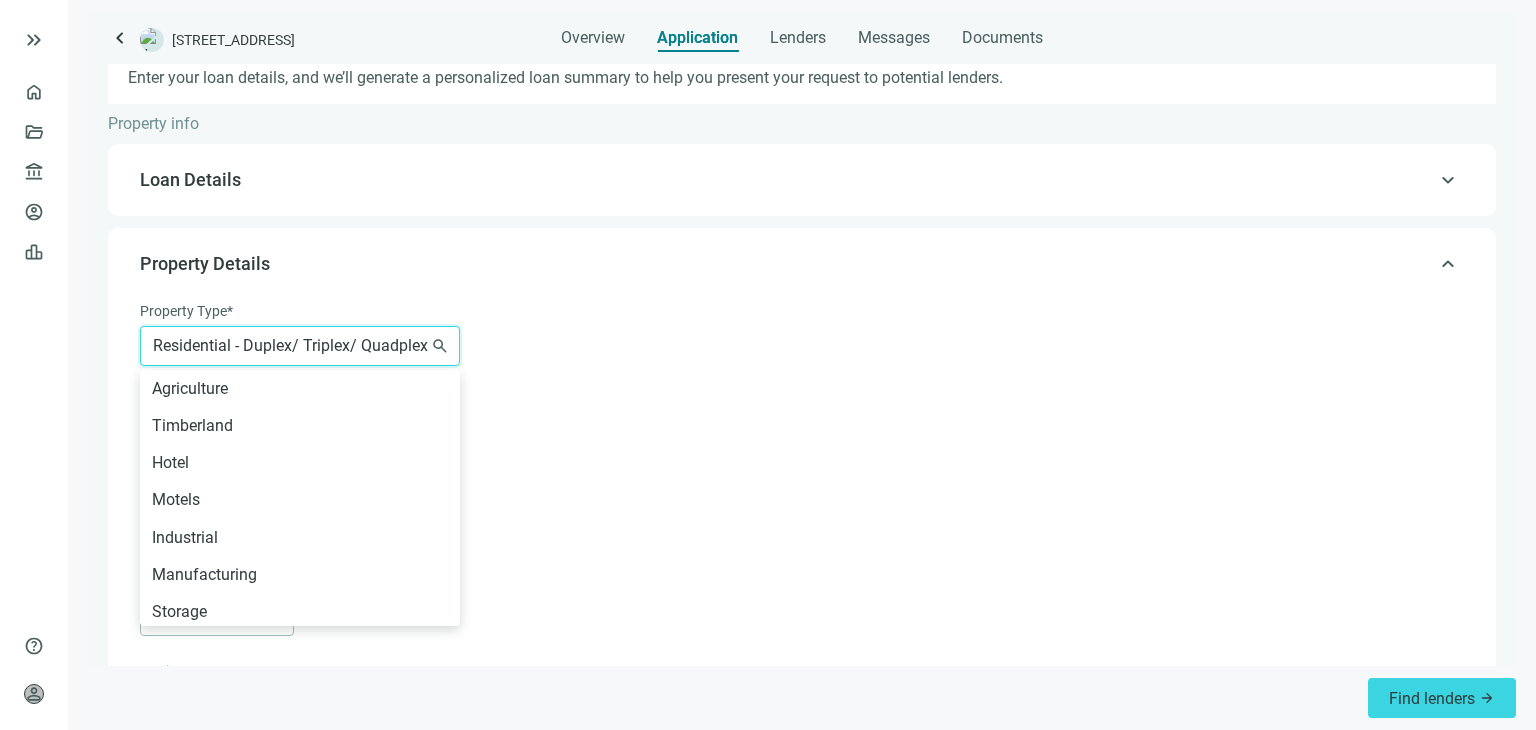 scroll, scrollTop: 484, scrollLeft: 0, axis: vertical 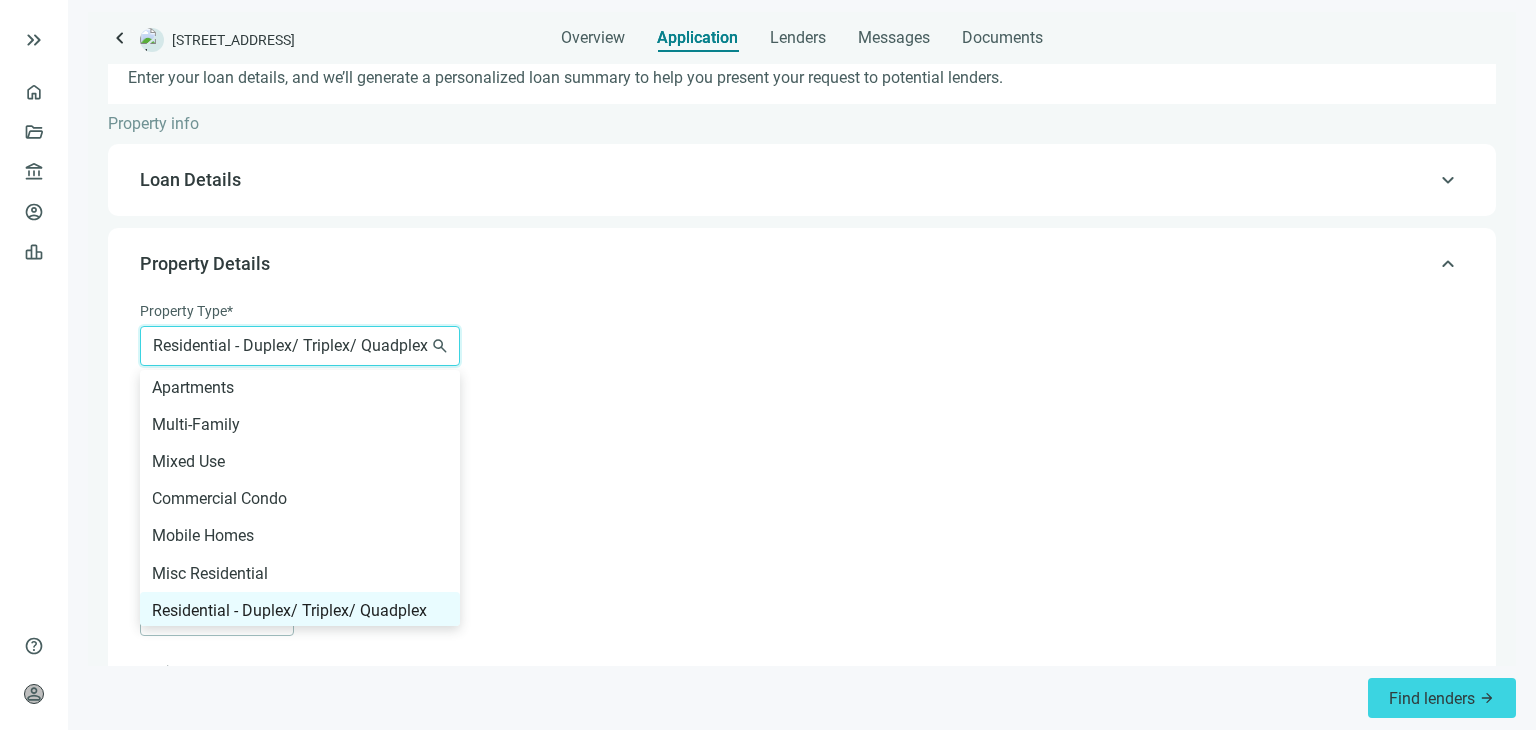 click on "Residential - Duplex/ Triplex/ Quadplex" at bounding box center (300, 346) 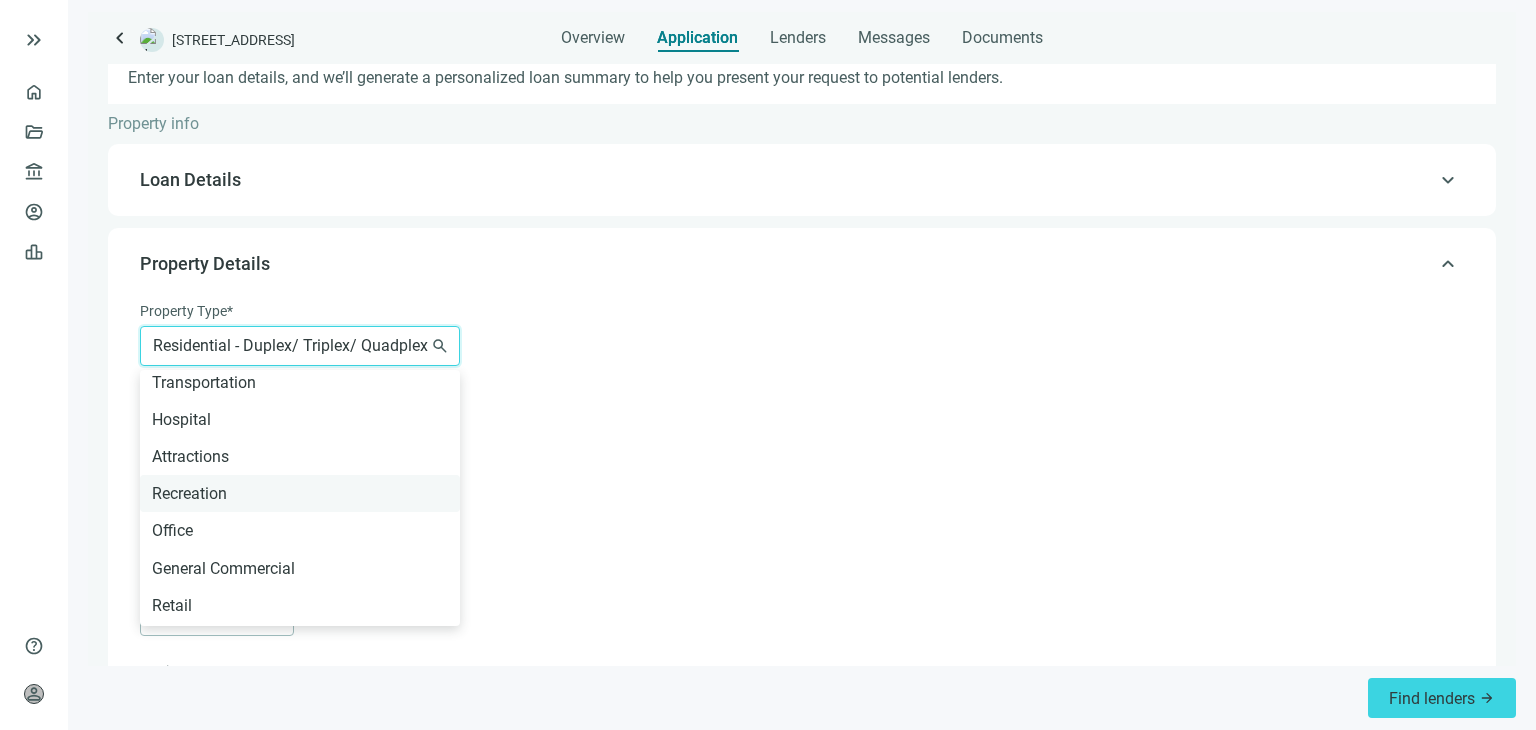 scroll, scrollTop: 984, scrollLeft: 0, axis: vertical 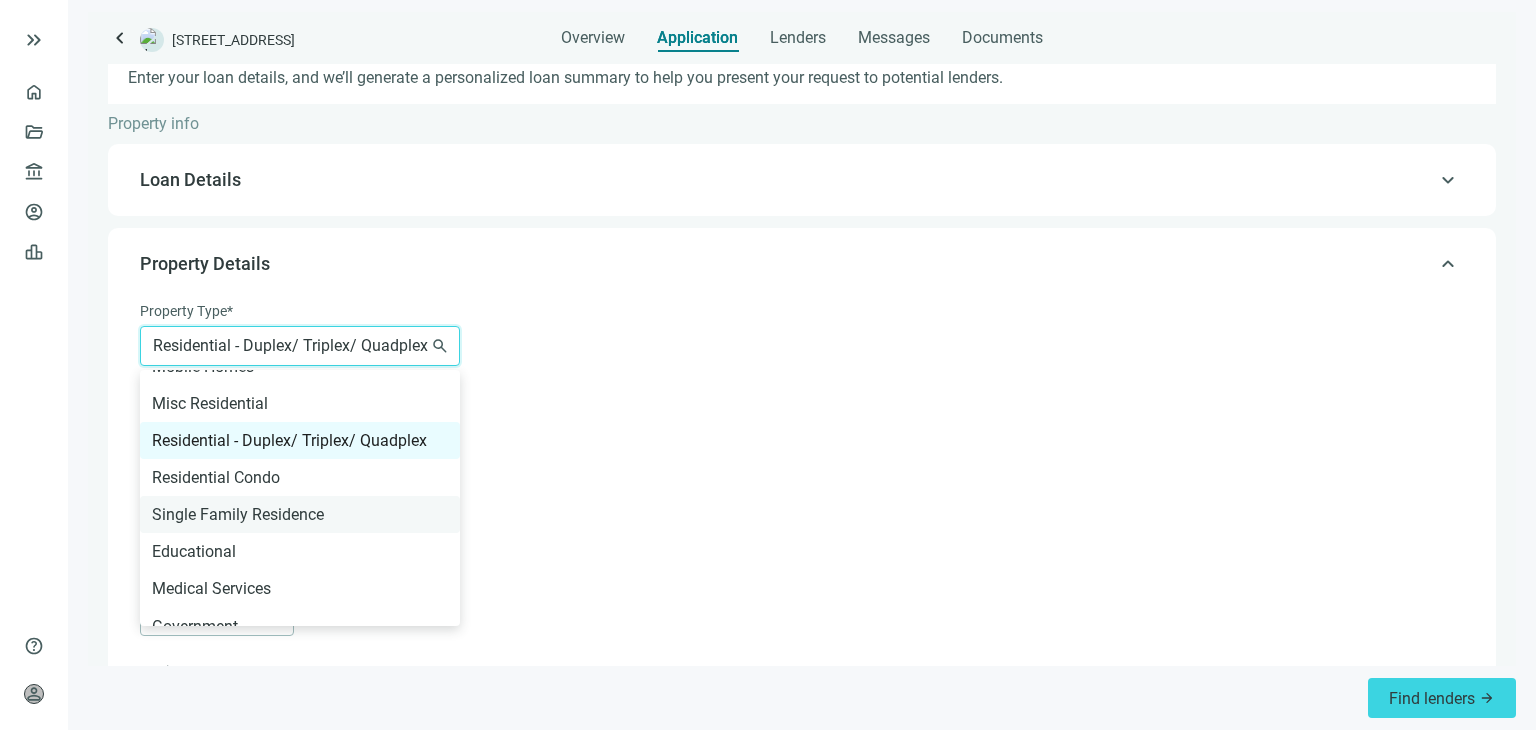 click on "Single Family Residence" at bounding box center (300, 514) 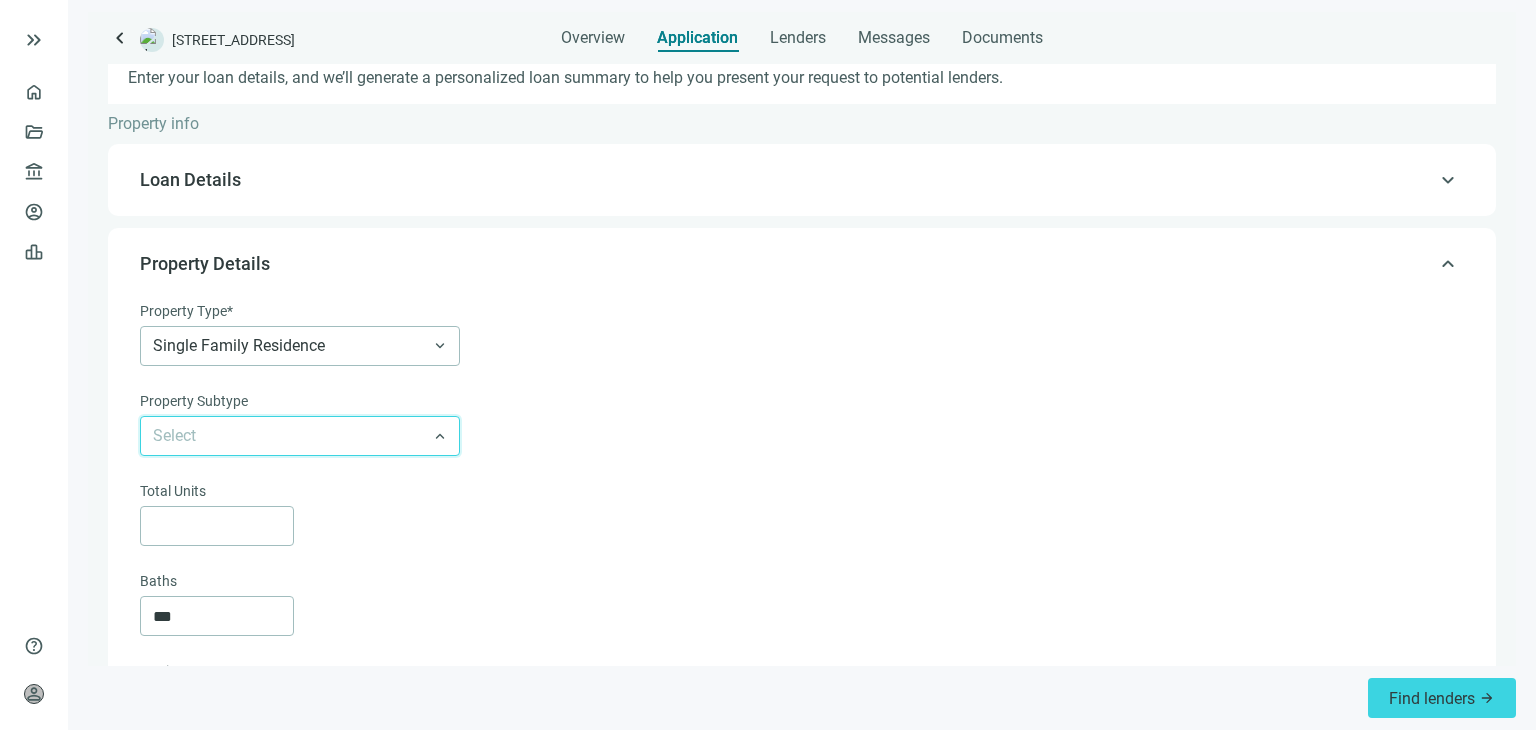 click at bounding box center [300, 436] 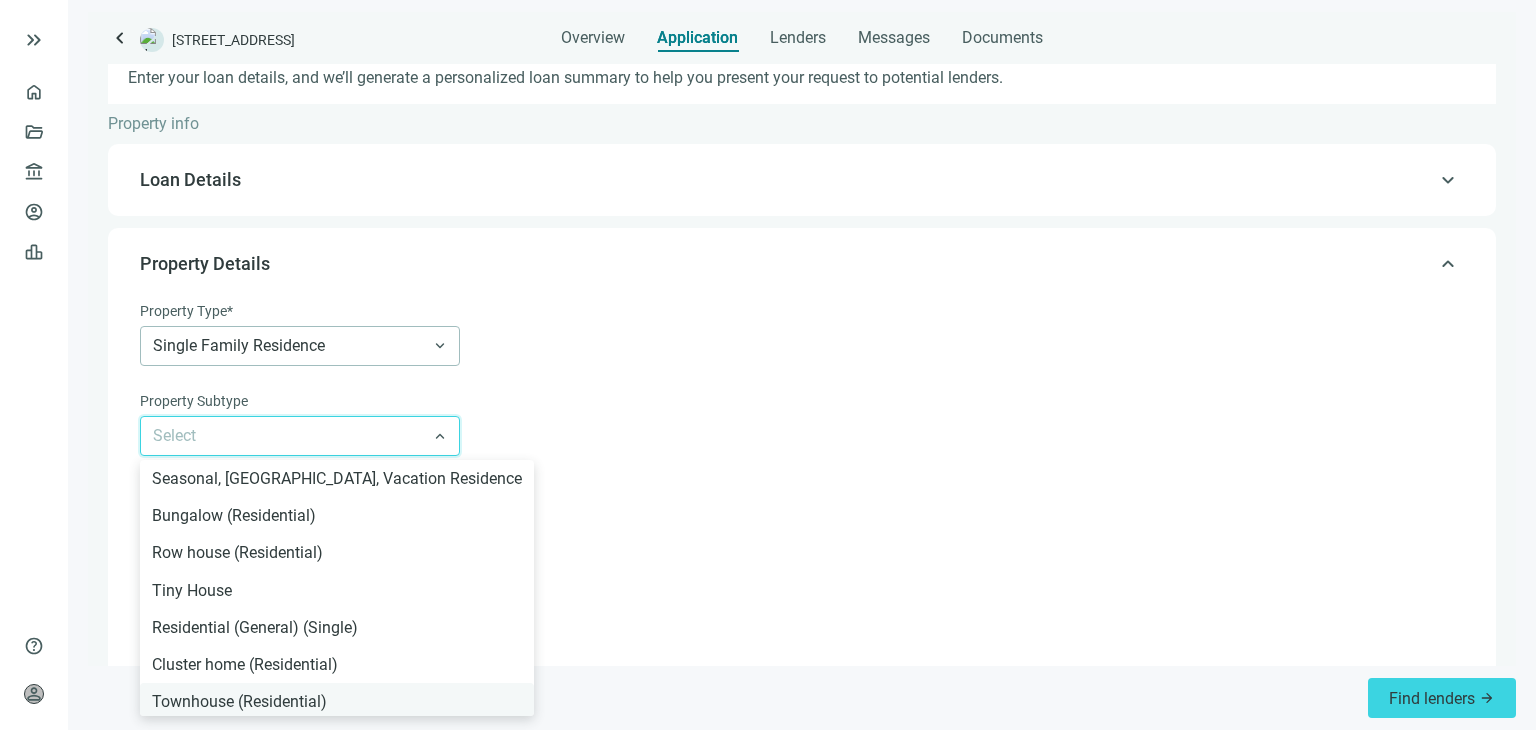click on "Townhouse (Residential)" at bounding box center [337, 701] 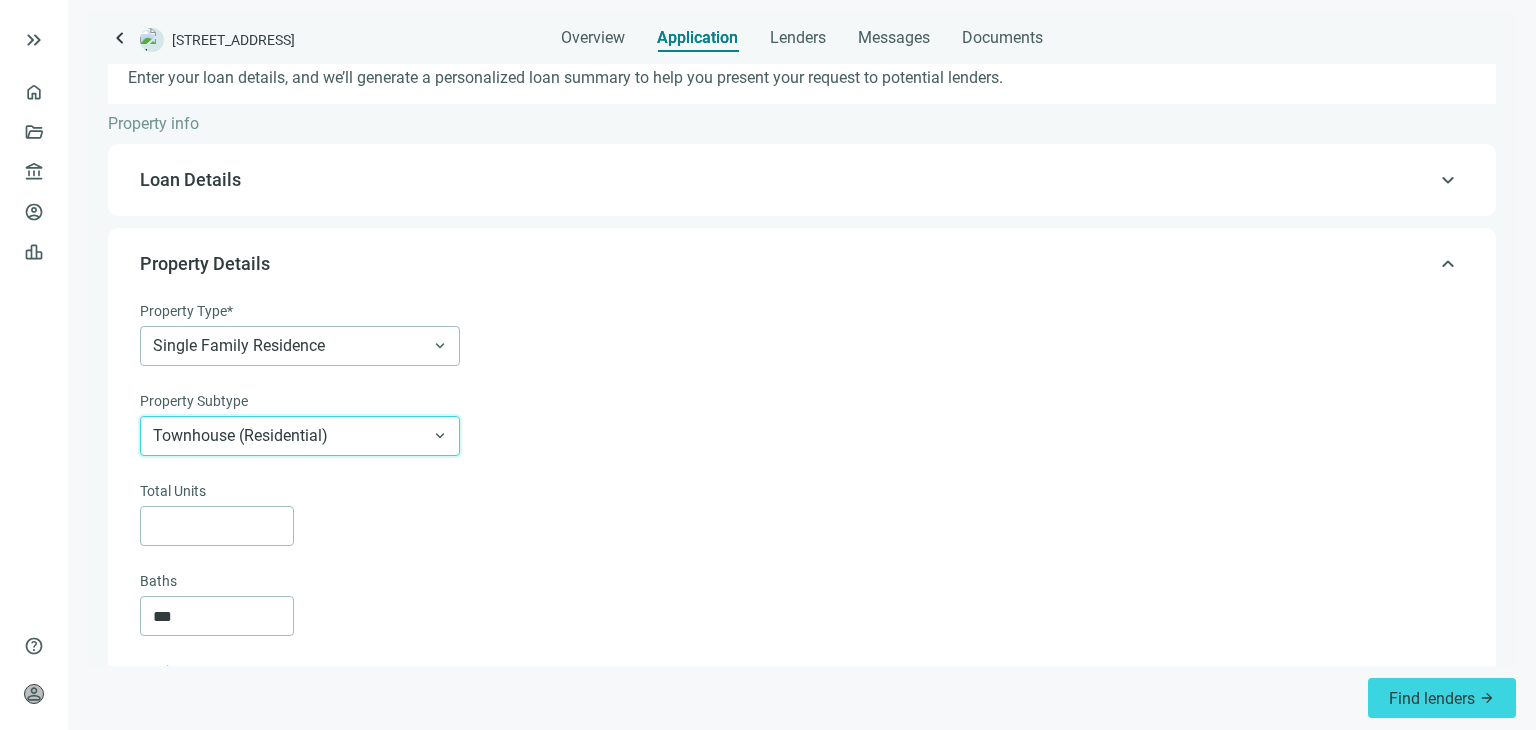 click on "Total Units Baths *** Stories *" at bounding box center (800, 603) 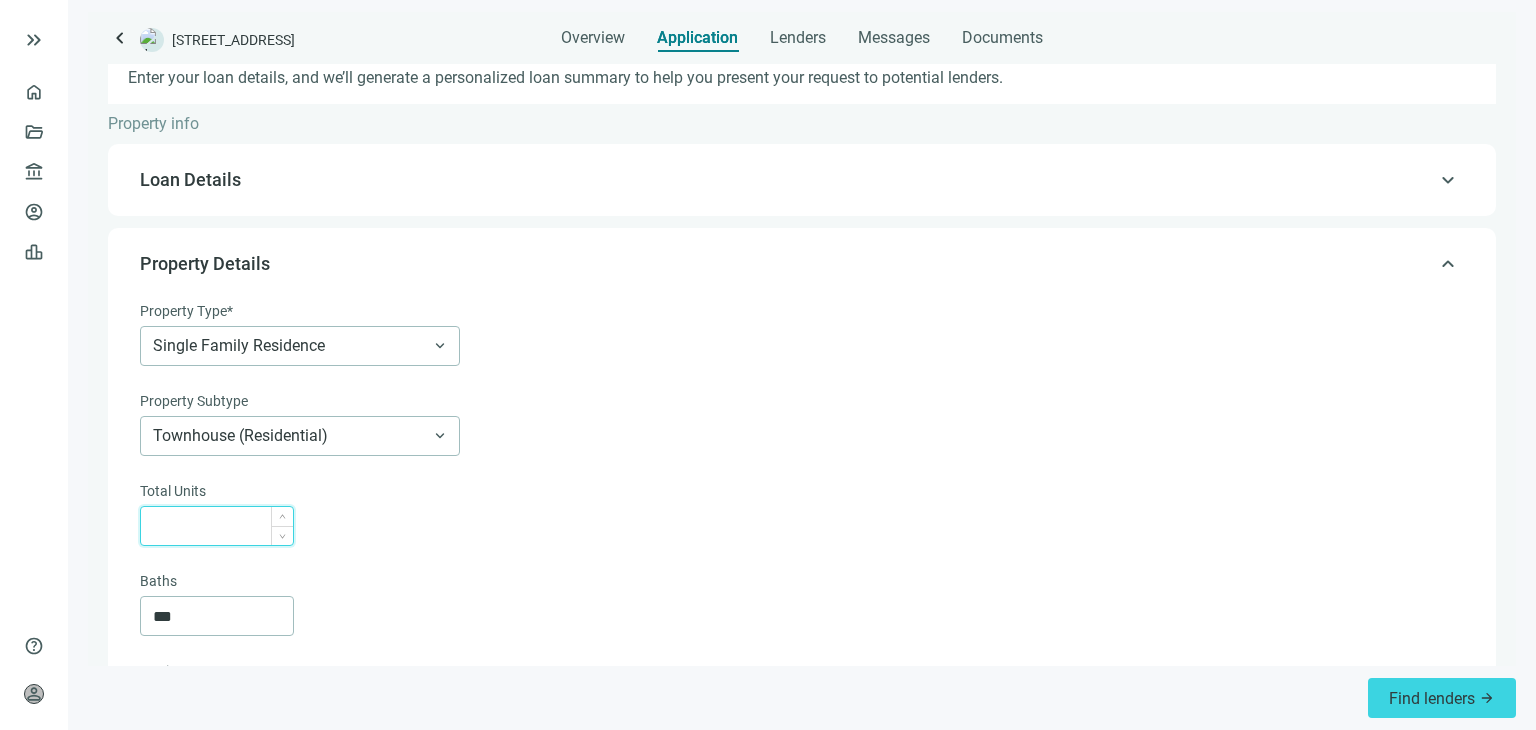 click at bounding box center [223, 526] 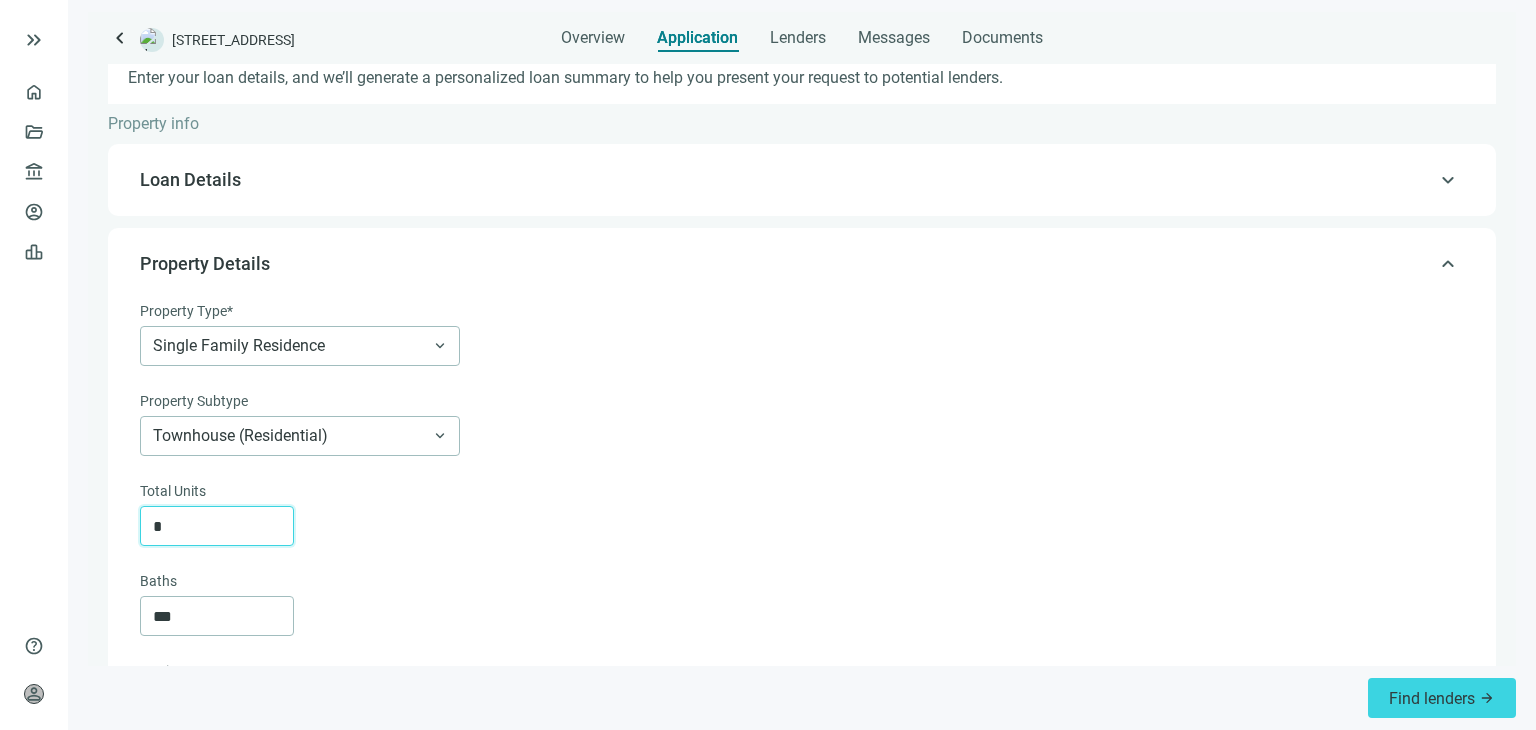 type on "*" 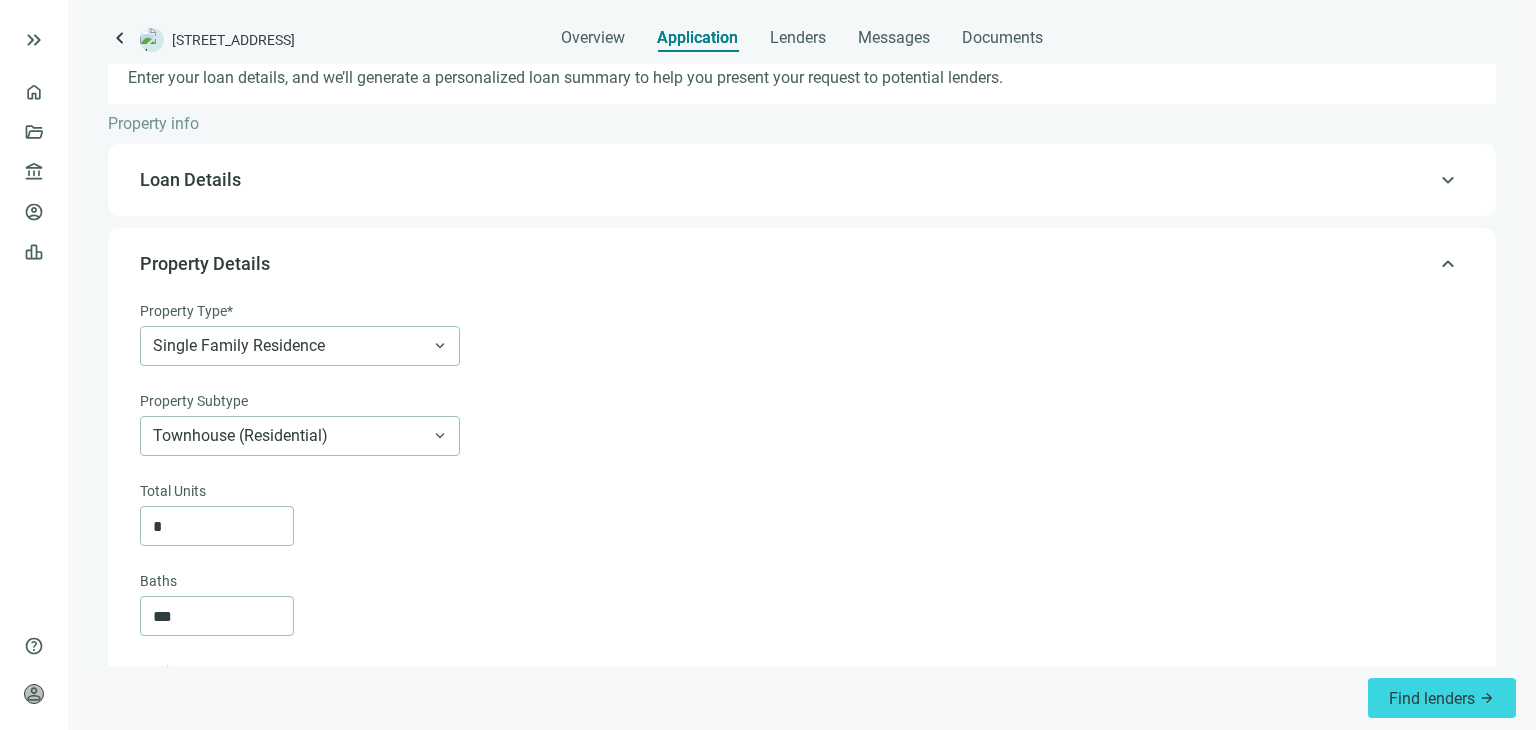 click on "Total Units * Baths *** Stories *" at bounding box center [800, 603] 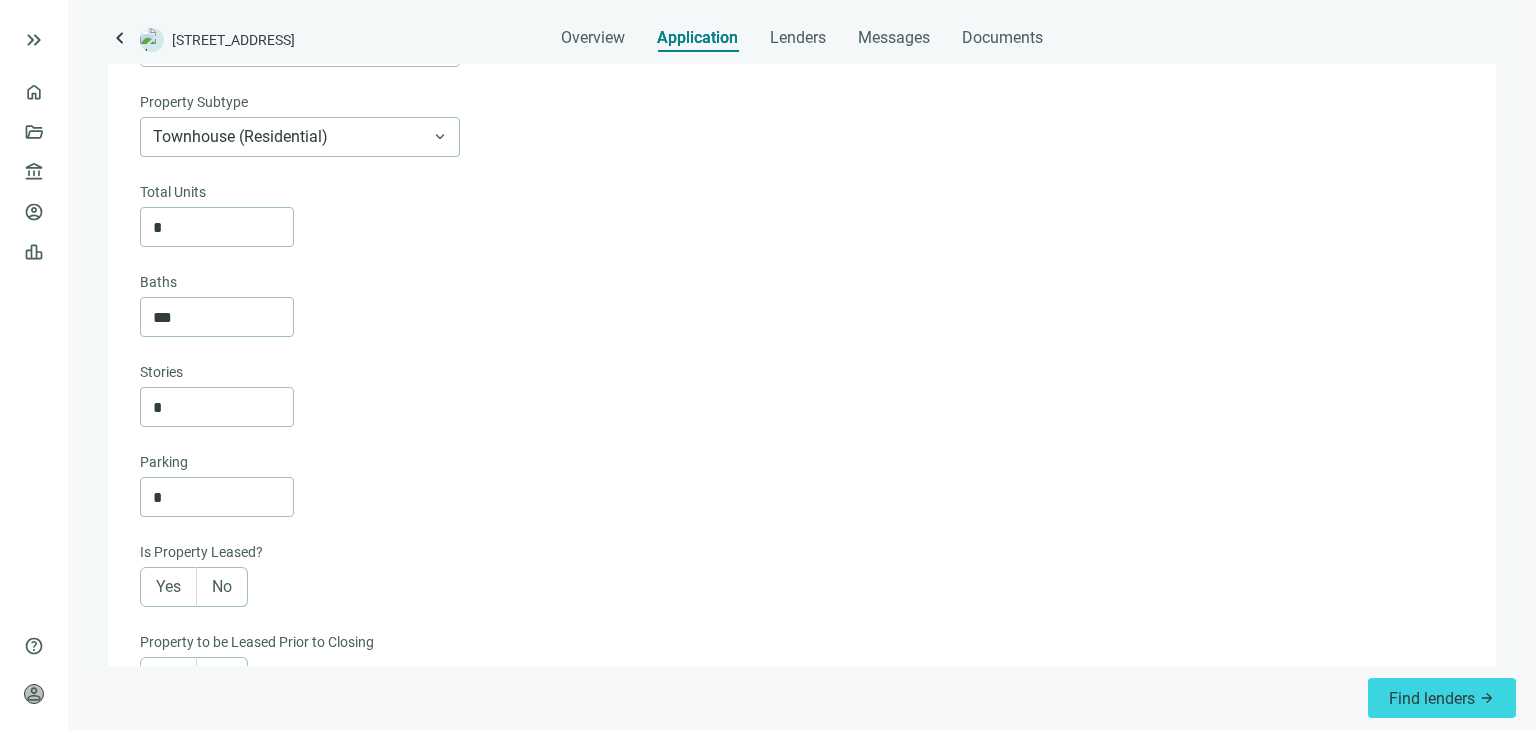 scroll, scrollTop: 344, scrollLeft: 0, axis: vertical 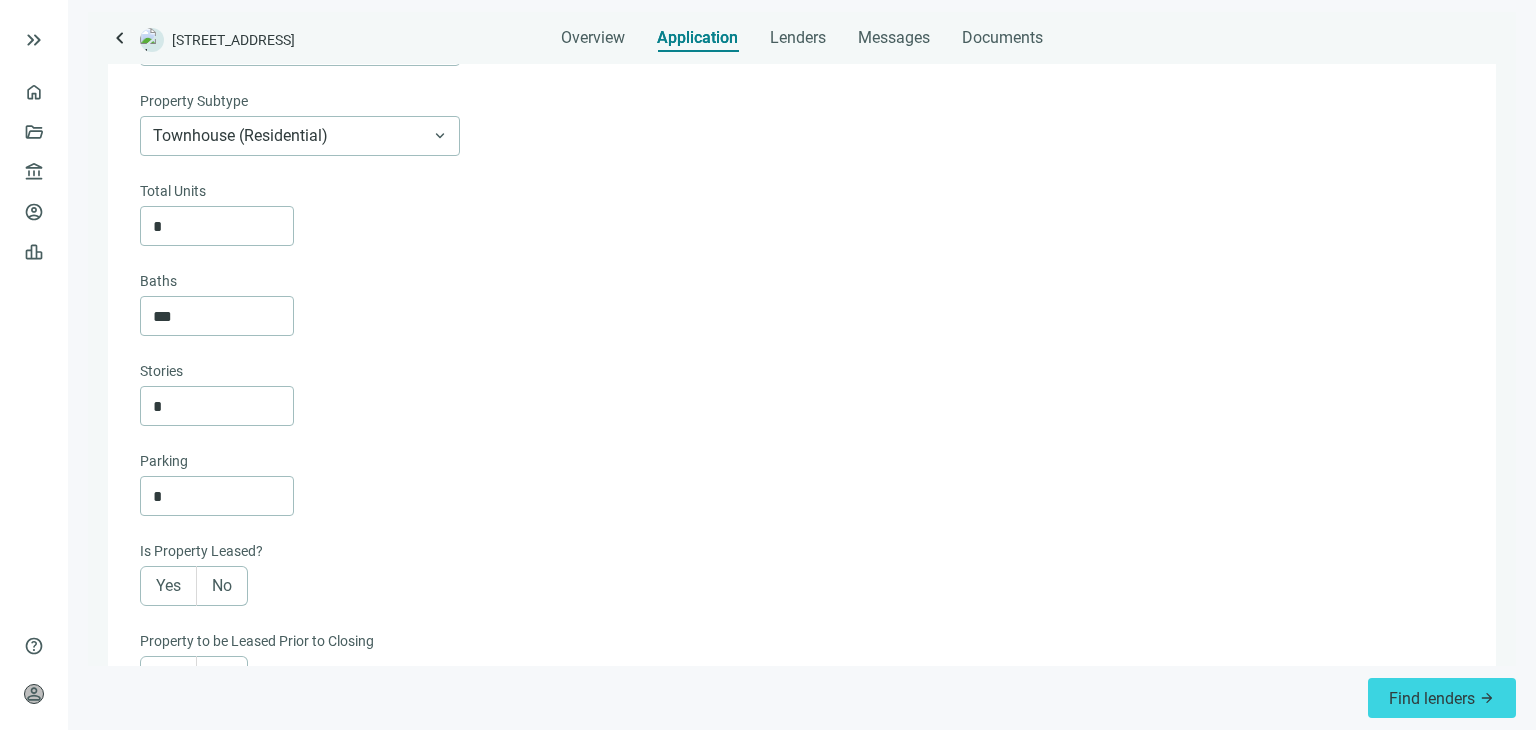 click on "No" at bounding box center (222, 585) 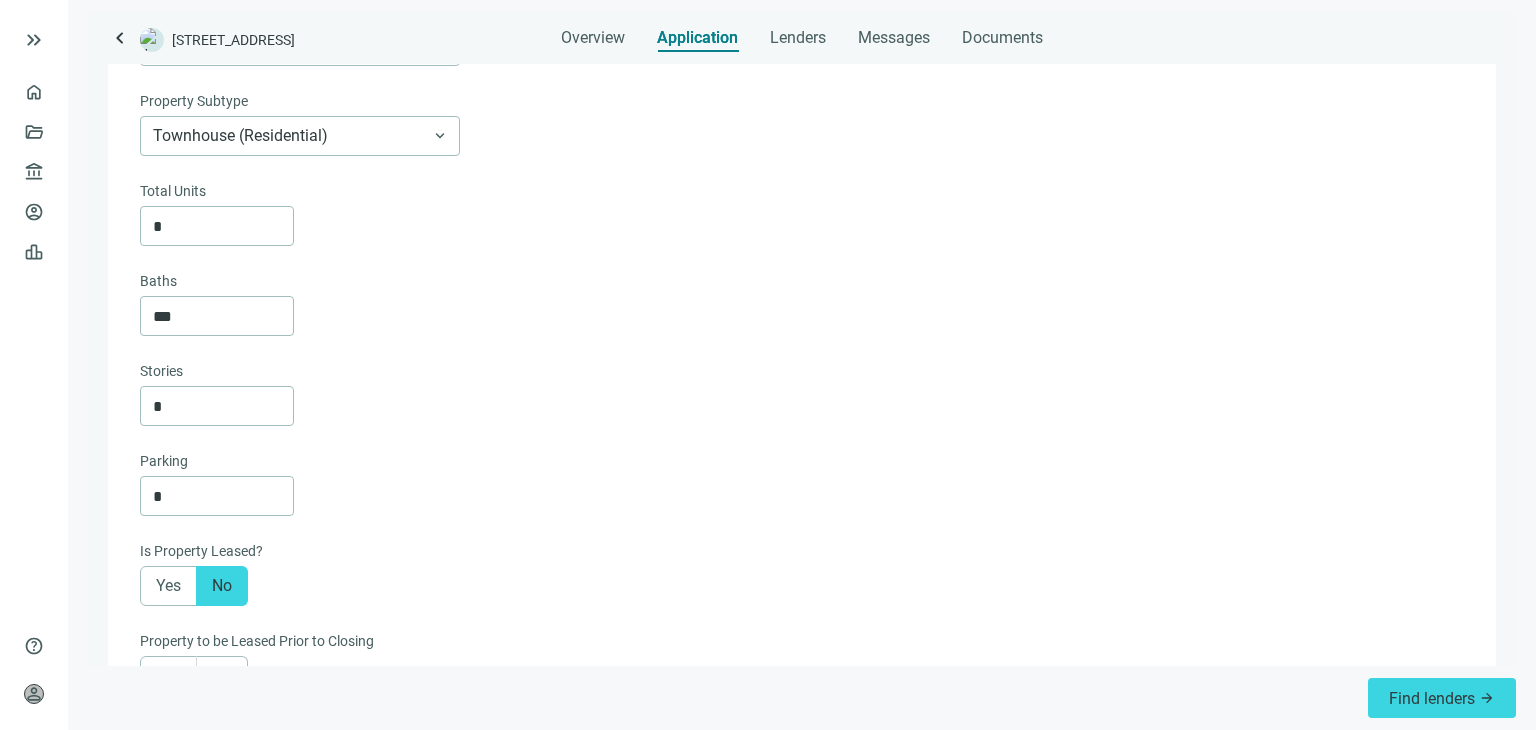 scroll, scrollTop: 544, scrollLeft: 0, axis: vertical 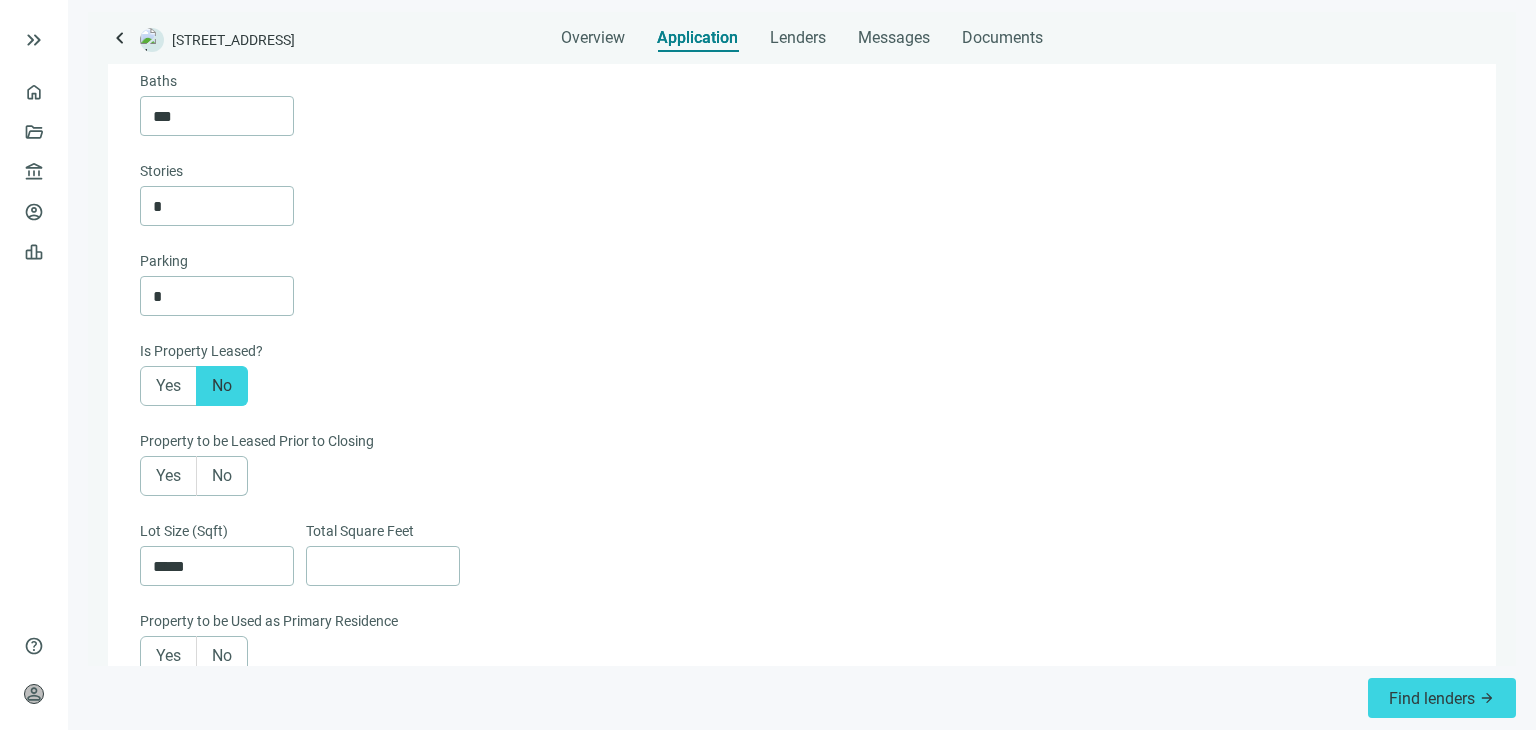 click on "No" at bounding box center (222, 475) 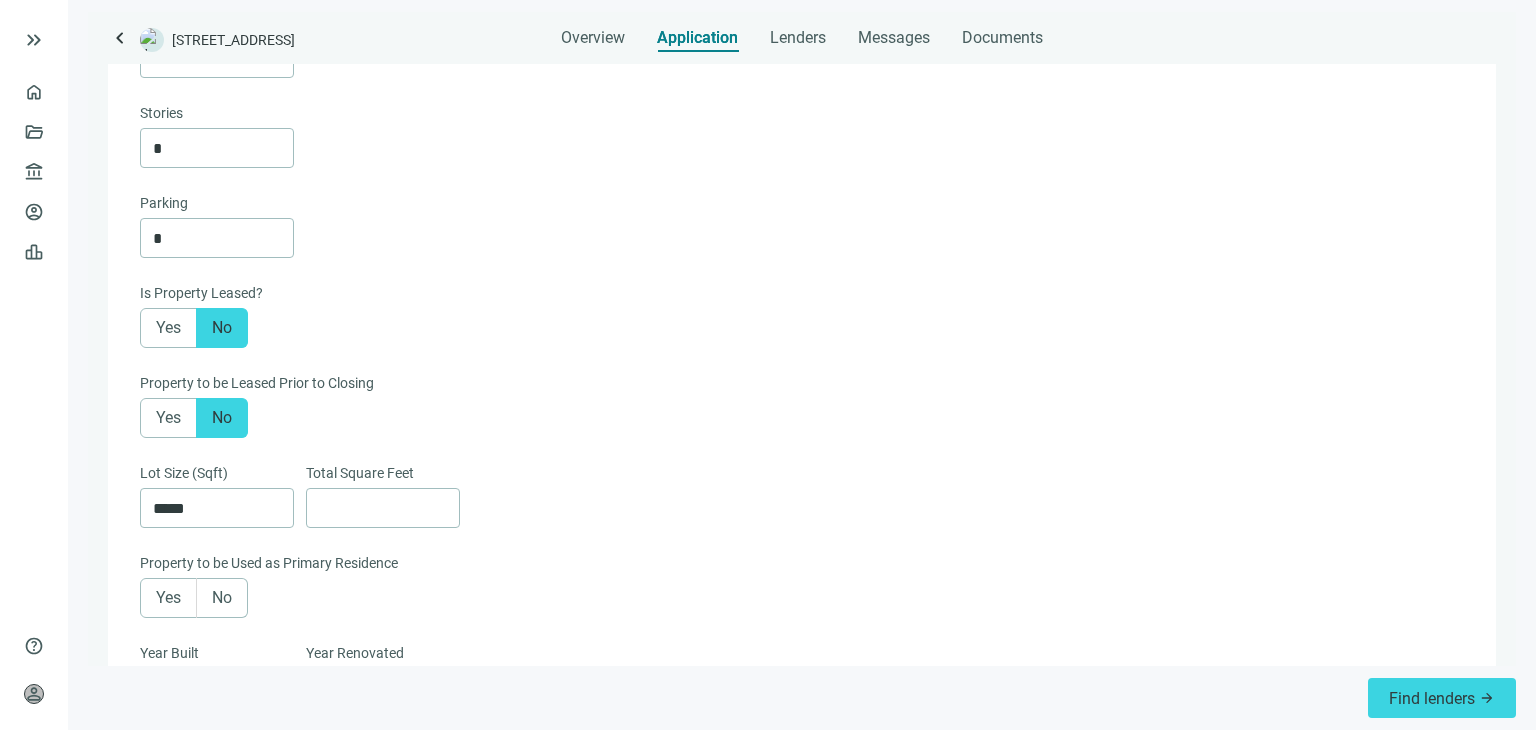 scroll, scrollTop: 644, scrollLeft: 0, axis: vertical 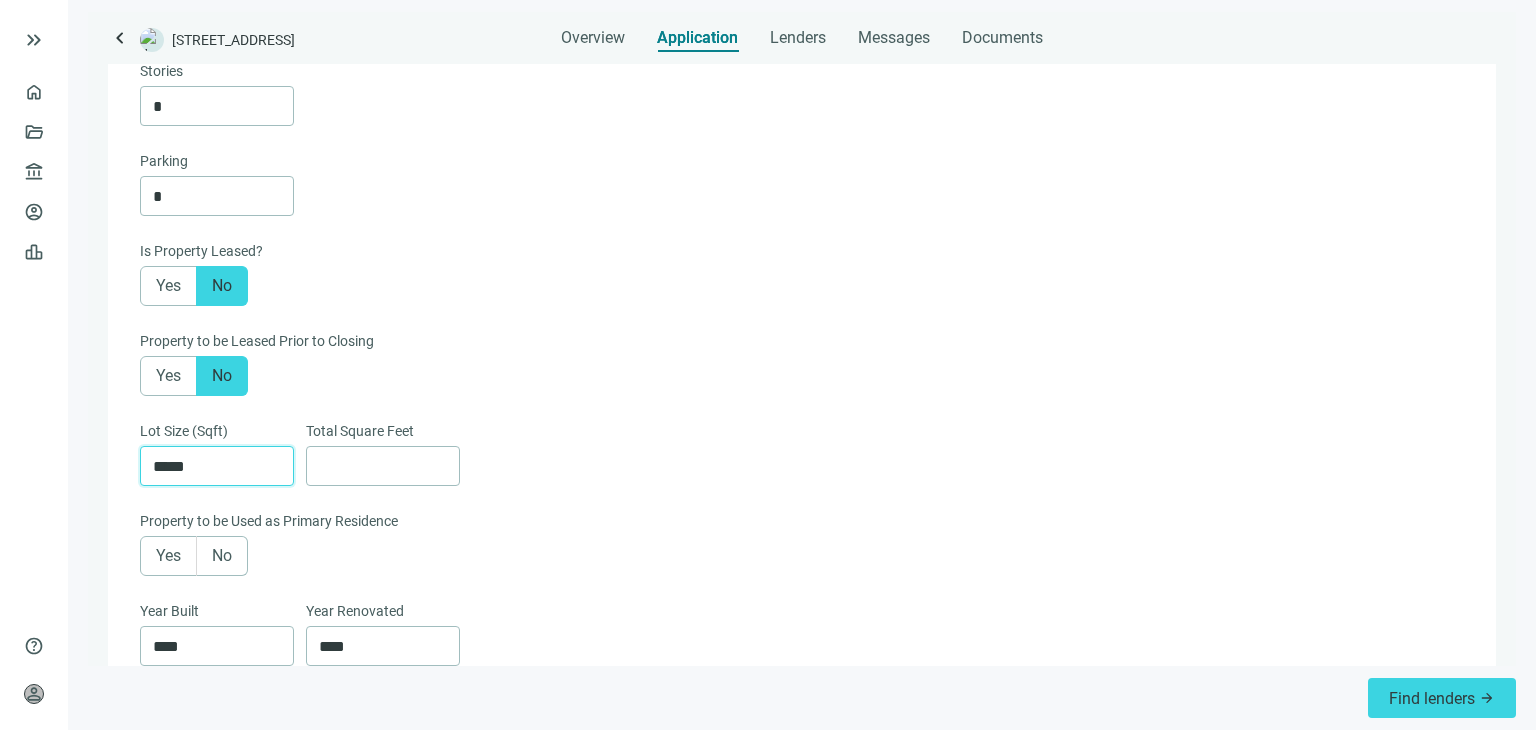 drag, startPoint x: 236, startPoint y: 473, endPoint x: 132, endPoint y: 469, distance: 104.0769 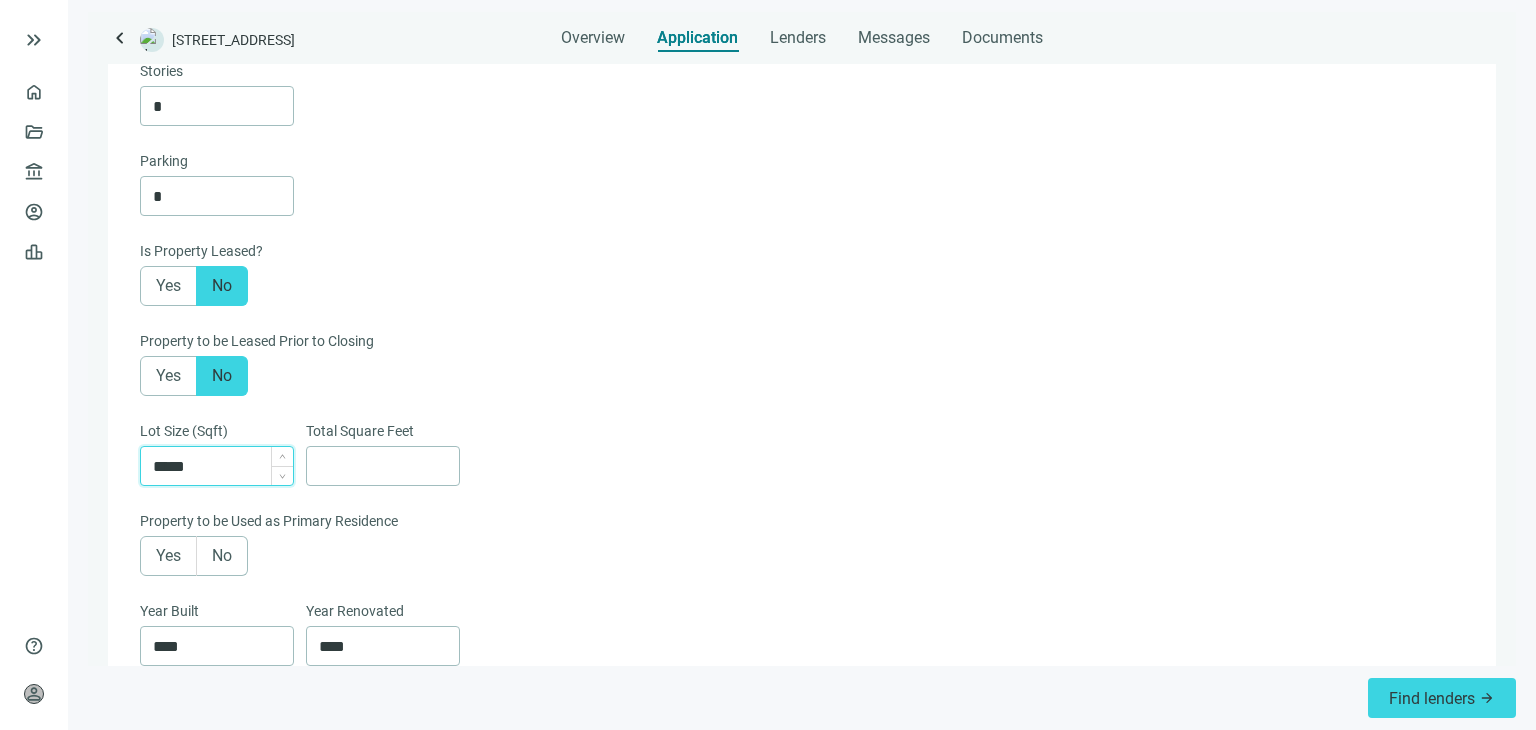 paste 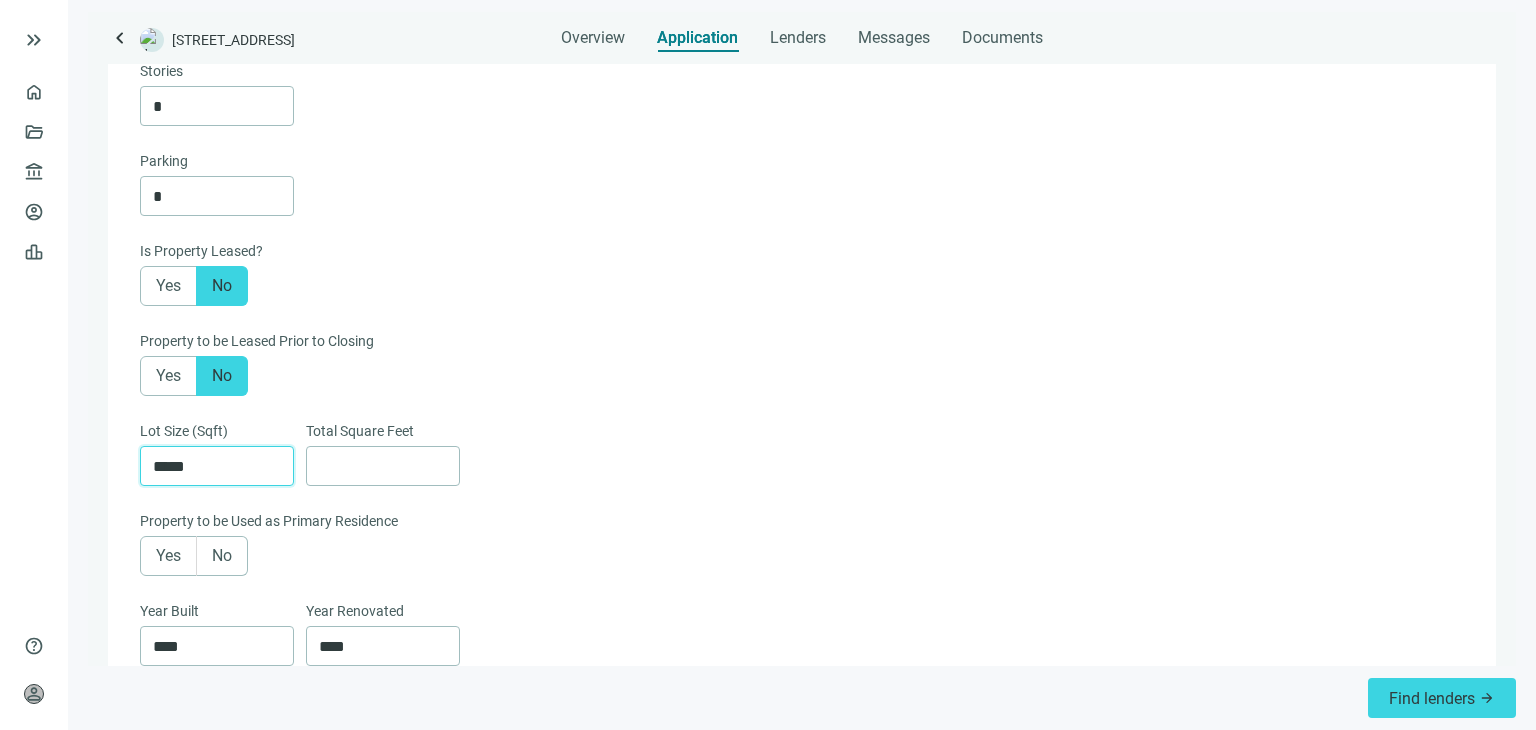 type on "*****" 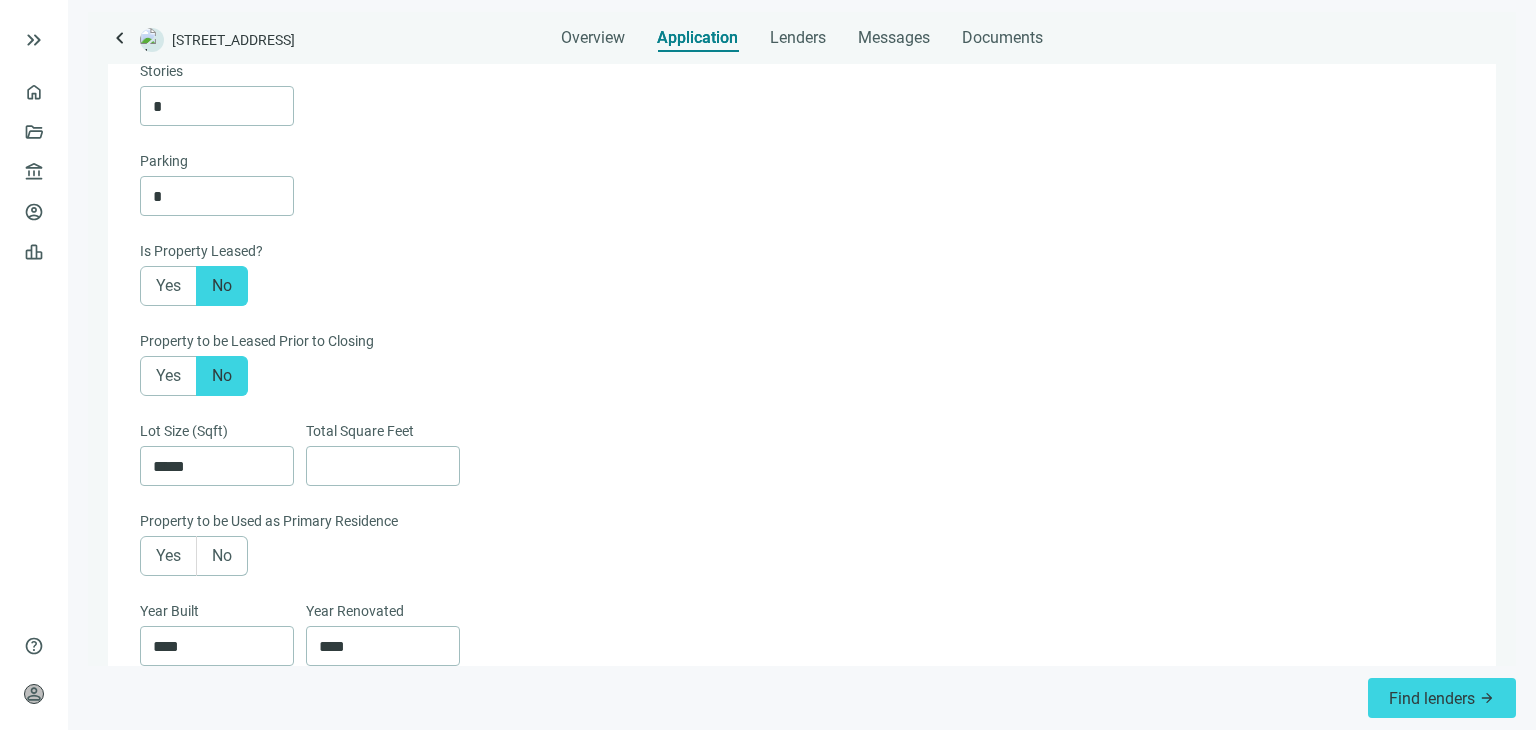 click on "Lot Size (Sqft) ***** Total Square Feet" at bounding box center (800, 465) 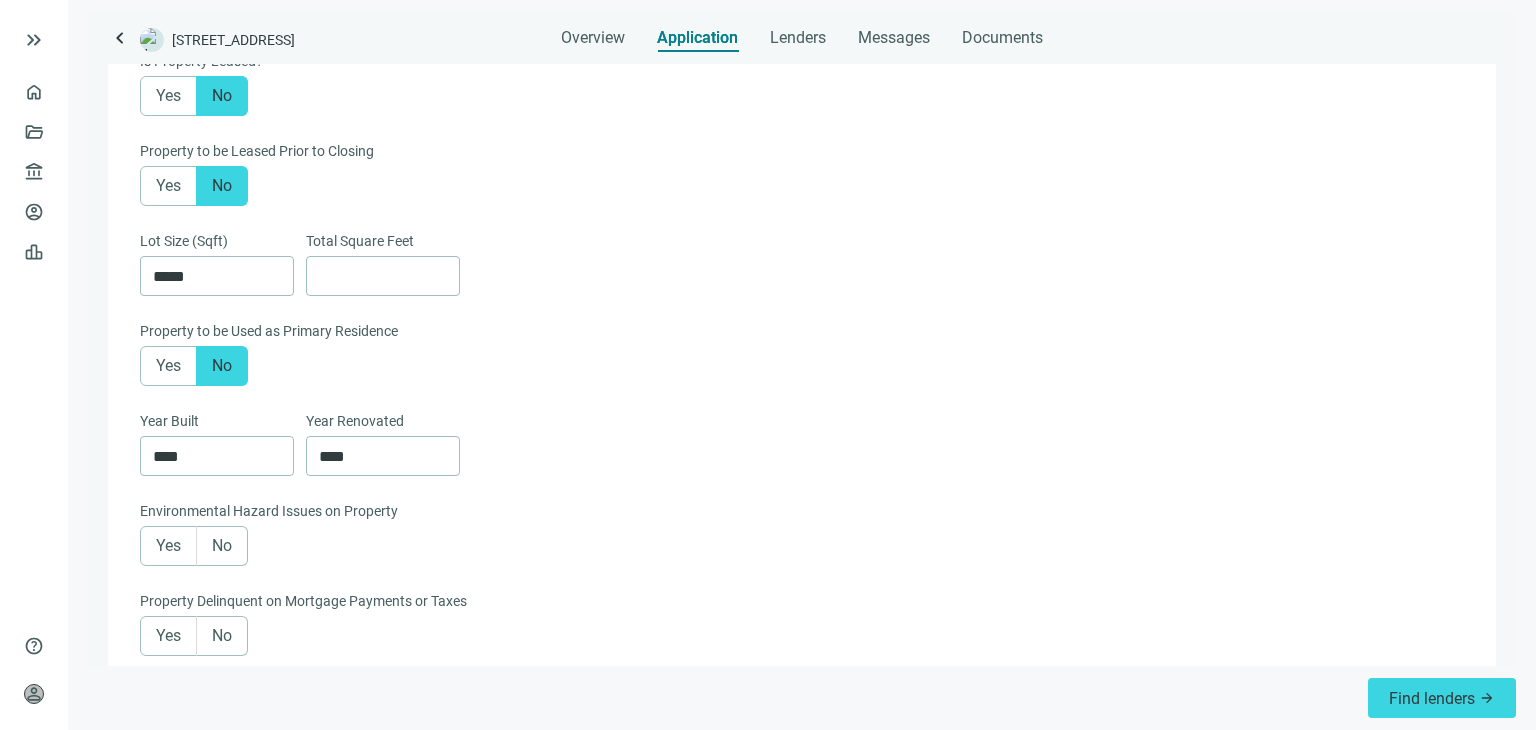 scroll, scrollTop: 844, scrollLeft: 0, axis: vertical 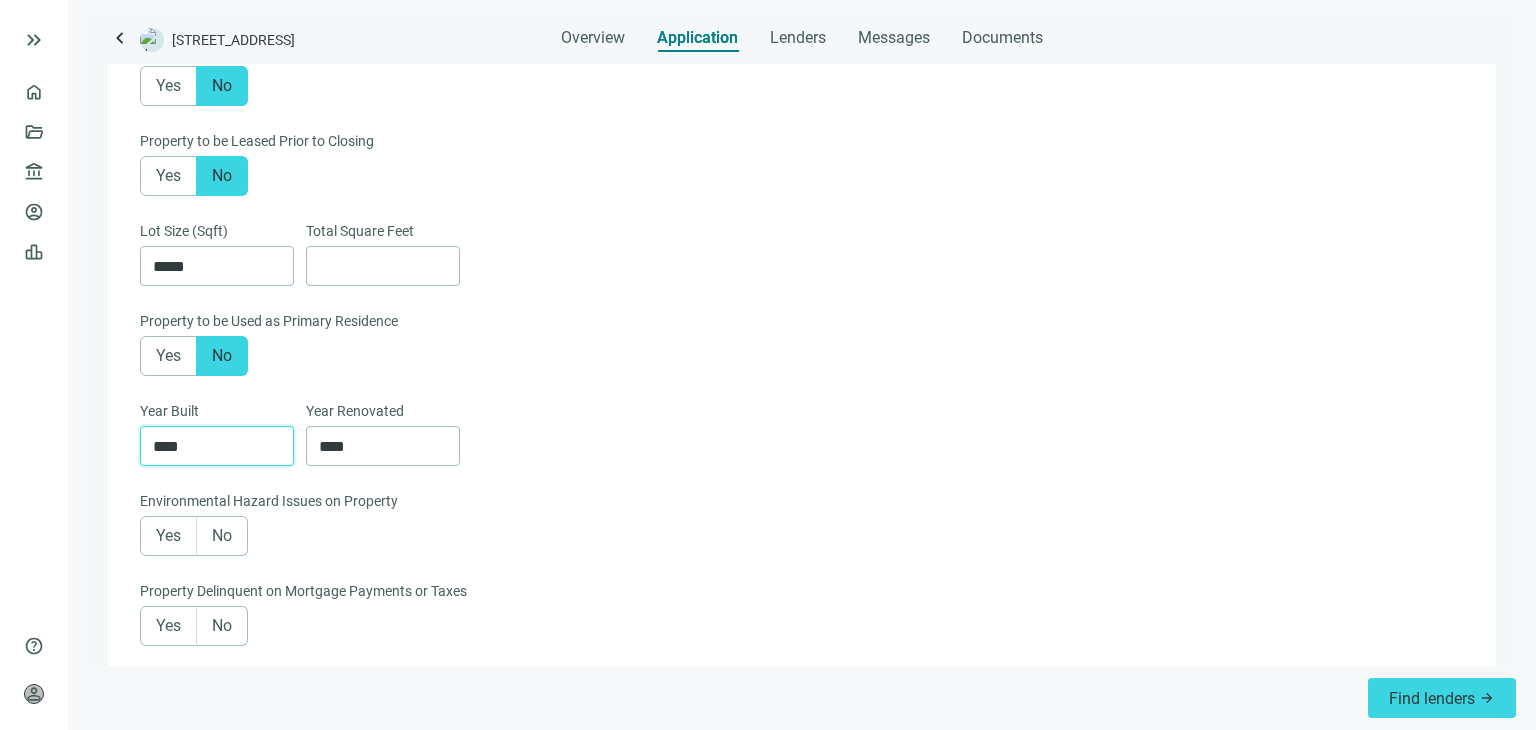 drag, startPoint x: 218, startPoint y: 451, endPoint x: 119, endPoint y: 445, distance: 99.18165 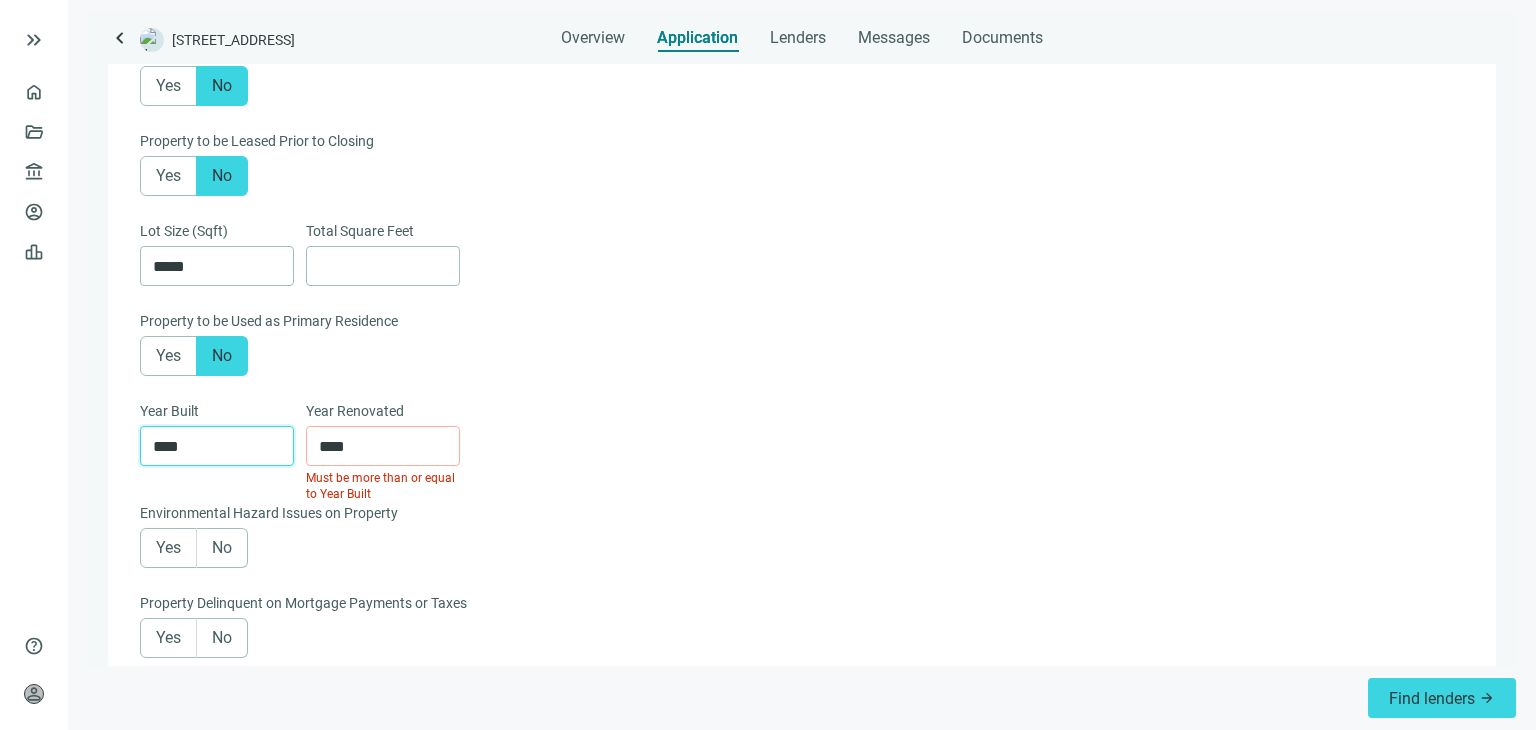 type on "****" 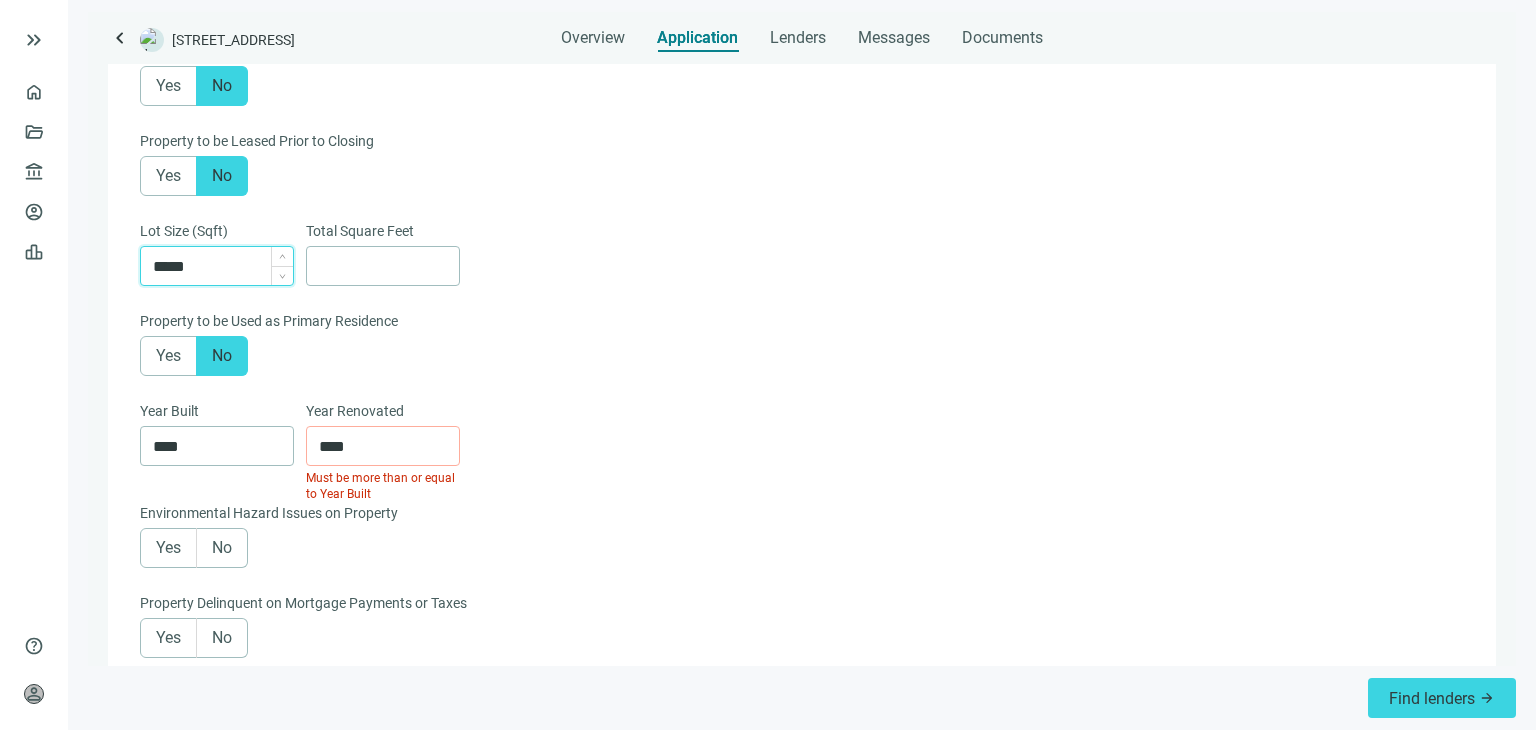 click on "*****" at bounding box center (223, 266) 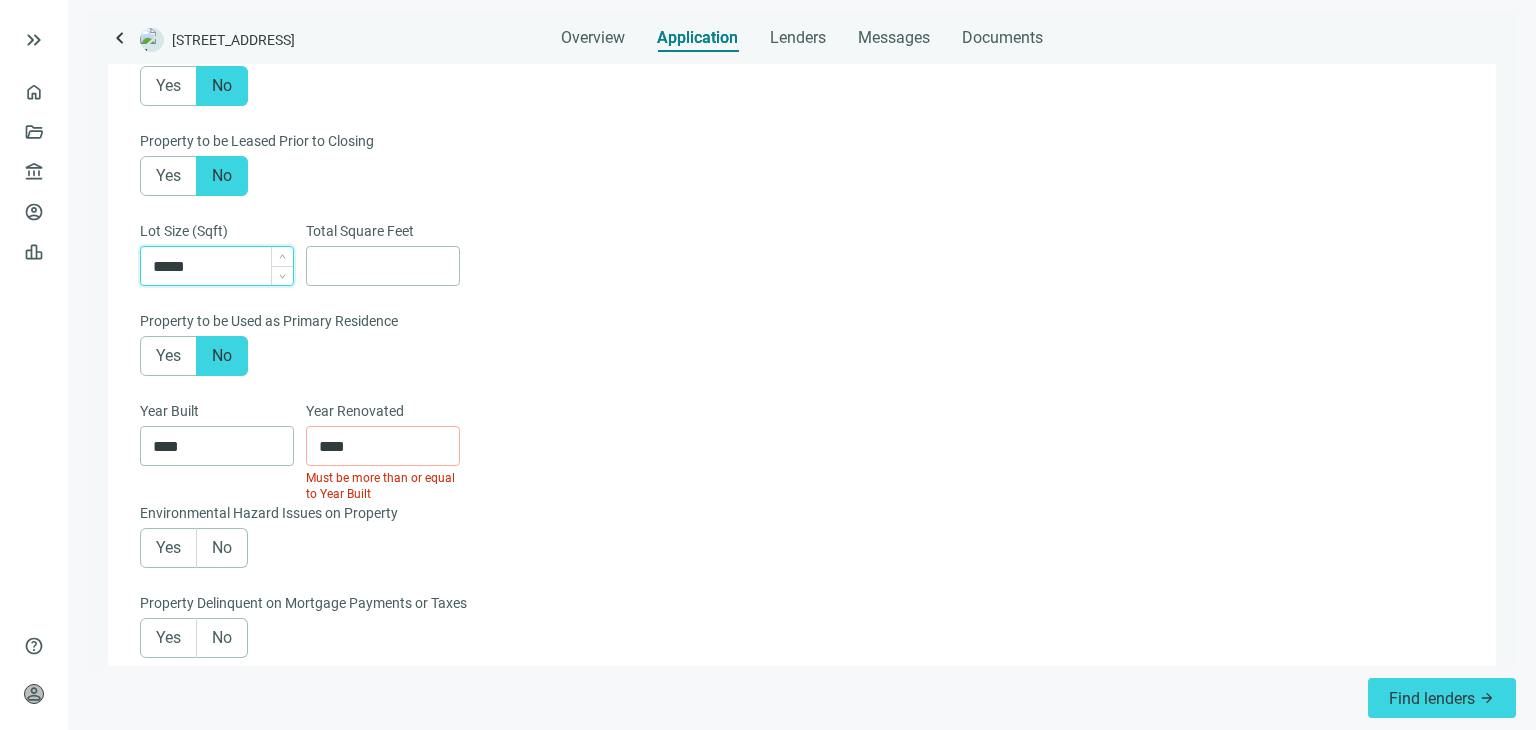 paste on "*****" 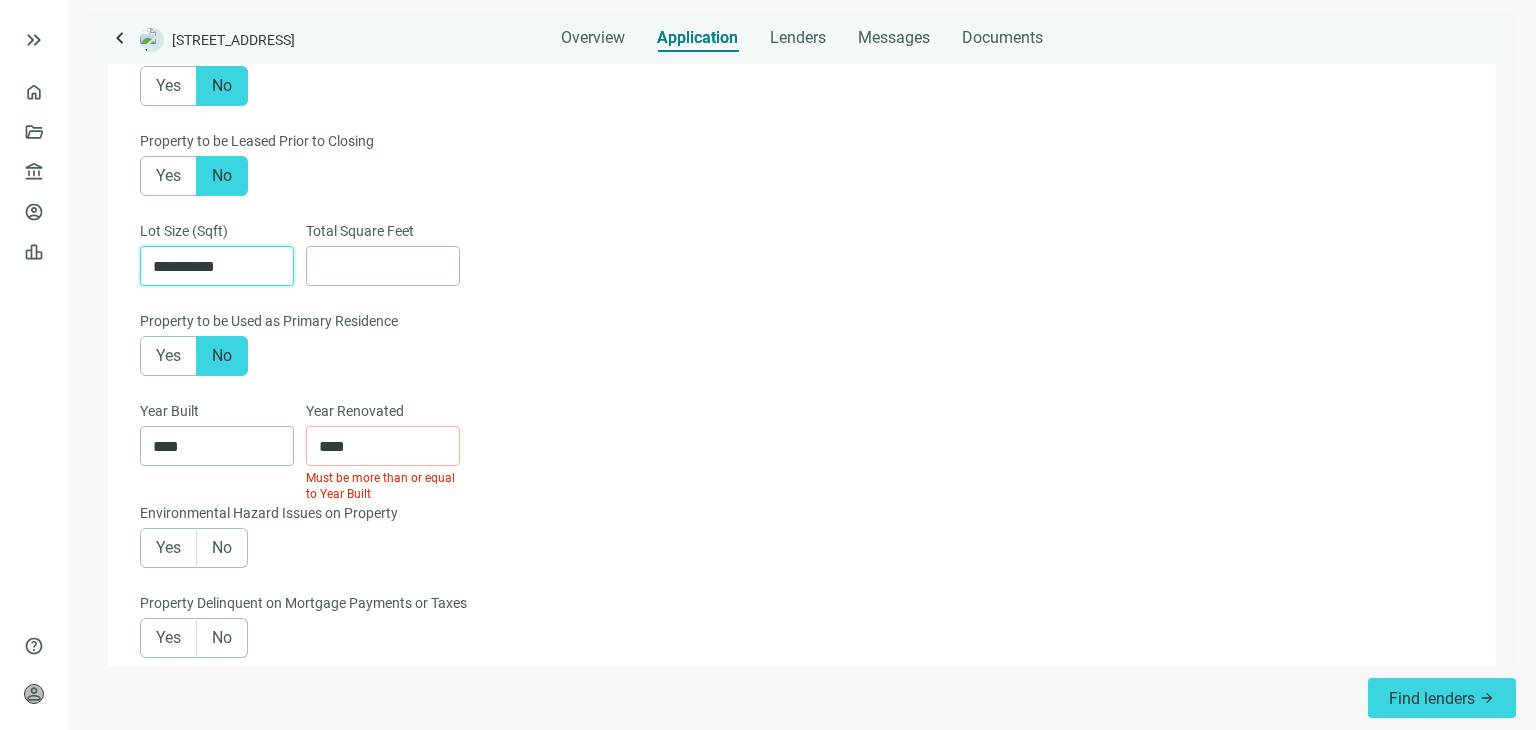 drag, startPoint x: 192, startPoint y: 264, endPoint x: 128, endPoint y: 268, distance: 64.12488 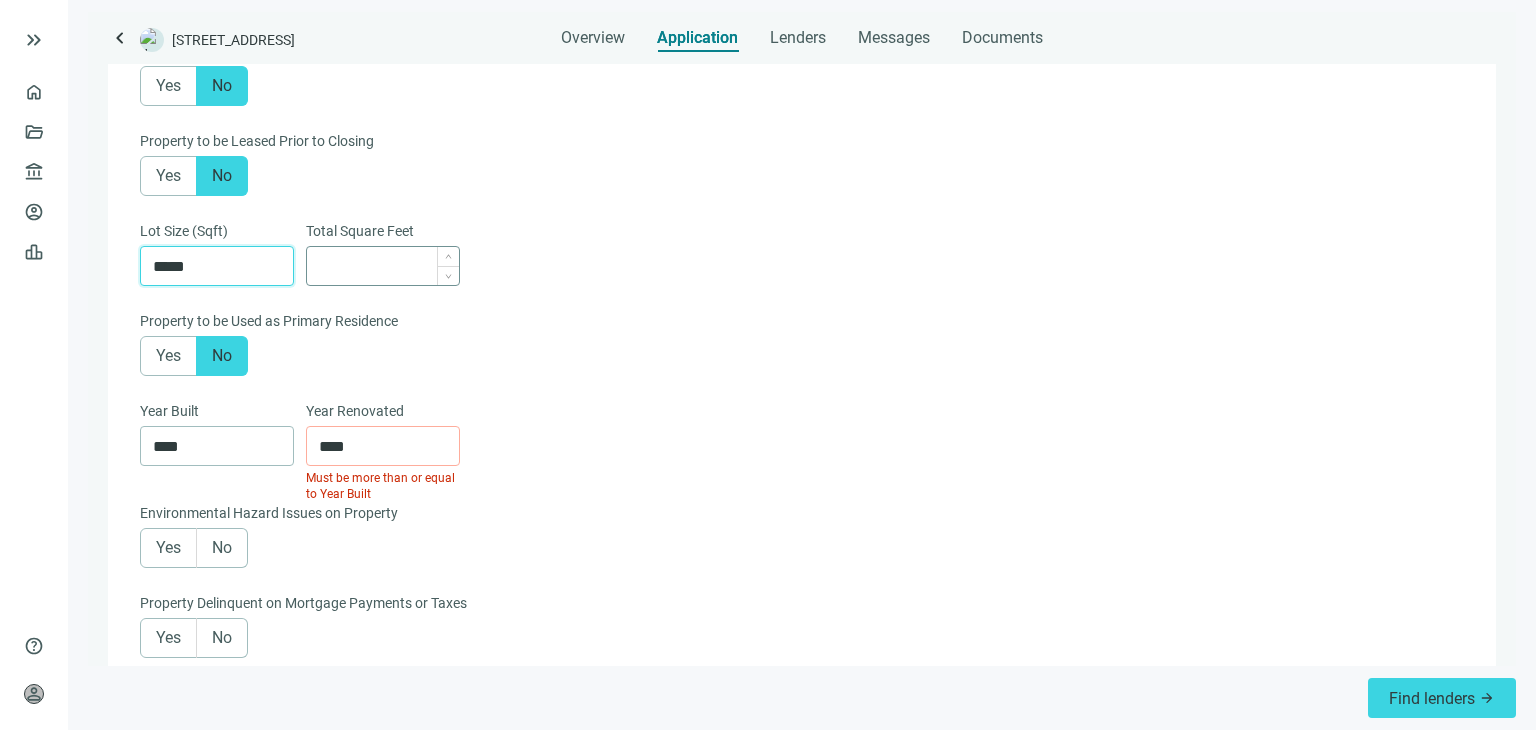 type on "*****" 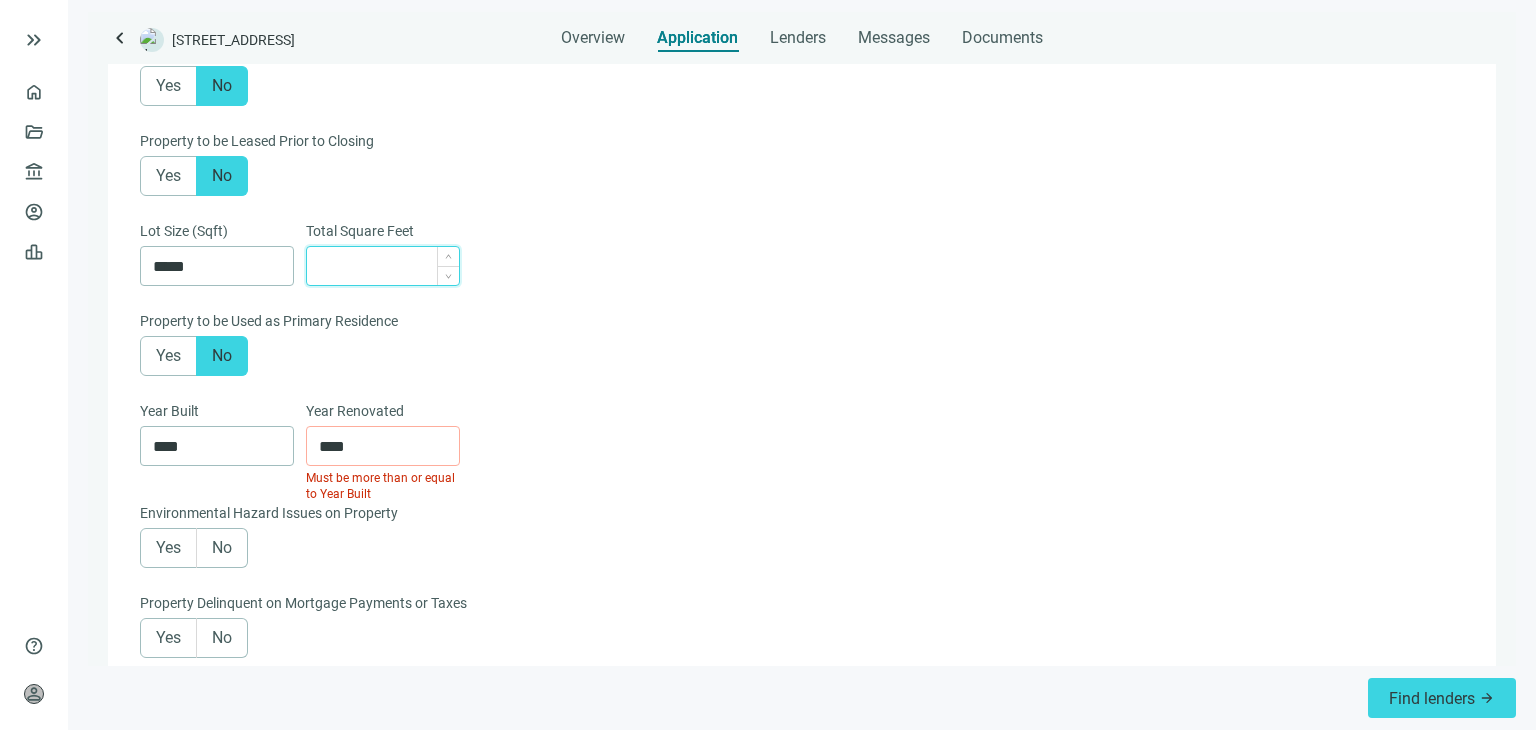 click at bounding box center (389, 266) 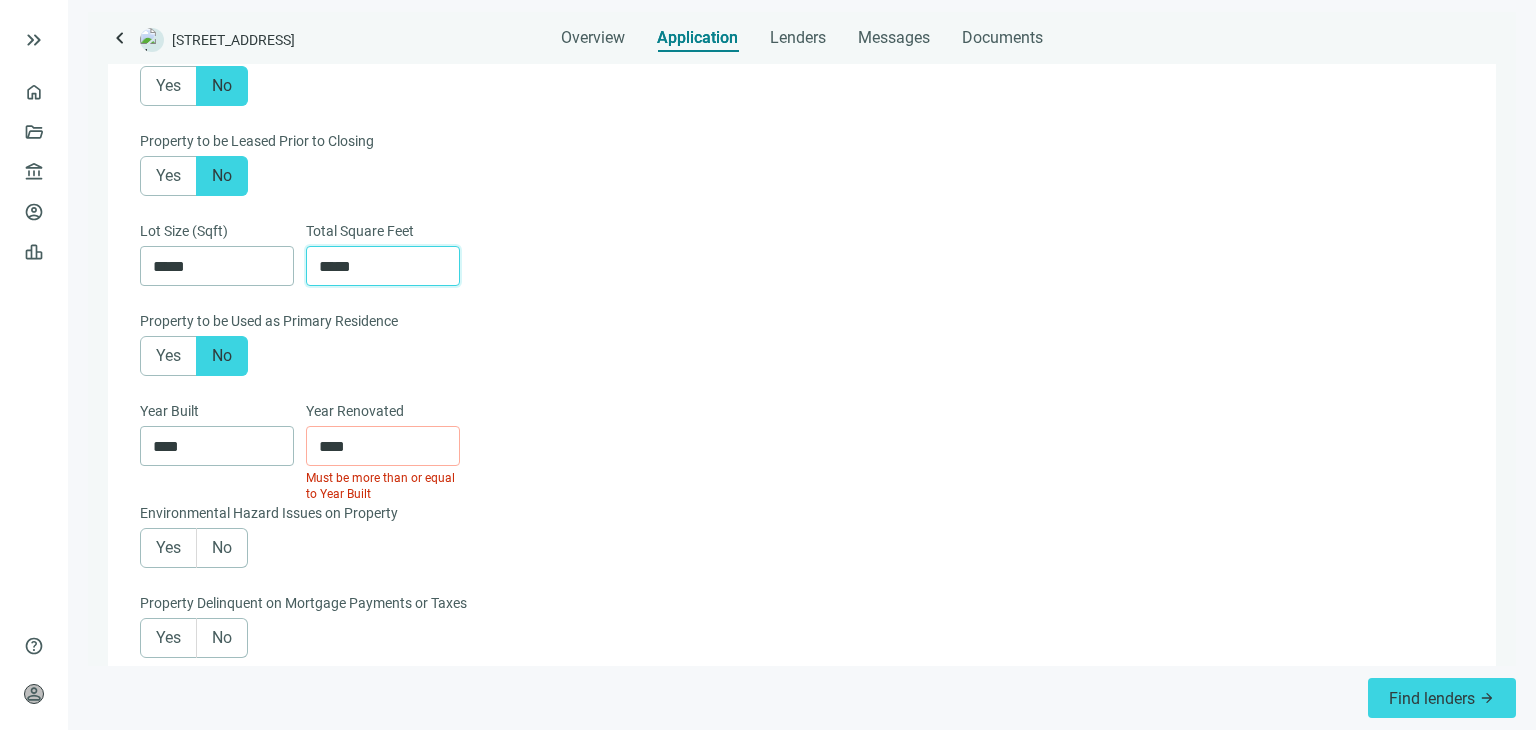 type on "*****" 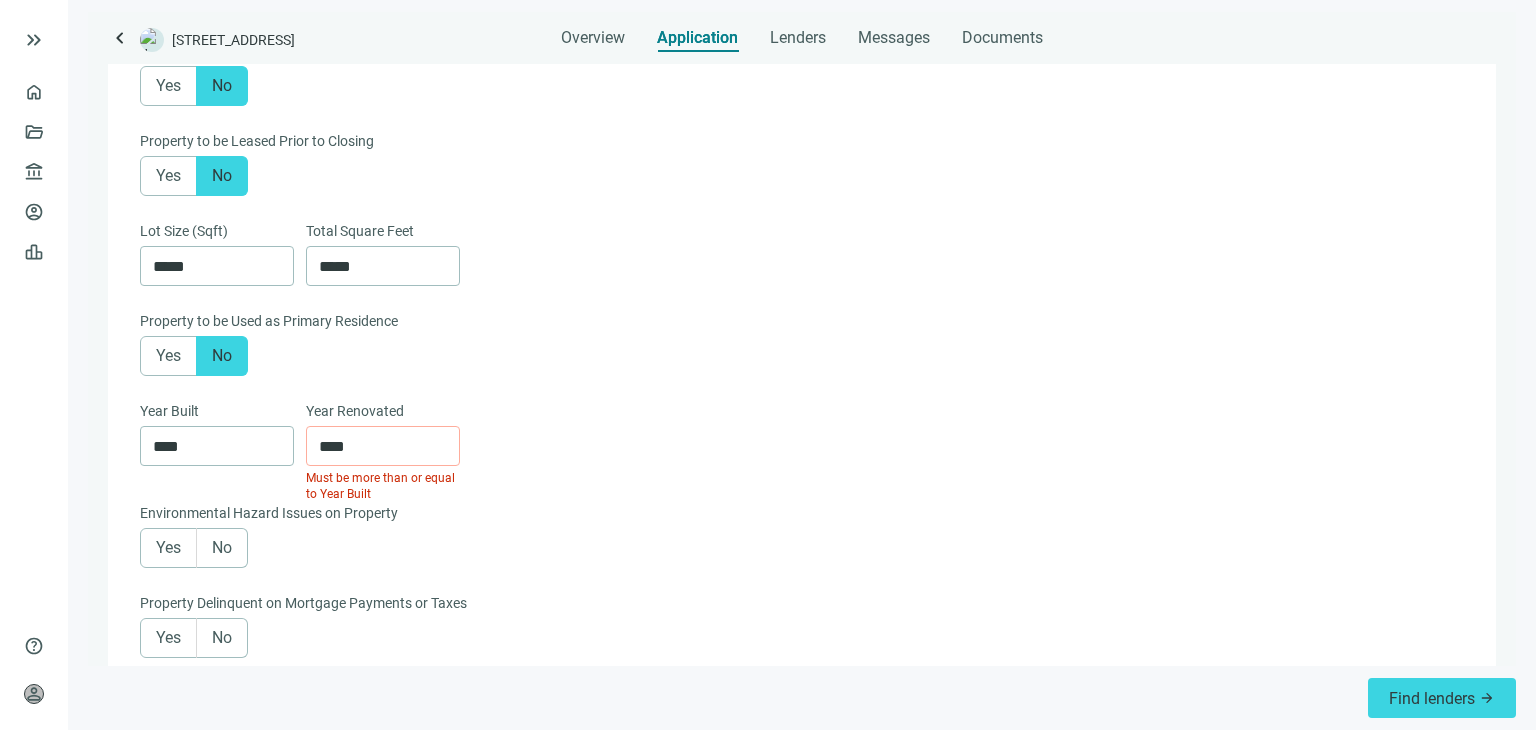 click on "Property Type* Single Family Residence Agriculture Timberland Hotel Motels Industrial Manufacturing Storage Cooperative [PERSON_NAME] - Agricultural Vacant - Commercial Vacant - Industrial Vacant - Residential Apartments Multi-Family Mixed Use Commercial Condo Mobile Homes Misc Residential Residential - Duplex/ Triplex/ Quadplex Residential Condo Single Family Residence Educational Medical Services Government Historical Transportation Hospital Attractions Recreation Office General Commercial Retail Parking Services Utilites Other keyboard_arrow_down Property Subtype Seasonal, Cabin, Vacation Residence Bungalow (Residential) Row house (Residential) Tiny House Residential (General) (Single) Cluster home (Residential) Townhouse (Residential) Patio Home Zero Lot Line (Residential) Single Family Residential (Assumed) Single Family Residential Garden Home Other Townhouse (Residential) keyboard_arrow_down Total Units * Baths *** Stories * Parking * Is Property Leased? Yes No Property to be Leased Prior to Closing No" at bounding box center (800, 339) 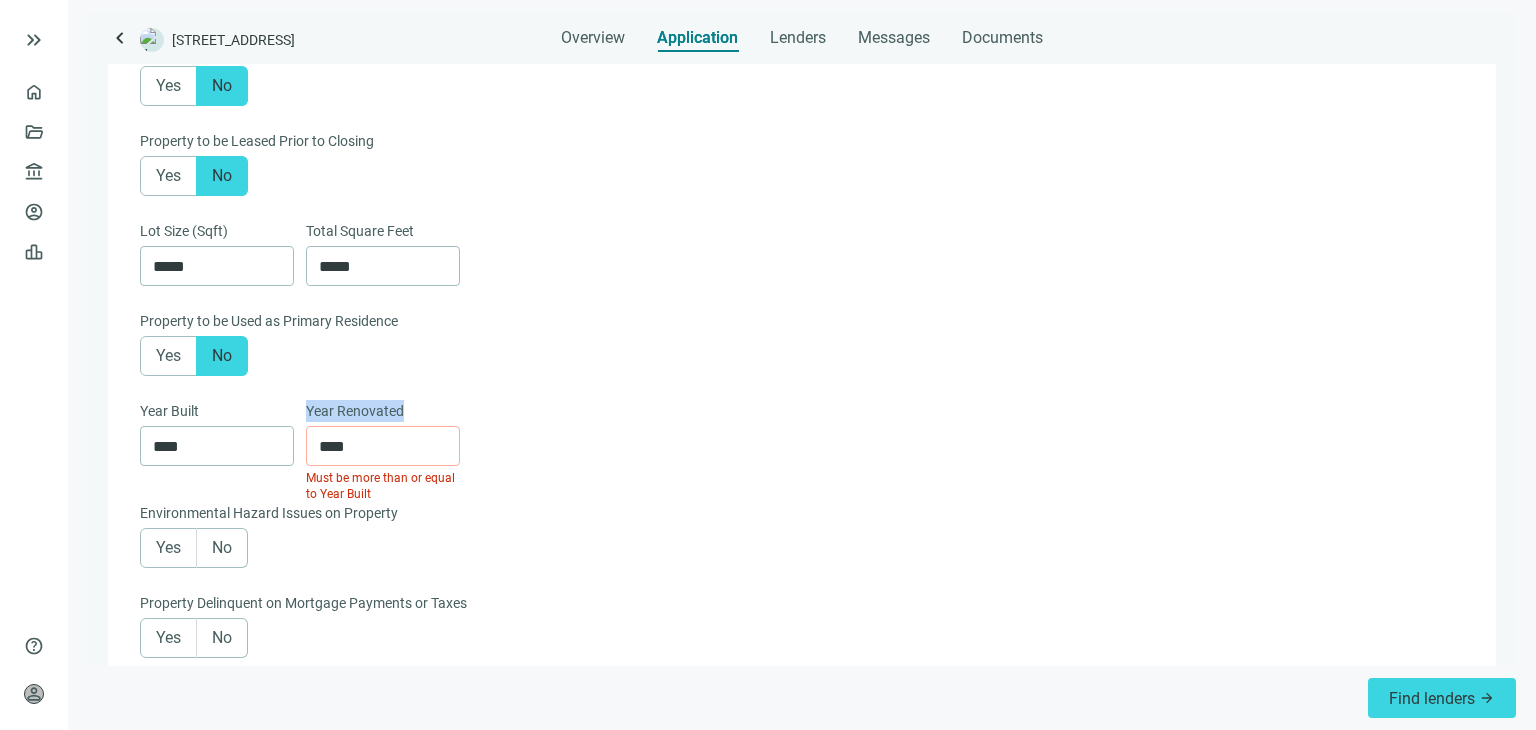 drag, startPoint x: 363, startPoint y: 416, endPoint x: 305, endPoint y: 417, distance: 58.00862 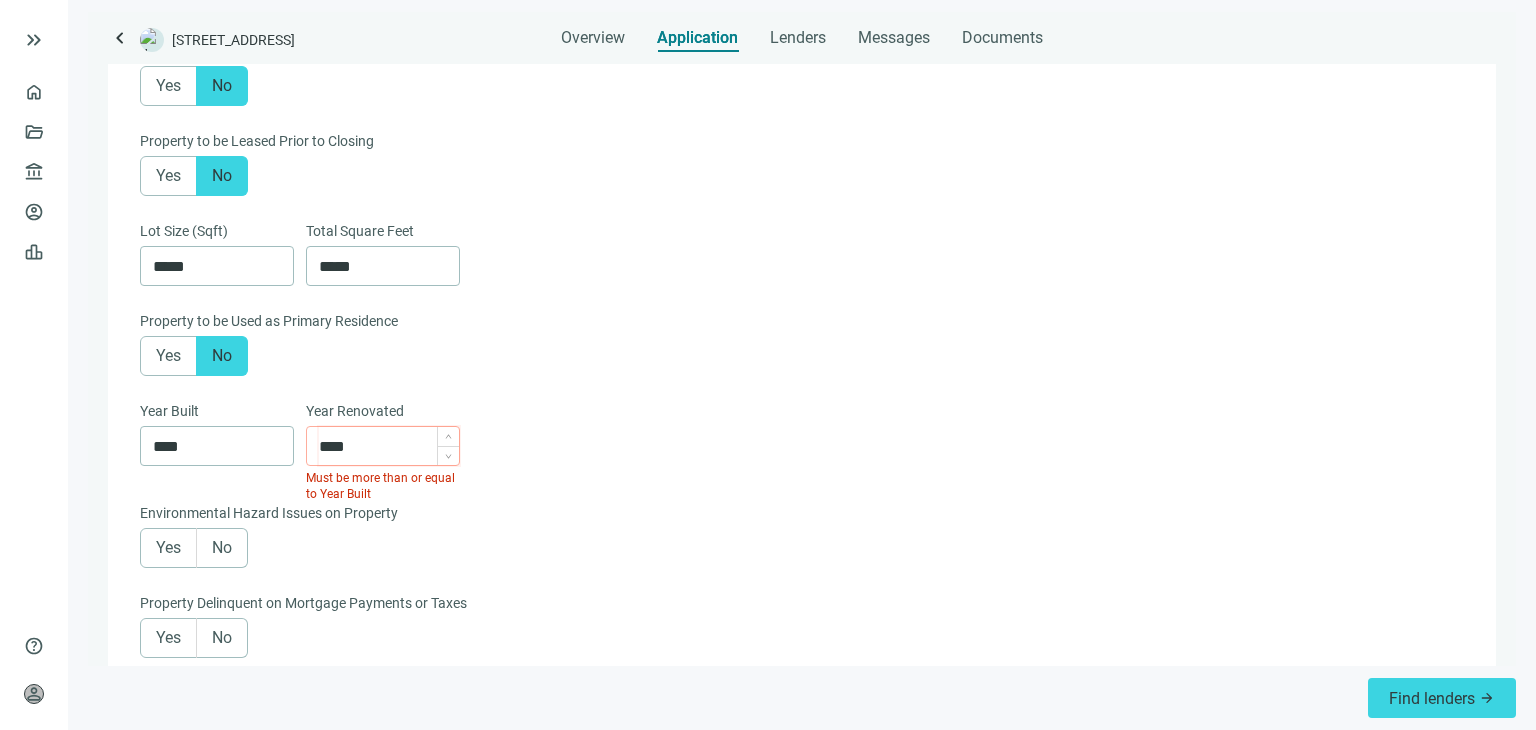click on "****" at bounding box center [389, 446] 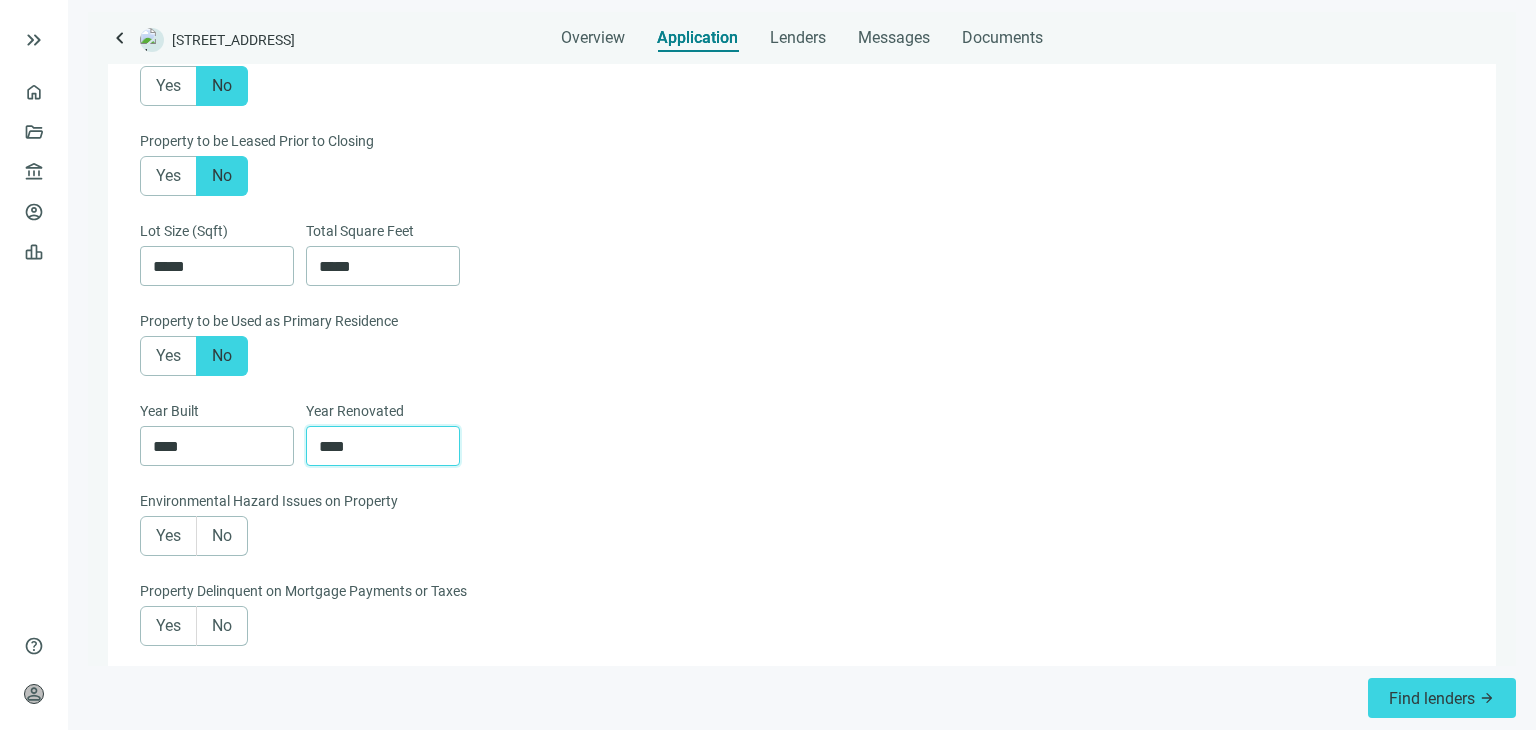 type on "****" 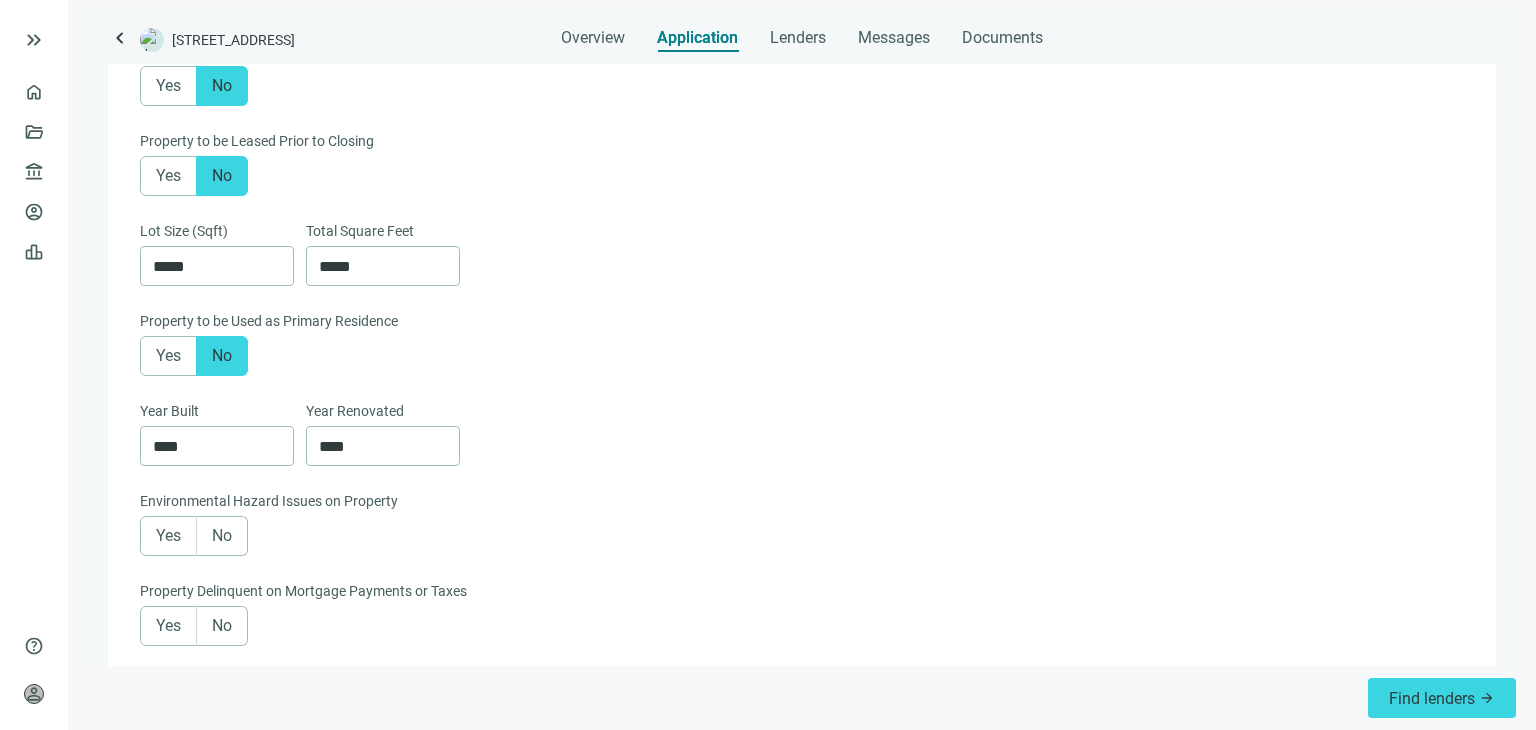 click on "No" at bounding box center (222, 535) 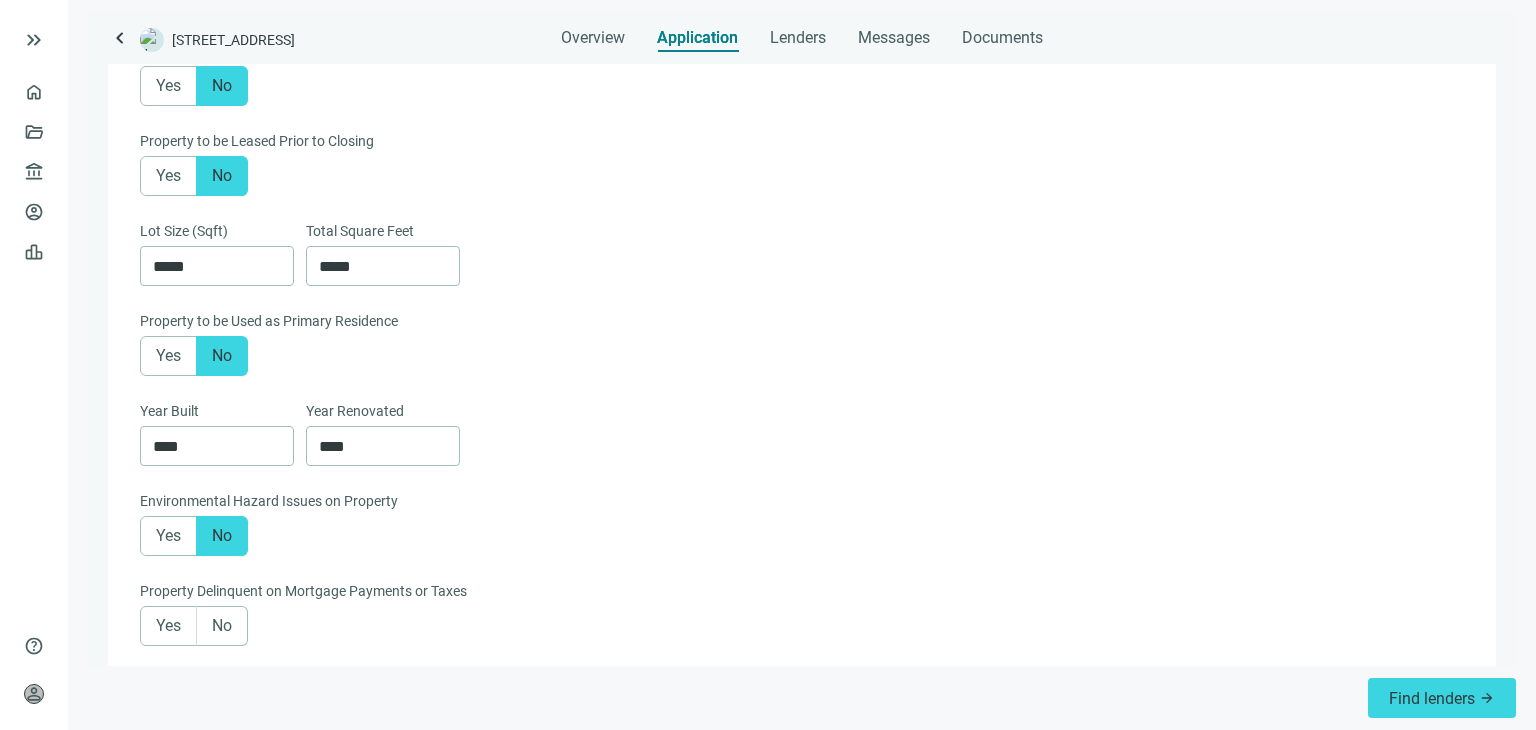 click on "No" at bounding box center [222, 625] 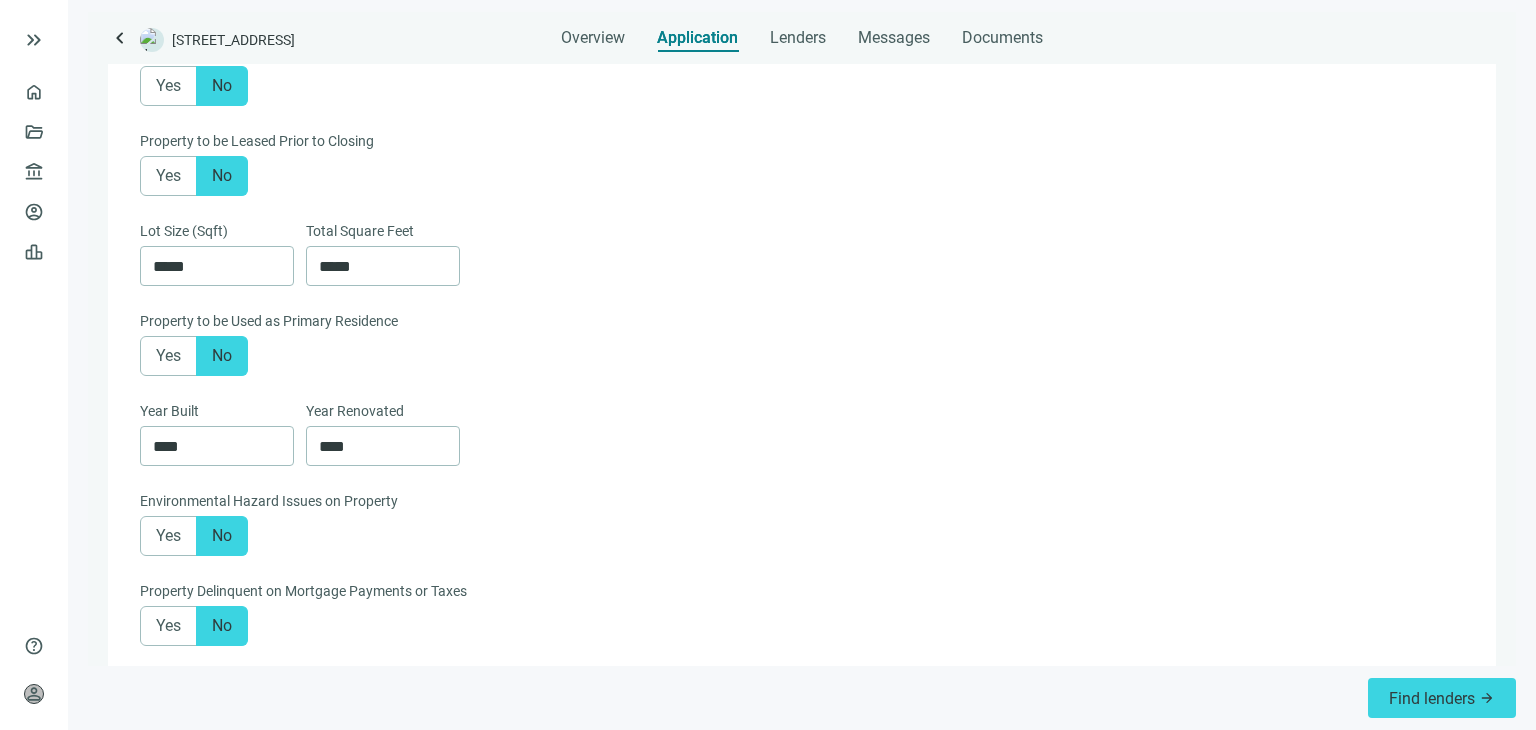 scroll, scrollTop: 1144, scrollLeft: 0, axis: vertical 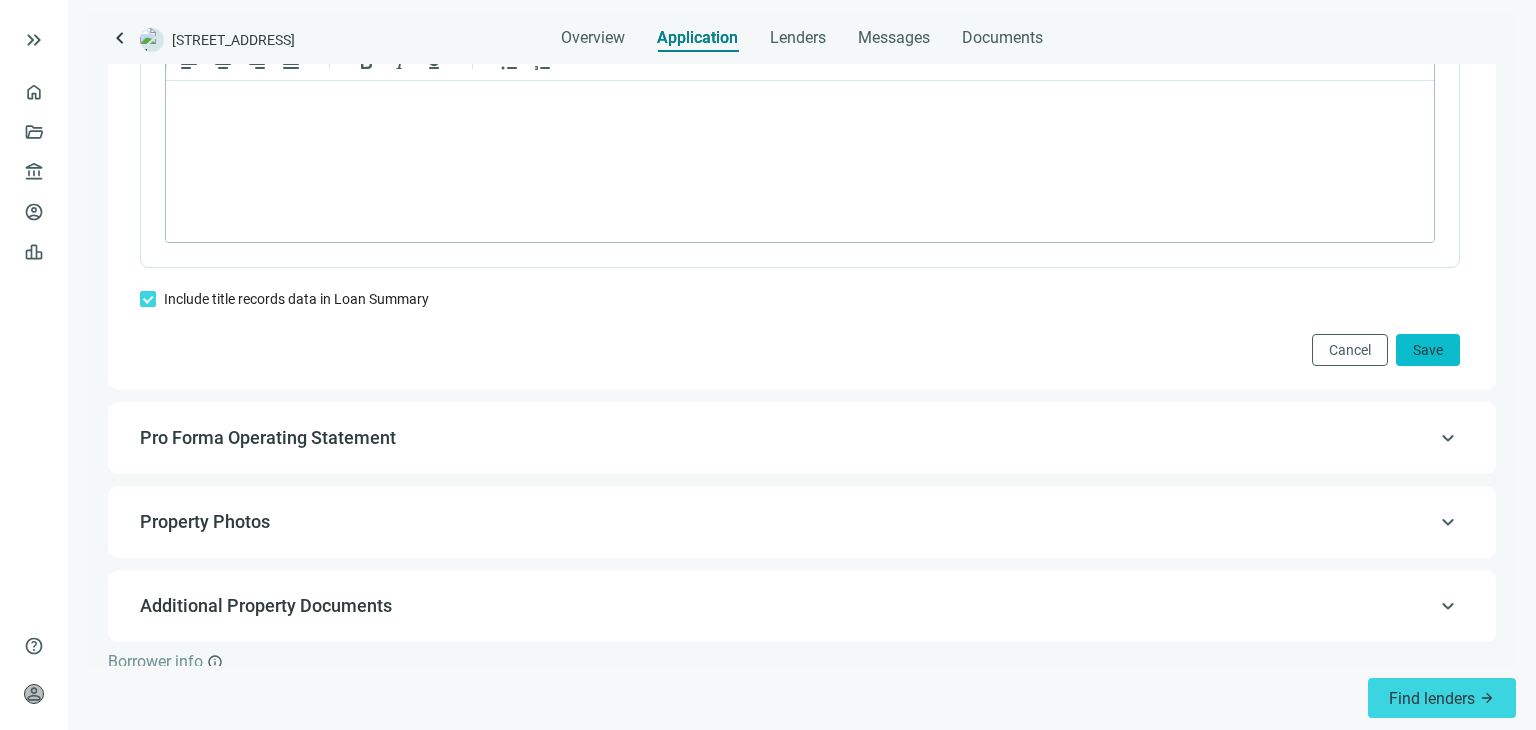 click on "Save" at bounding box center [1428, 350] 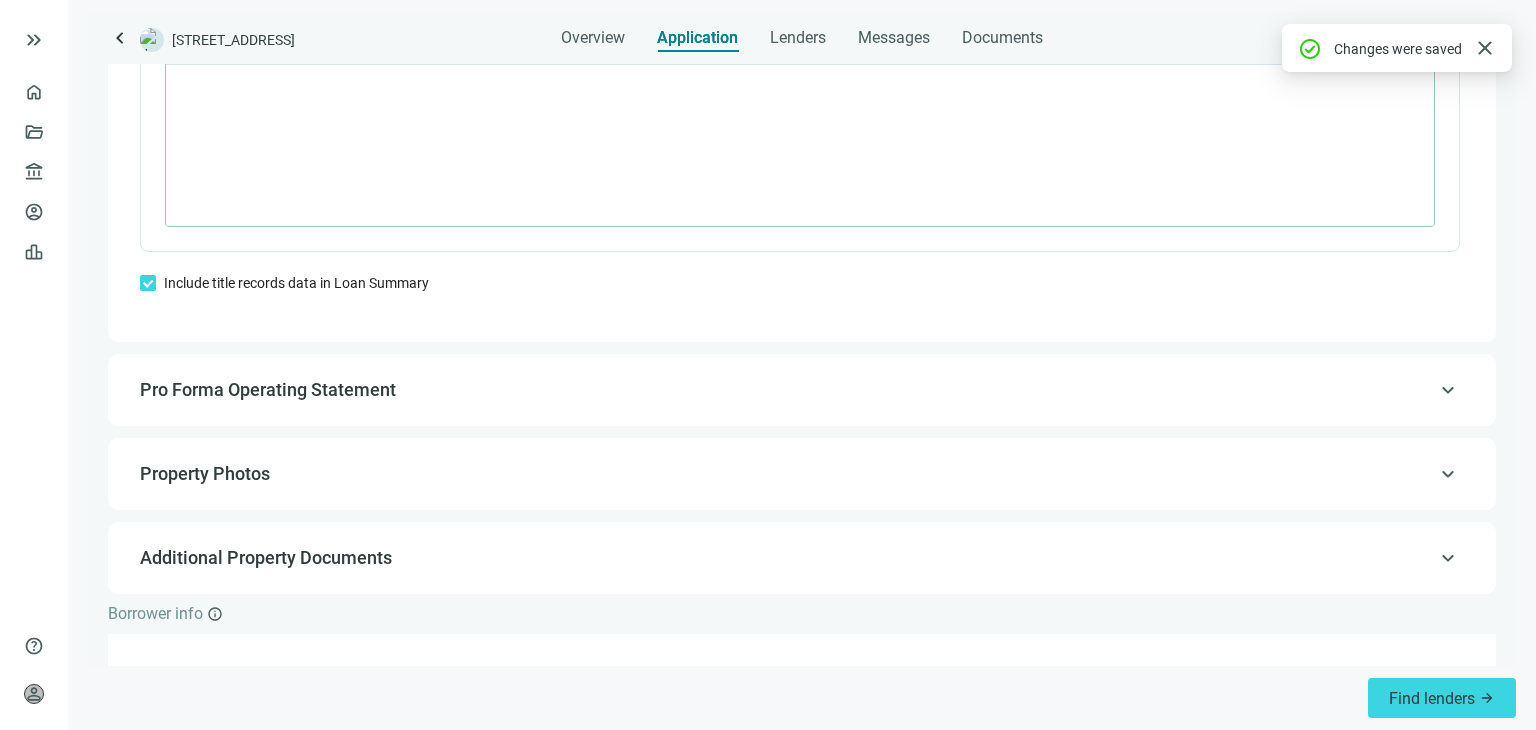 scroll, scrollTop: 1744, scrollLeft: 0, axis: vertical 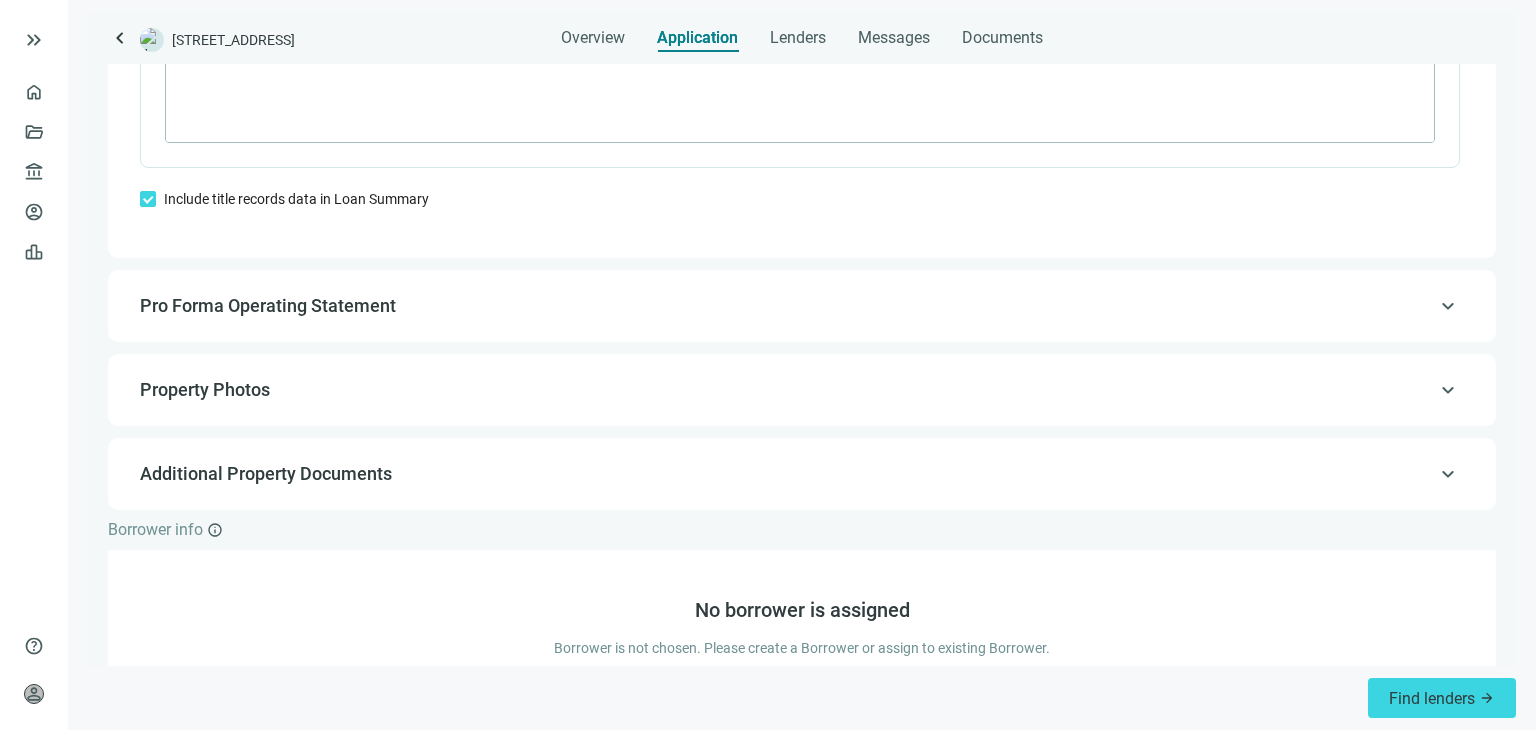 click on "Pro Forma Operating Statement" at bounding box center [800, 306] 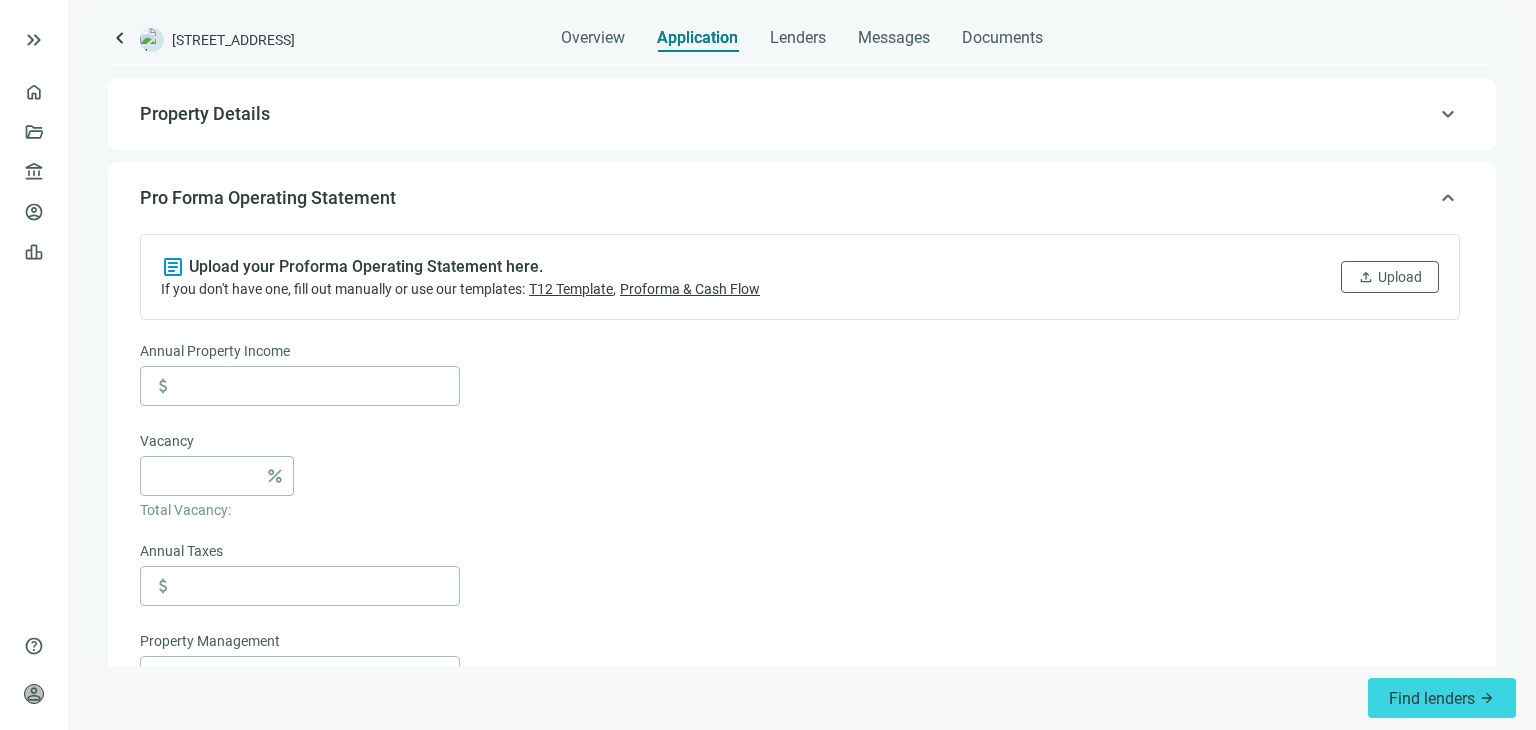 scroll, scrollTop: 0, scrollLeft: 0, axis: both 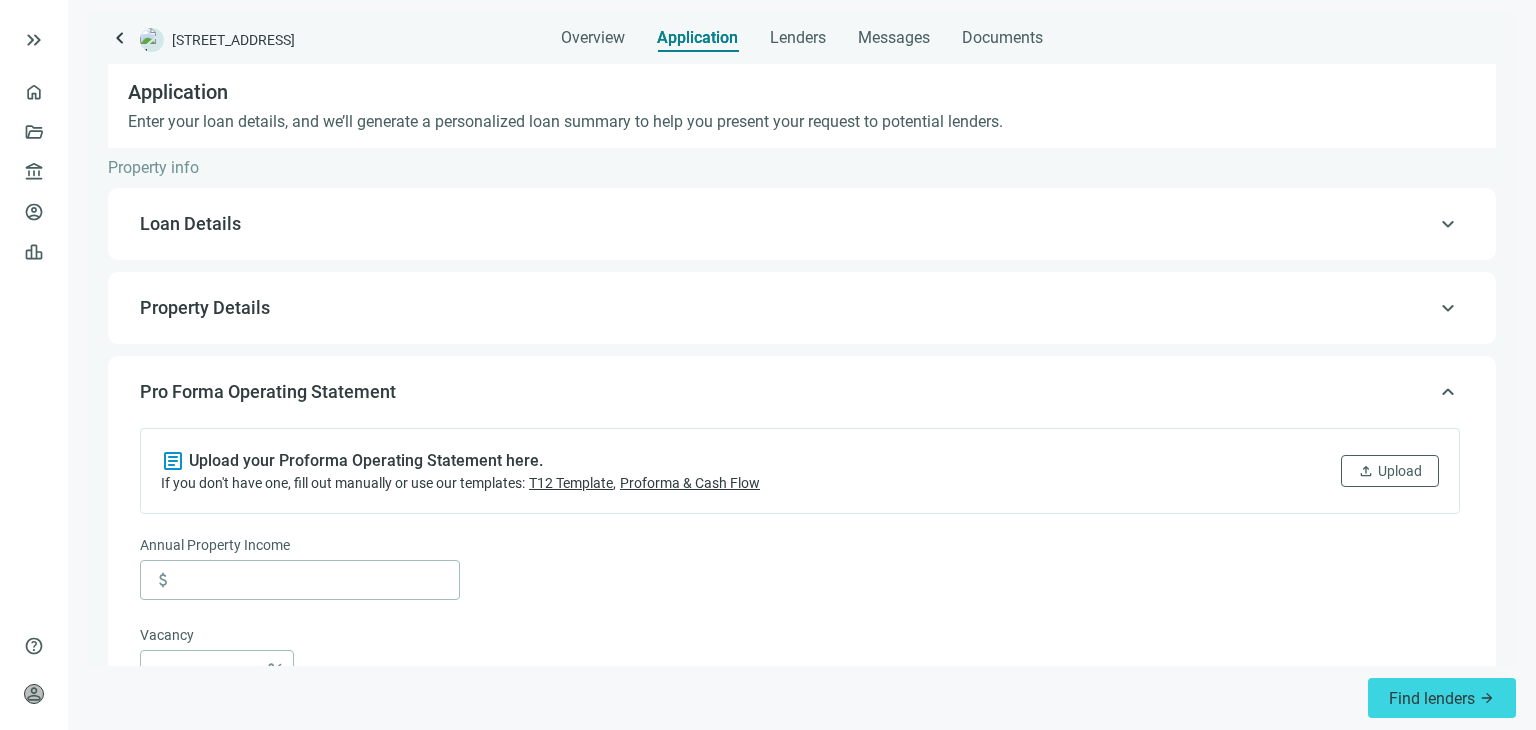 click on "T12 Template" at bounding box center [571, 483] 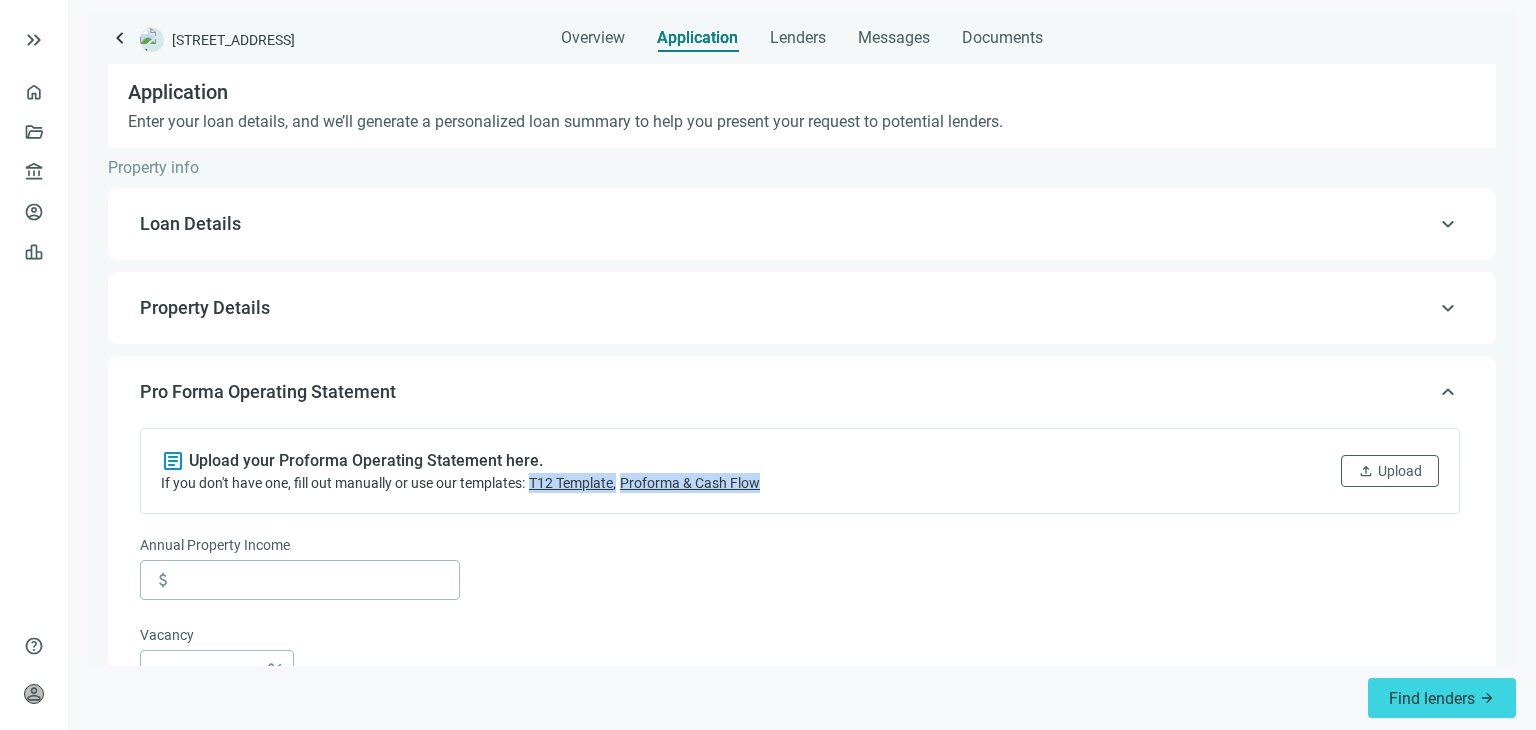 drag, startPoint x: 781, startPoint y: 481, endPoint x: 535, endPoint y: 482, distance: 246.00203 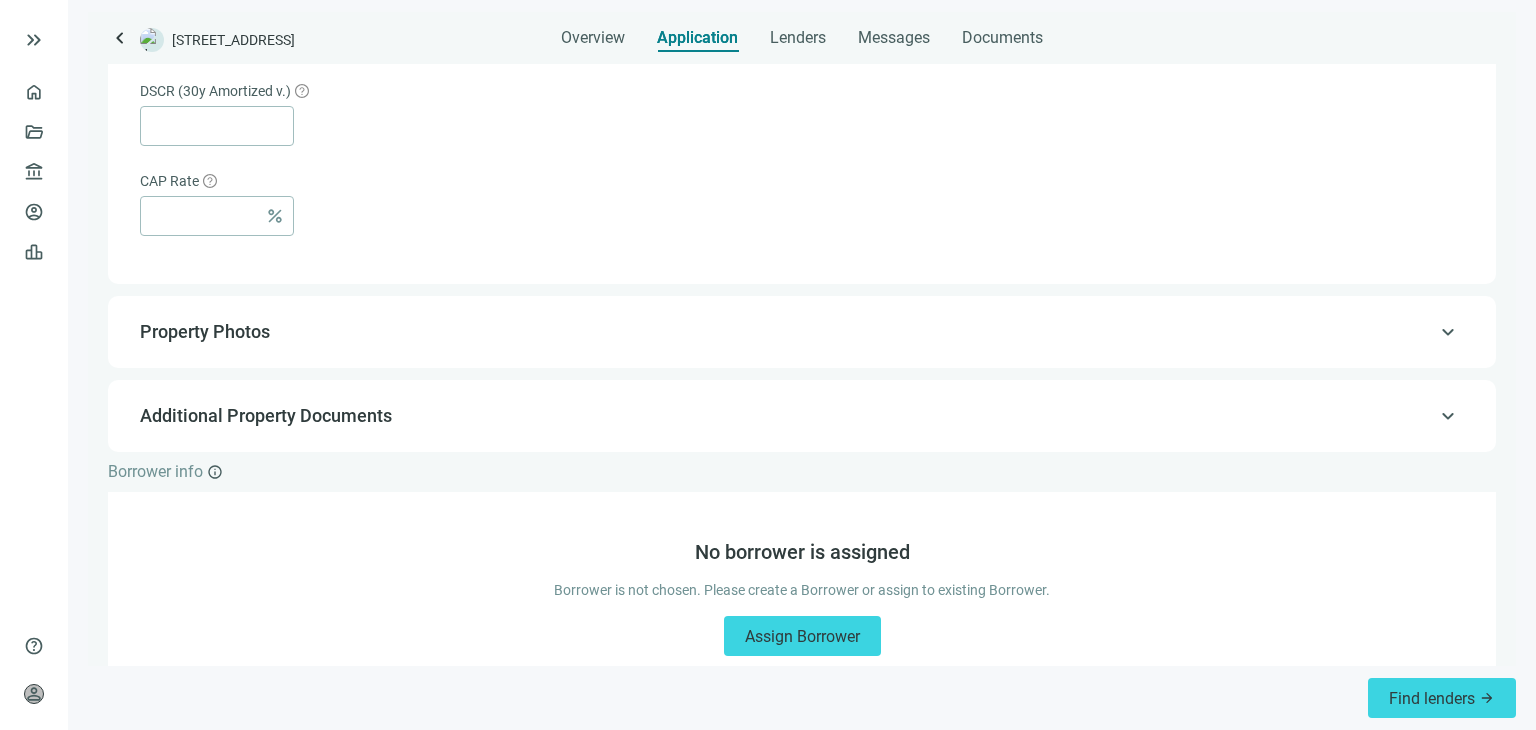 scroll, scrollTop: 1404, scrollLeft: 0, axis: vertical 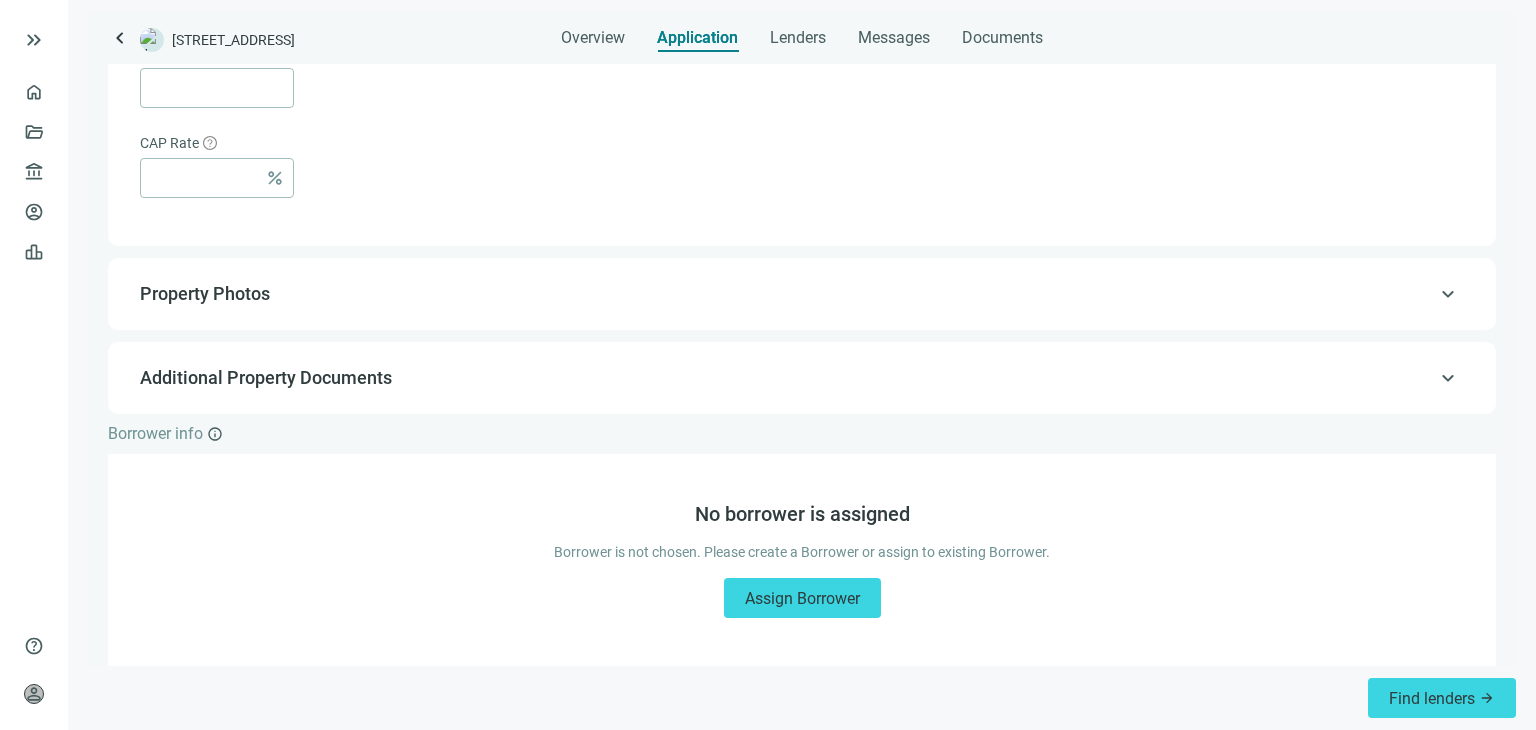 click on "Property Photos" at bounding box center (800, 294) 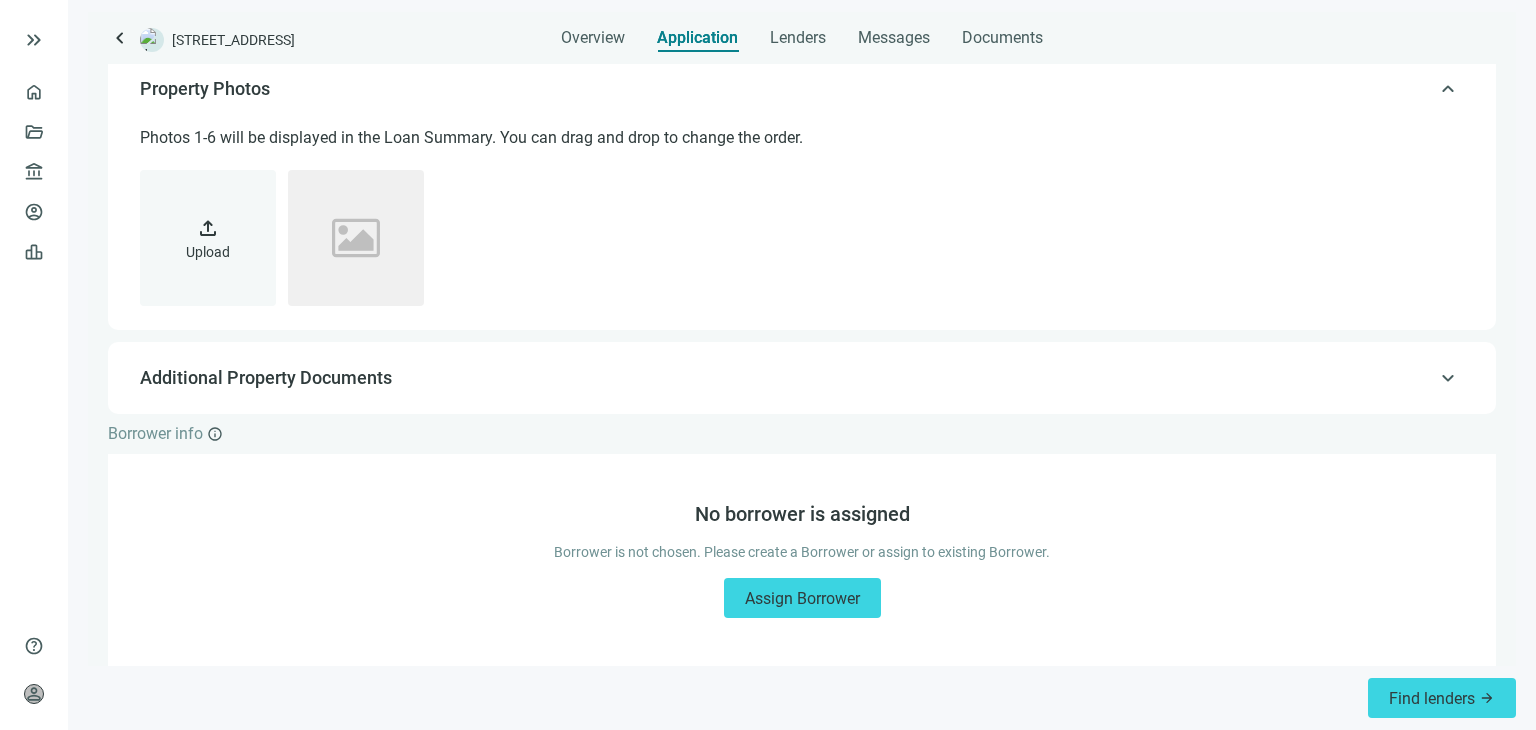 scroll, scrollTop: 387, scrollLeft: 0, axis: vertical 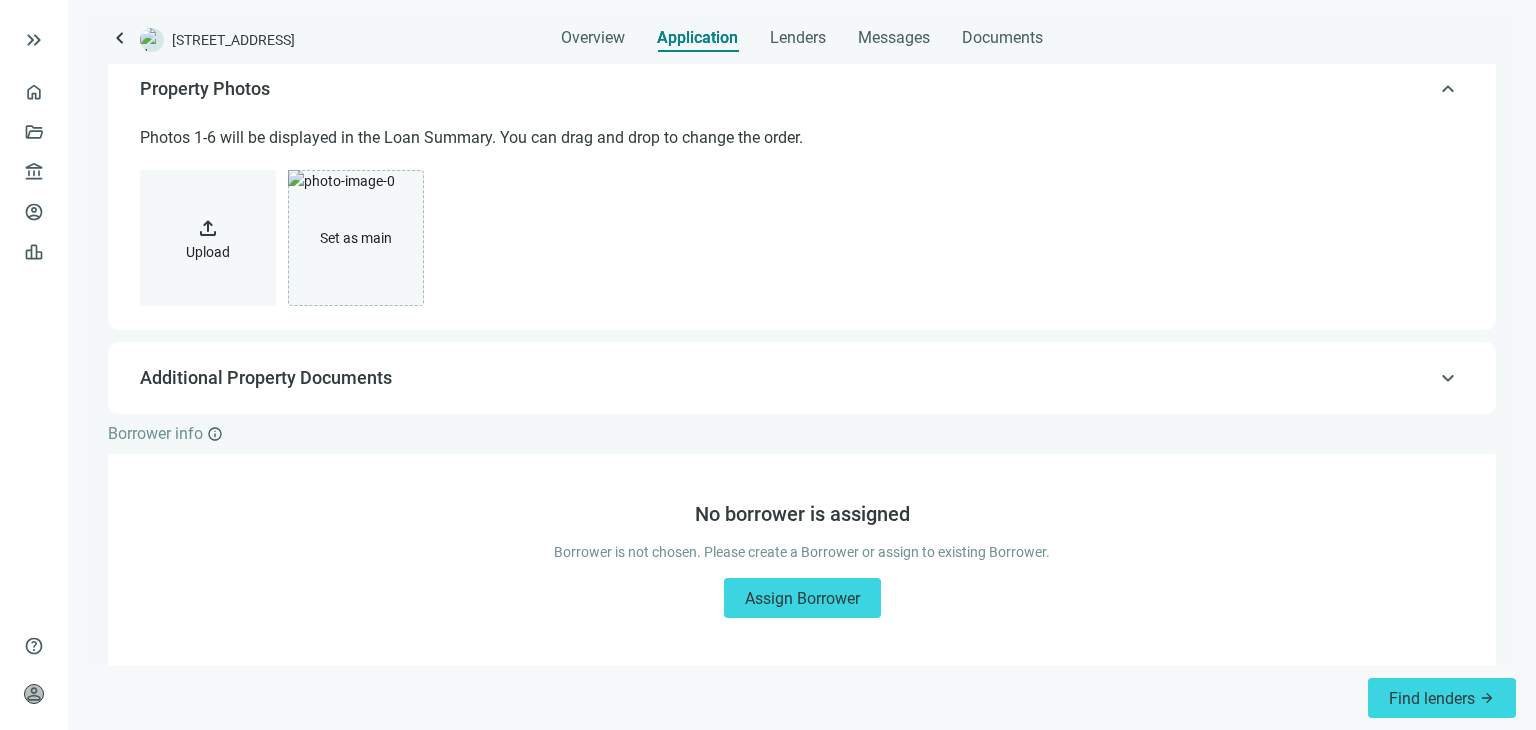 click on "upload Upload" at bounding box center [208, 238] 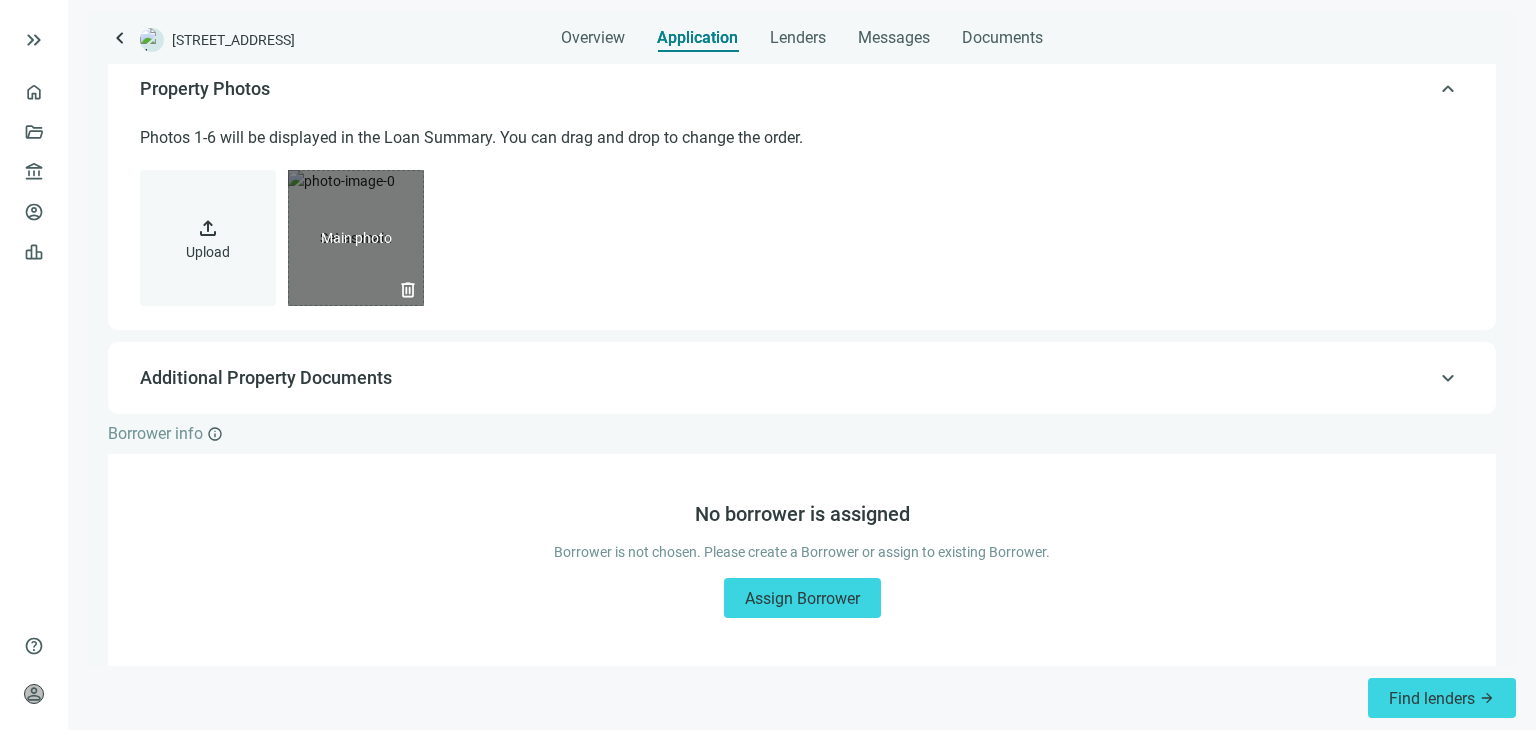 click on "delete" at bounding box center (408, 290) 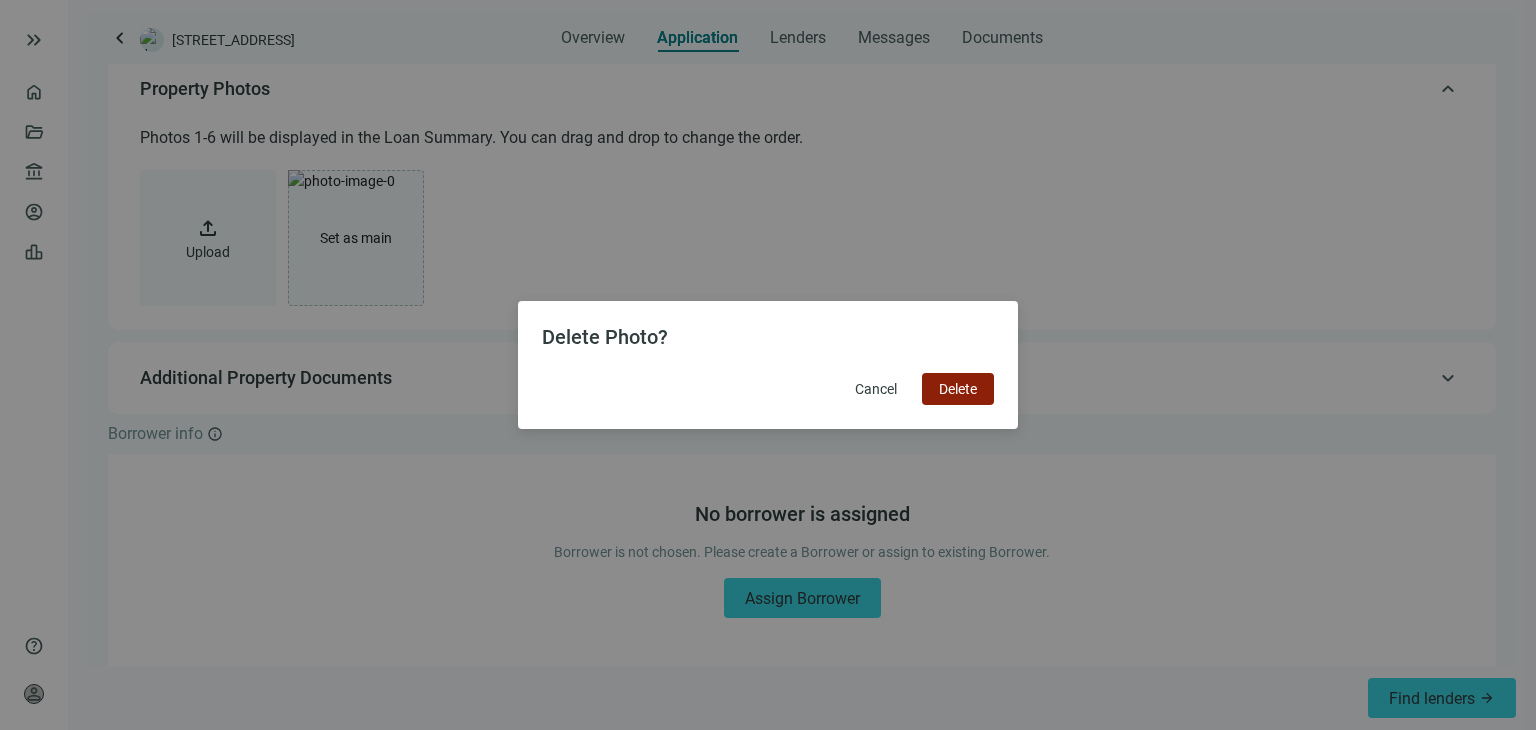 click on "Delete" at bounding box center (958, 389) 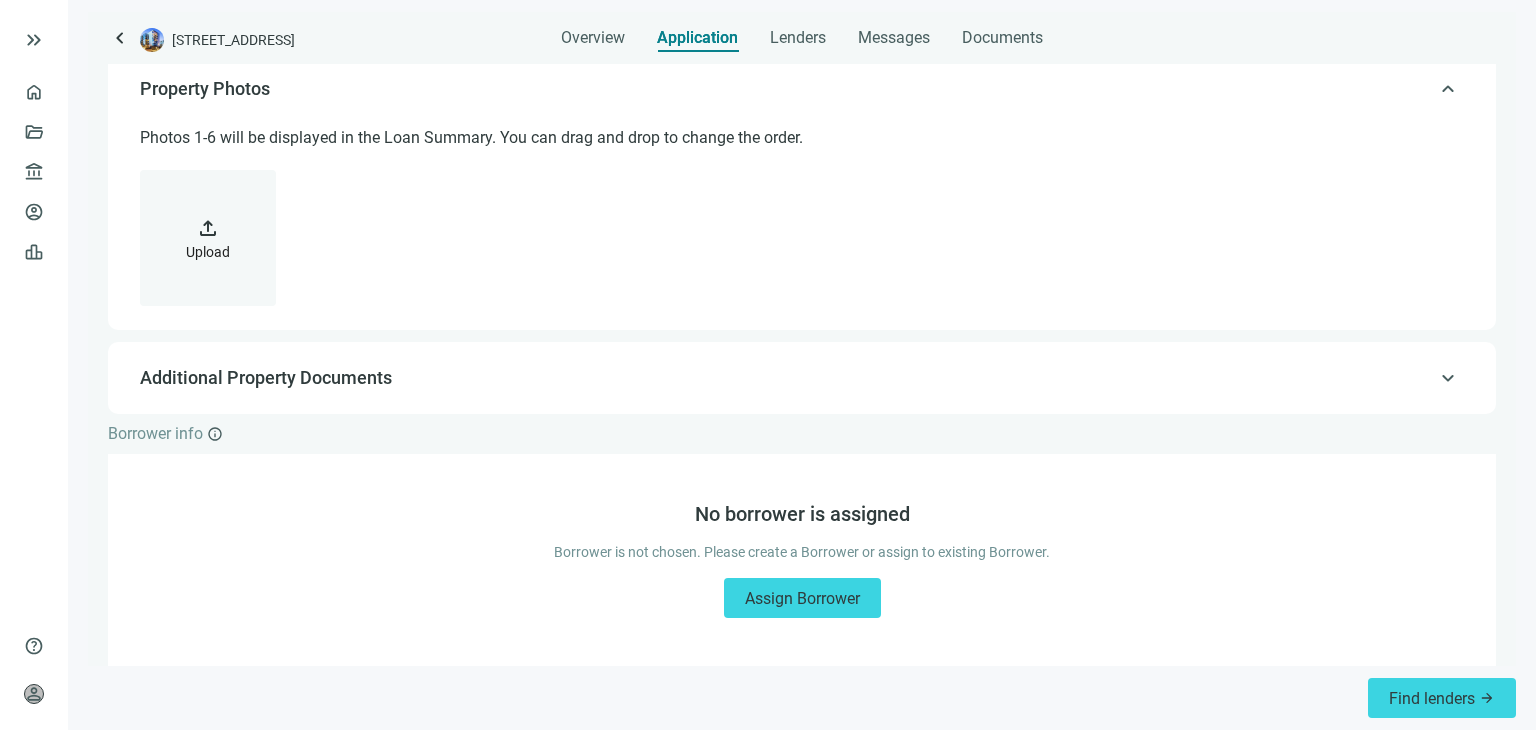 click on "upload Upload" at bounding box center [208, 238] 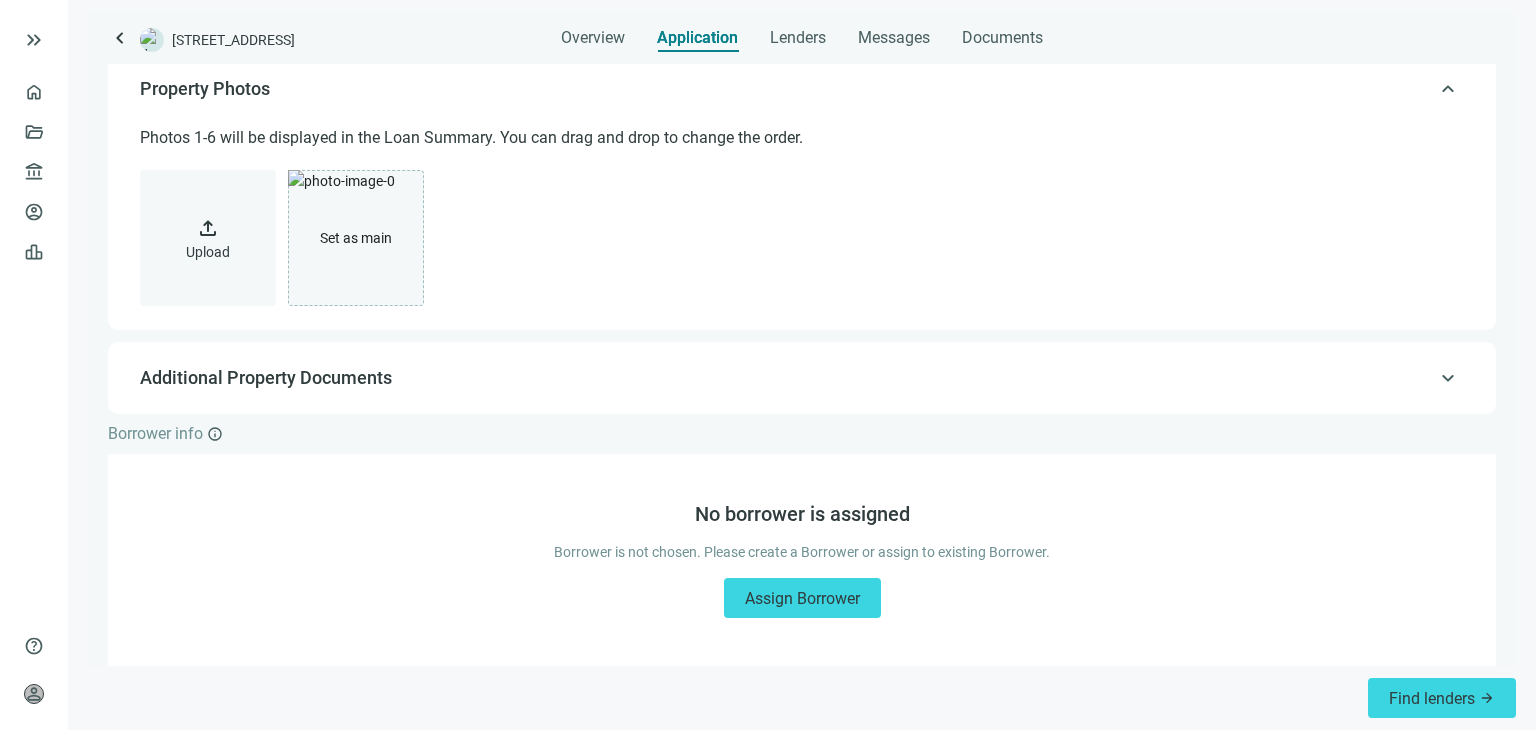 scroll, scrollTop: 0, scrollLeft: 0, axis: both 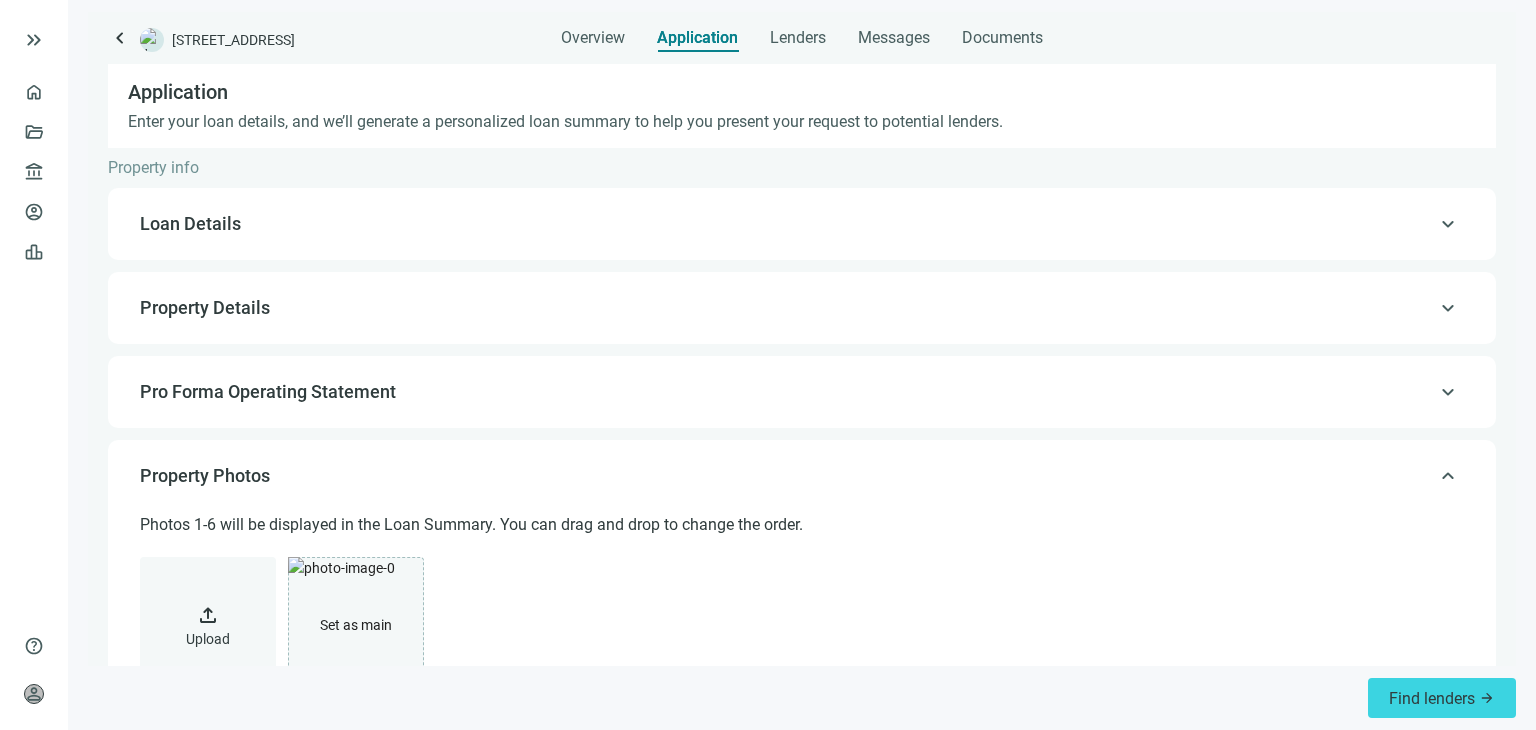 click on "Loan Details" at bounding box center (800, 224) 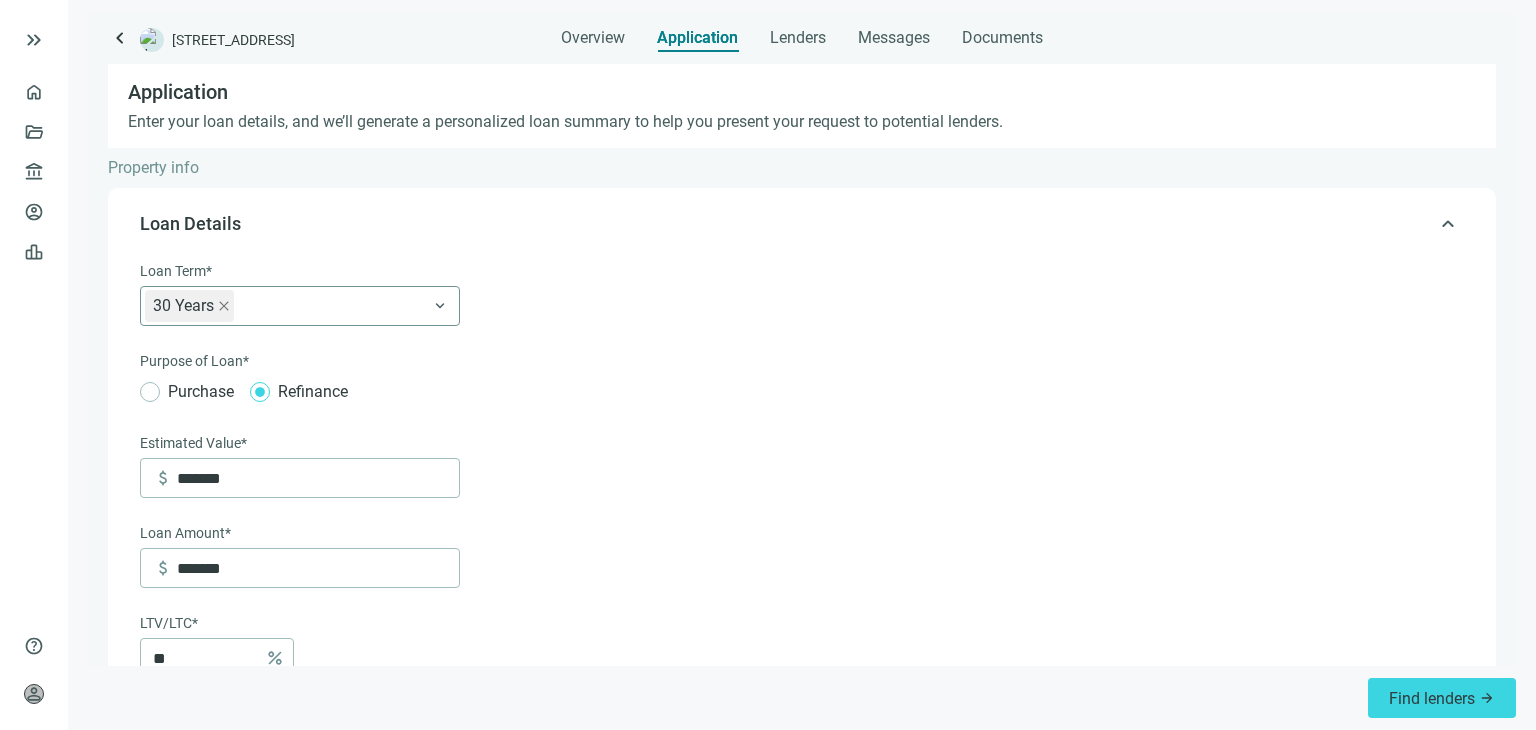 scroll, scrollTop: 124, scrollLeft: 0, axis: vertical 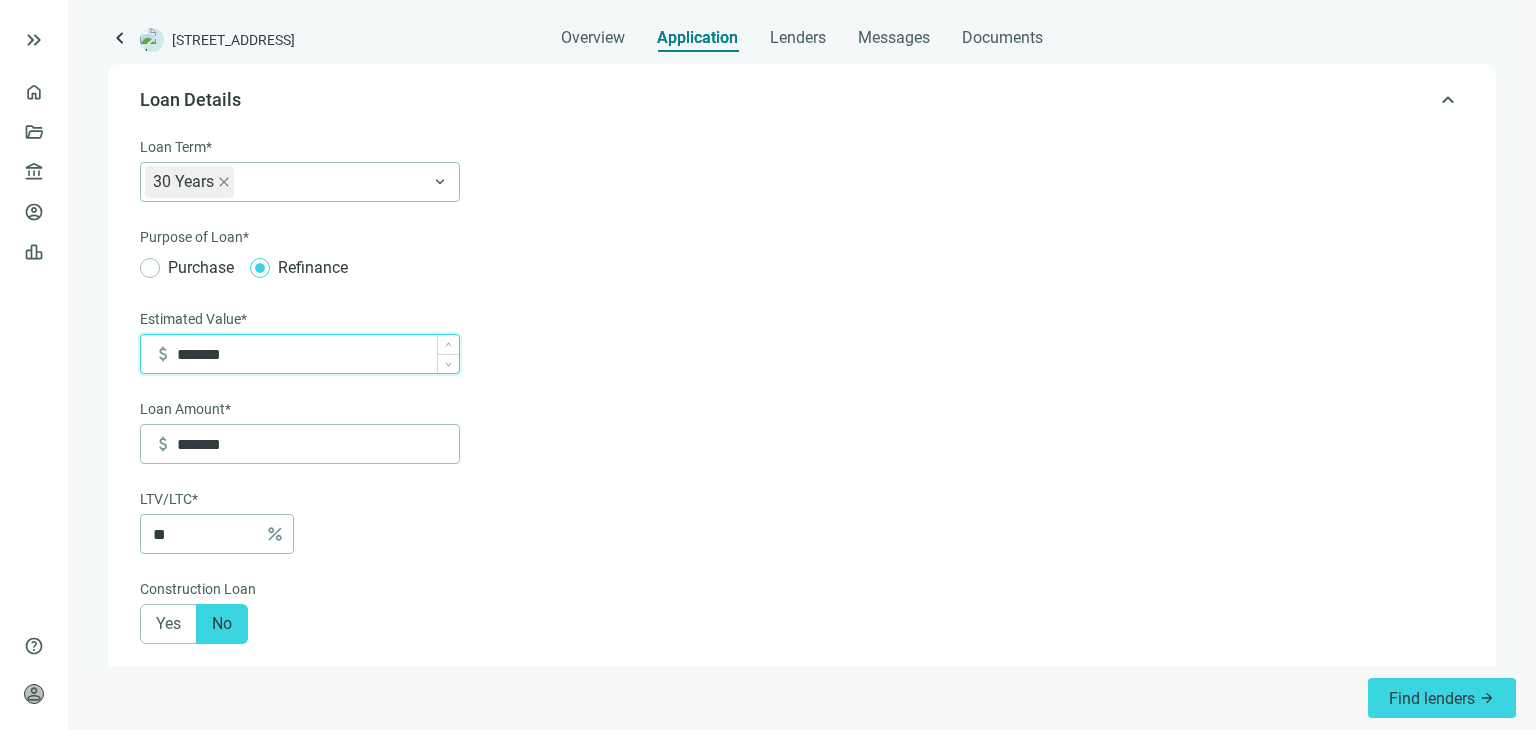 click on "*******" at bounding box center (318, 354) 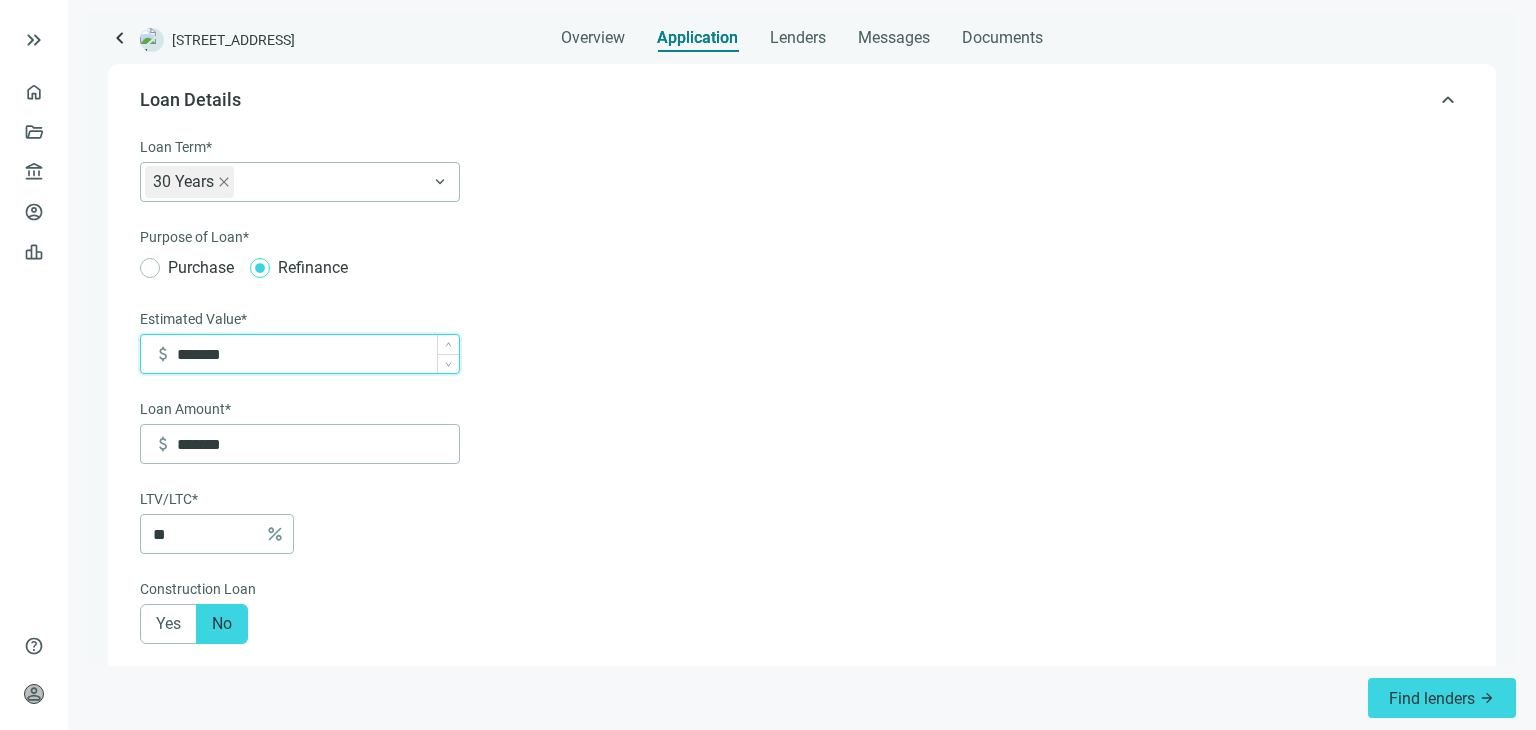 type on "*" 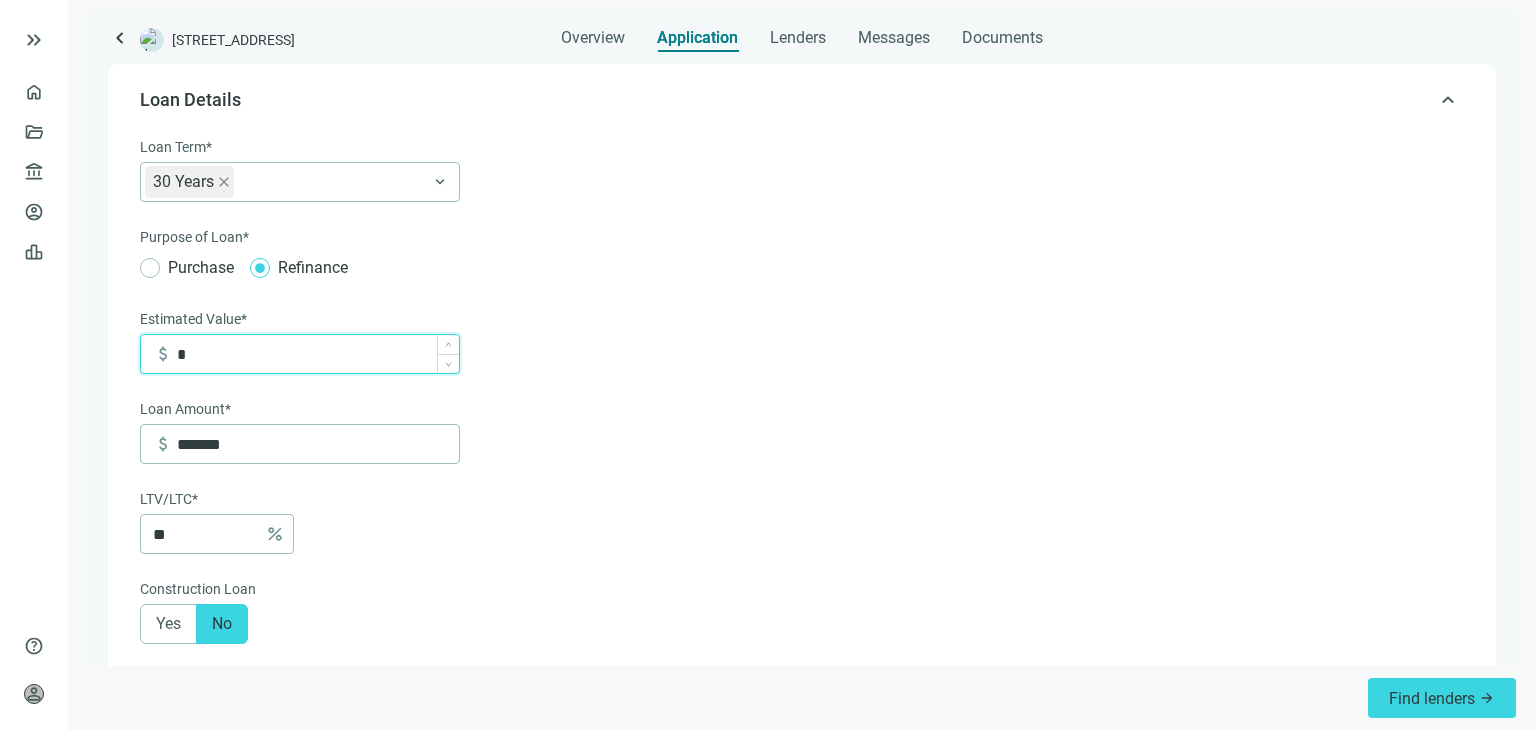 type on "*" 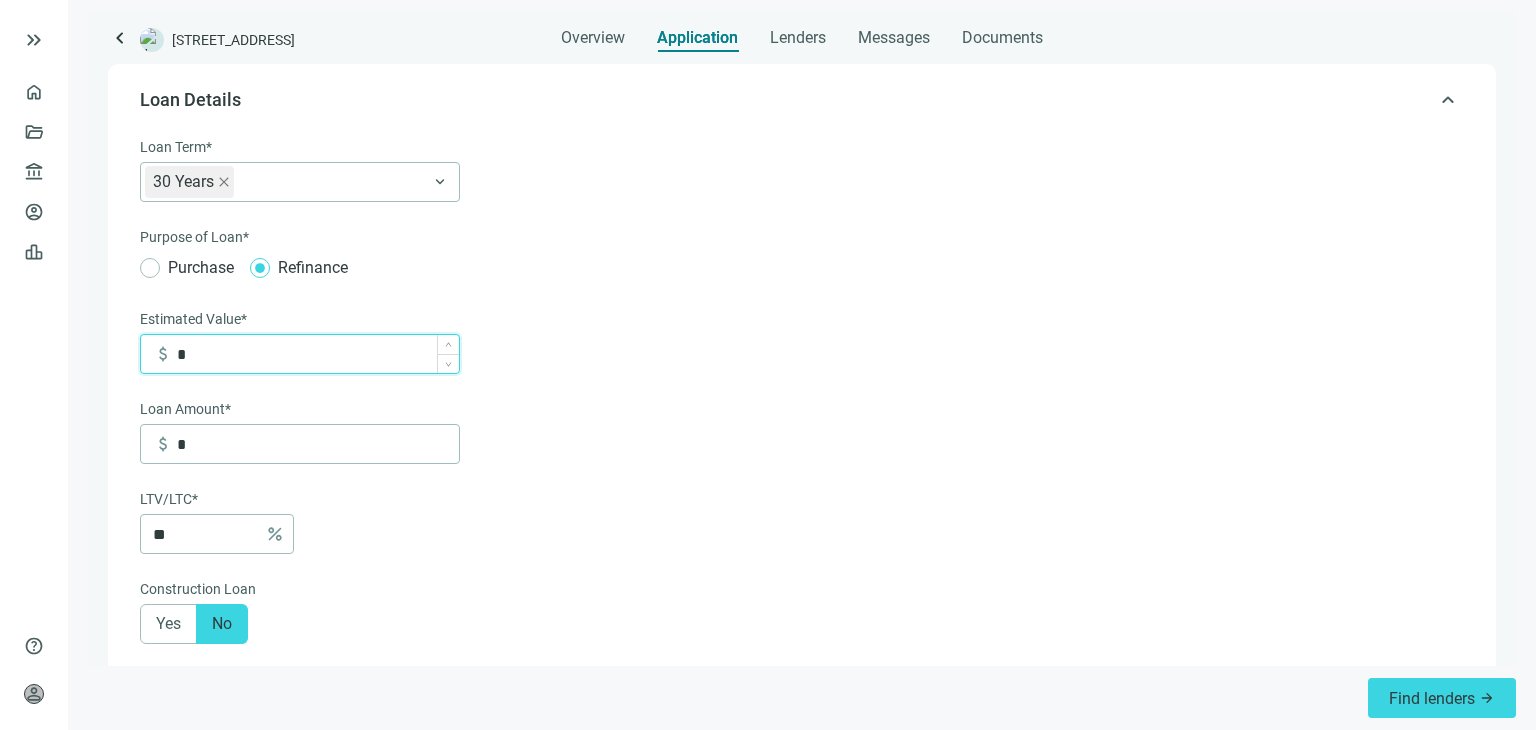 type on "**" 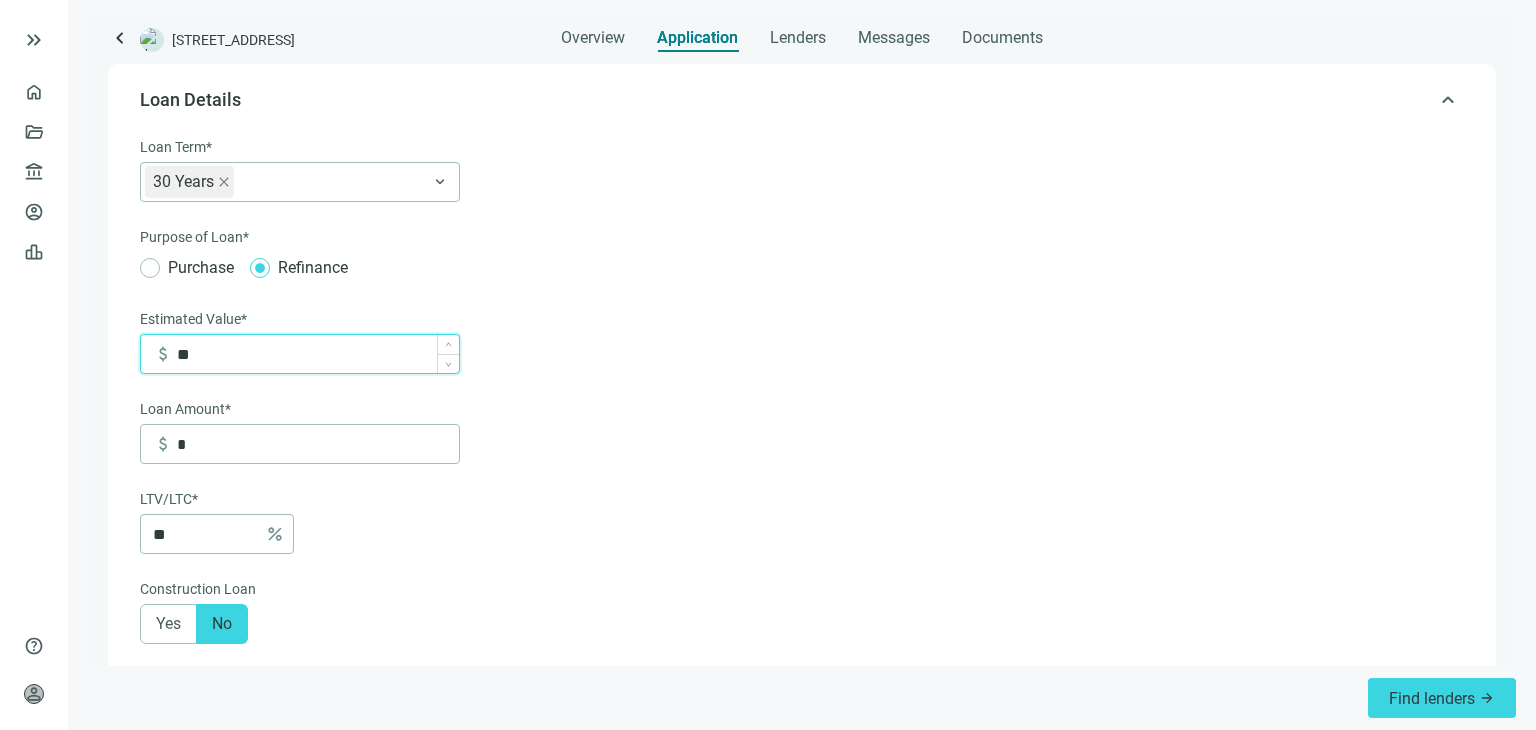 type on "*" 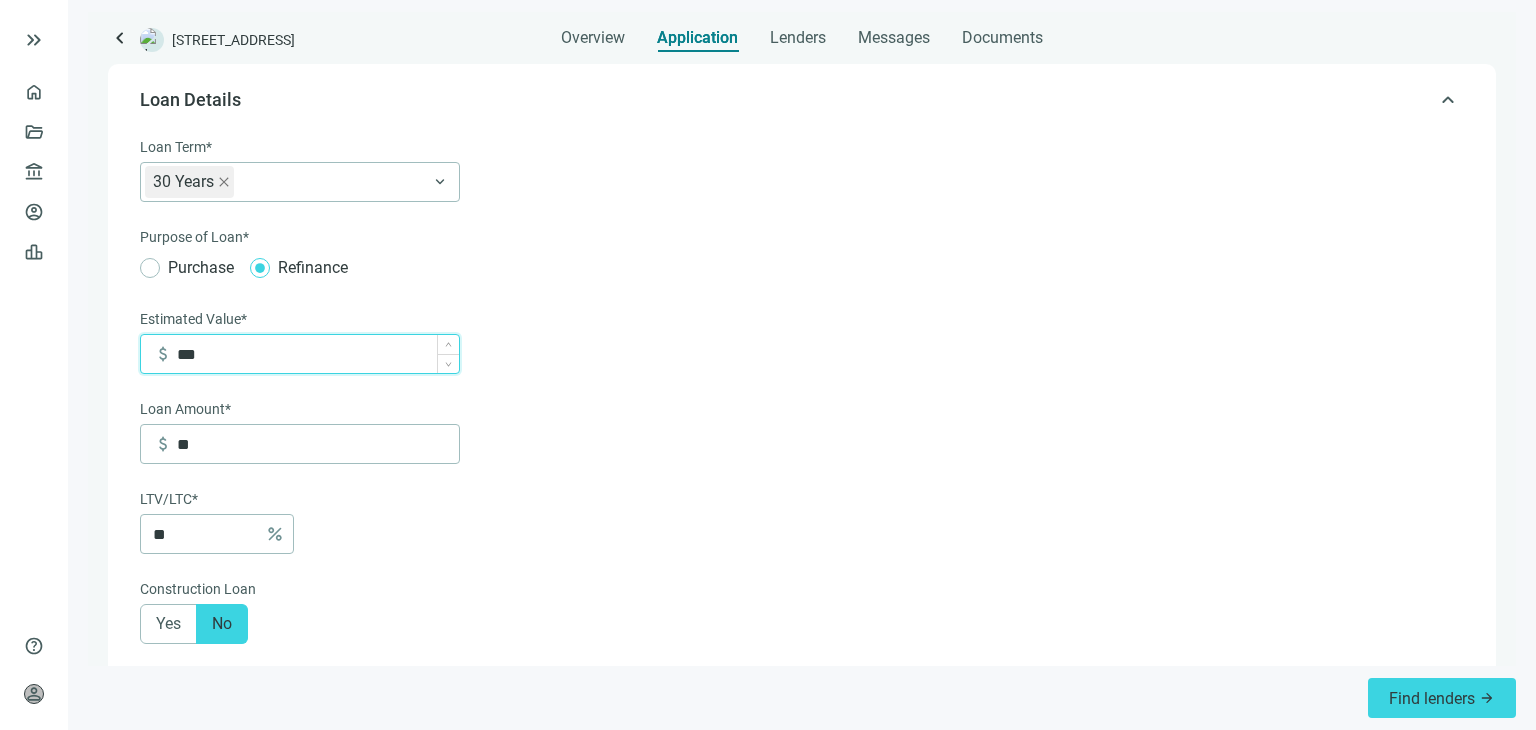 type on "*****" 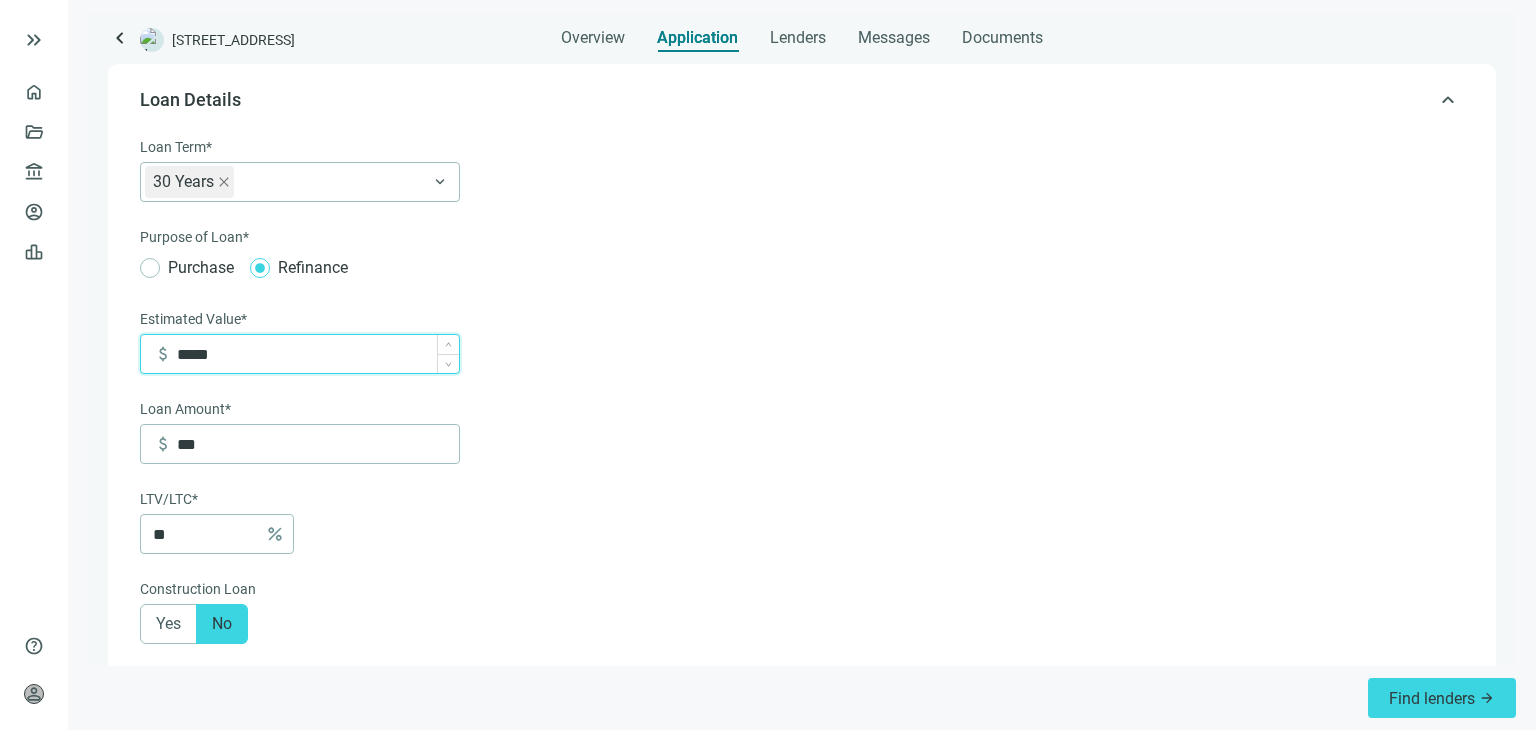 type on "******" 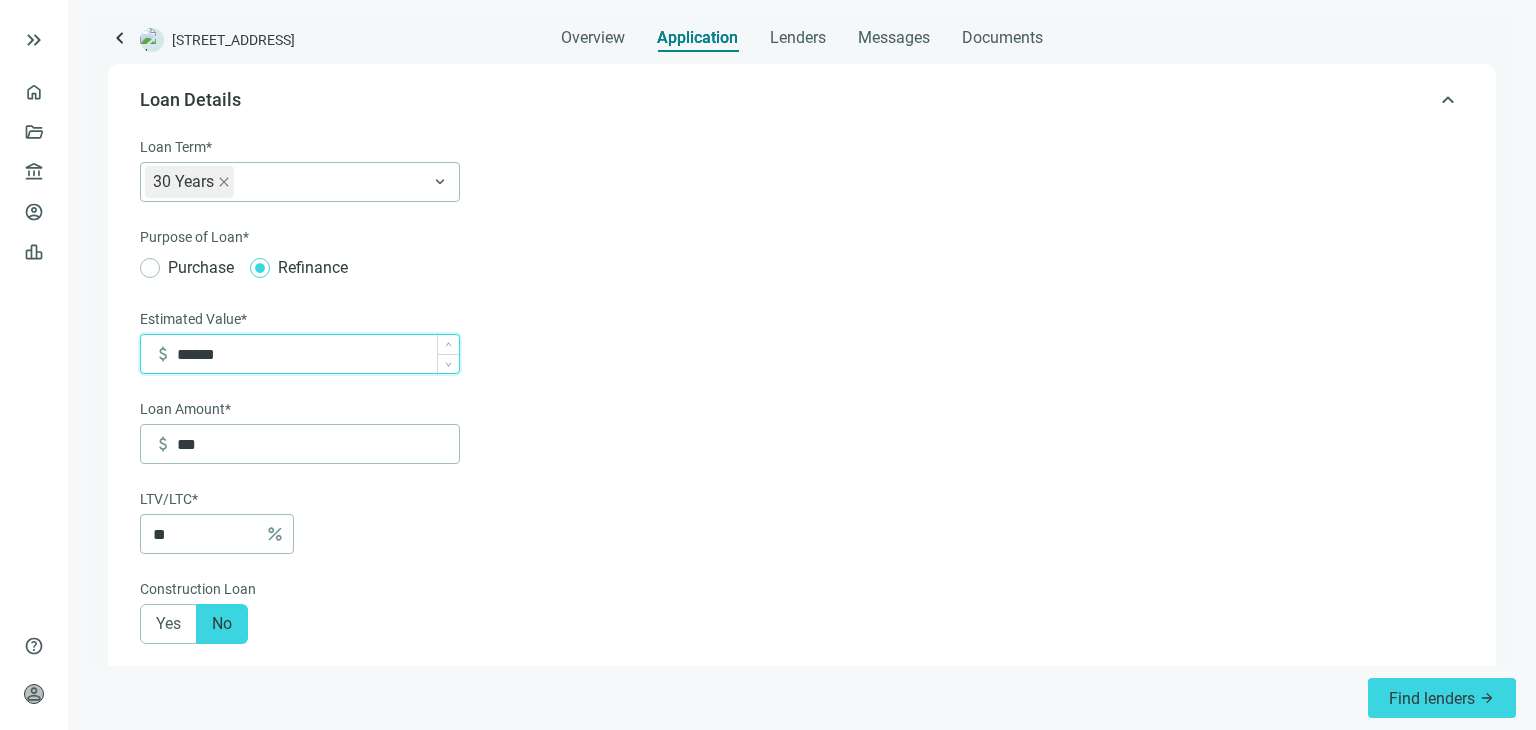 type on "*****" 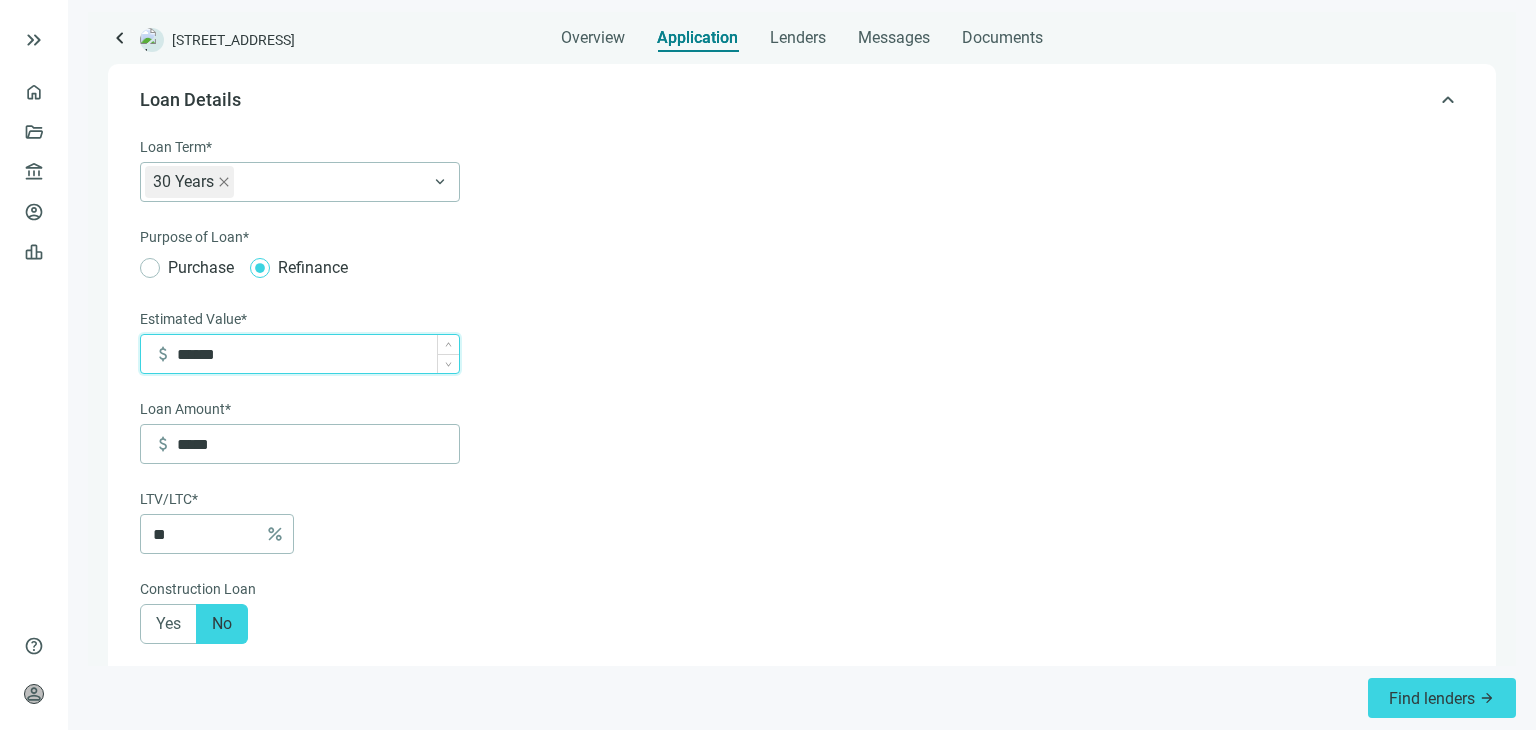 type on "*******" 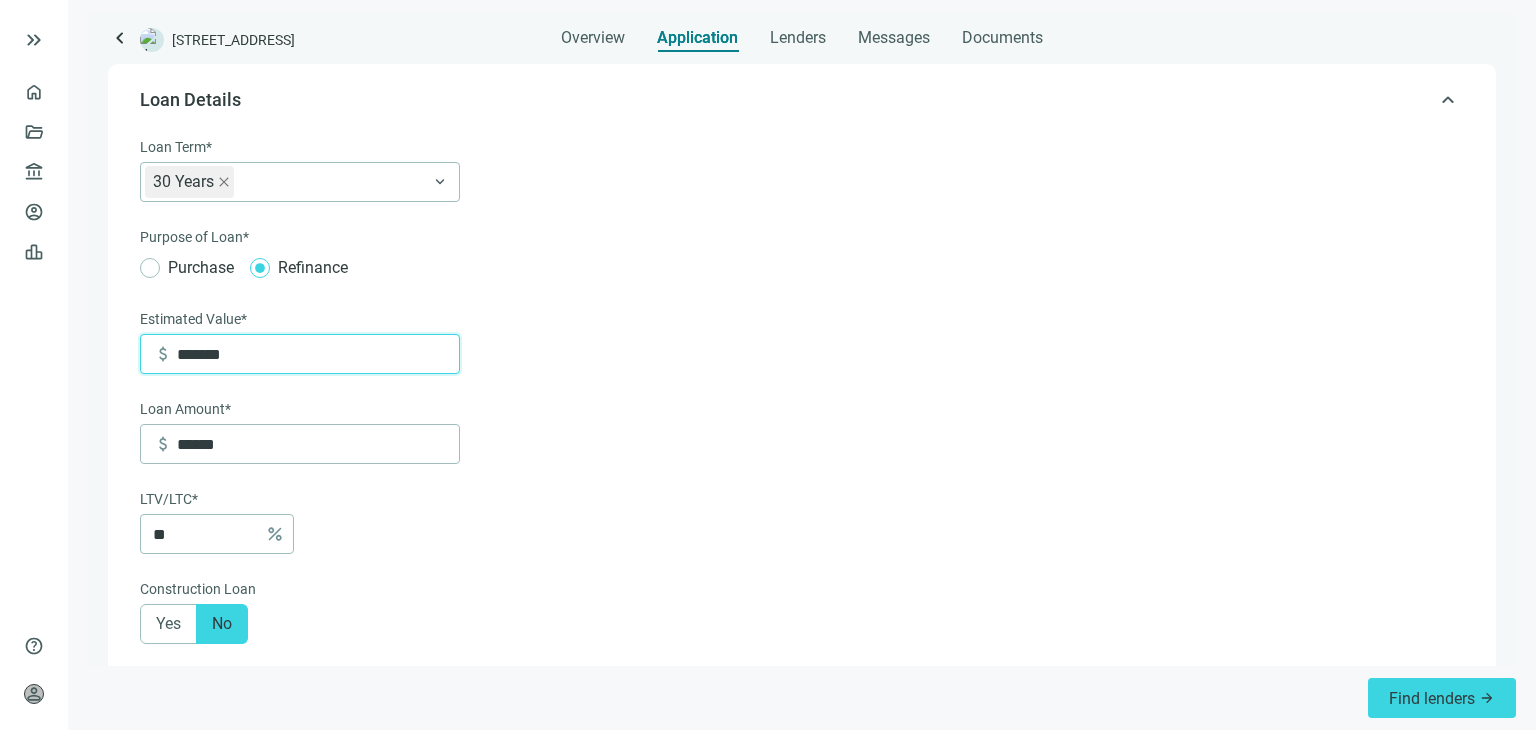 type on "*******" 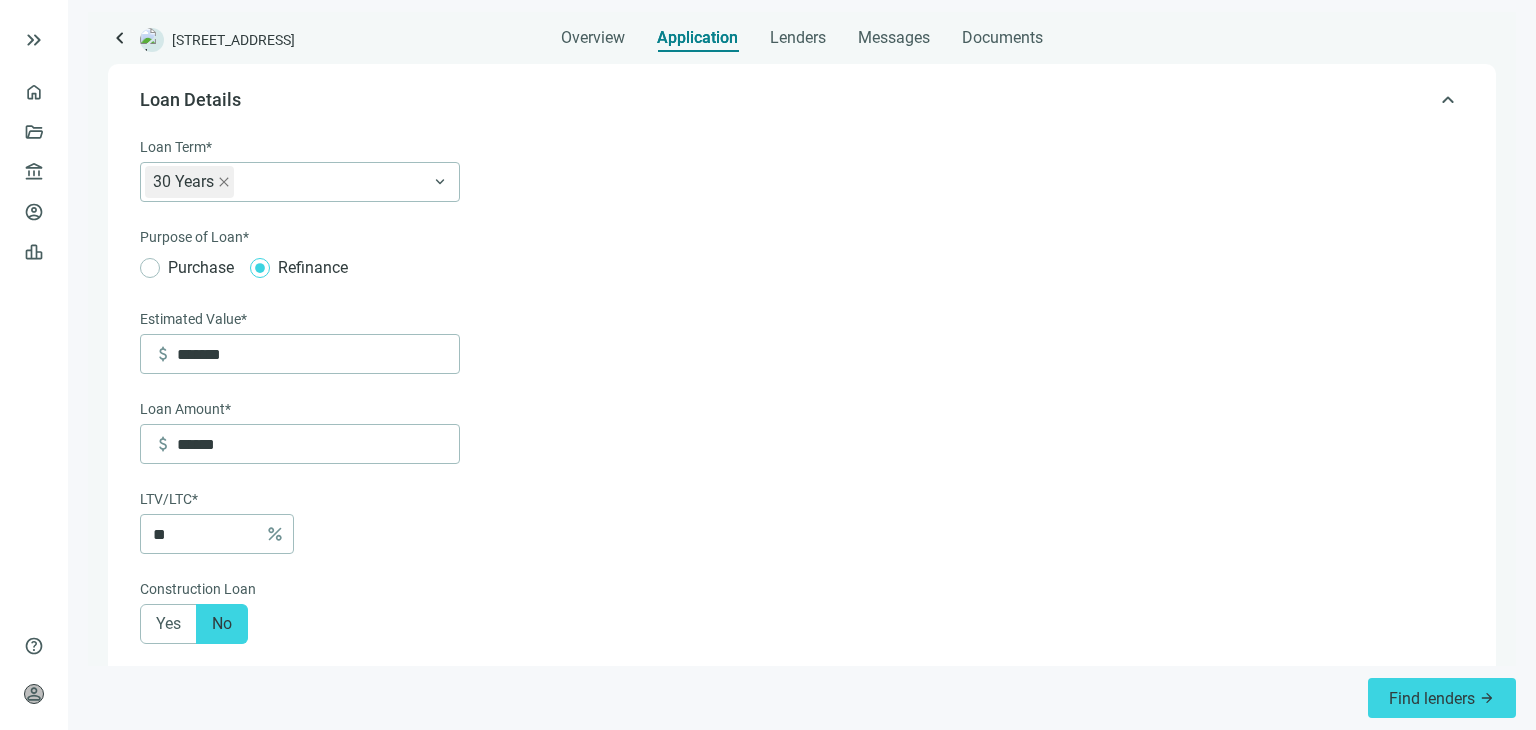 click on "**********" at bounding box center [800, 868] 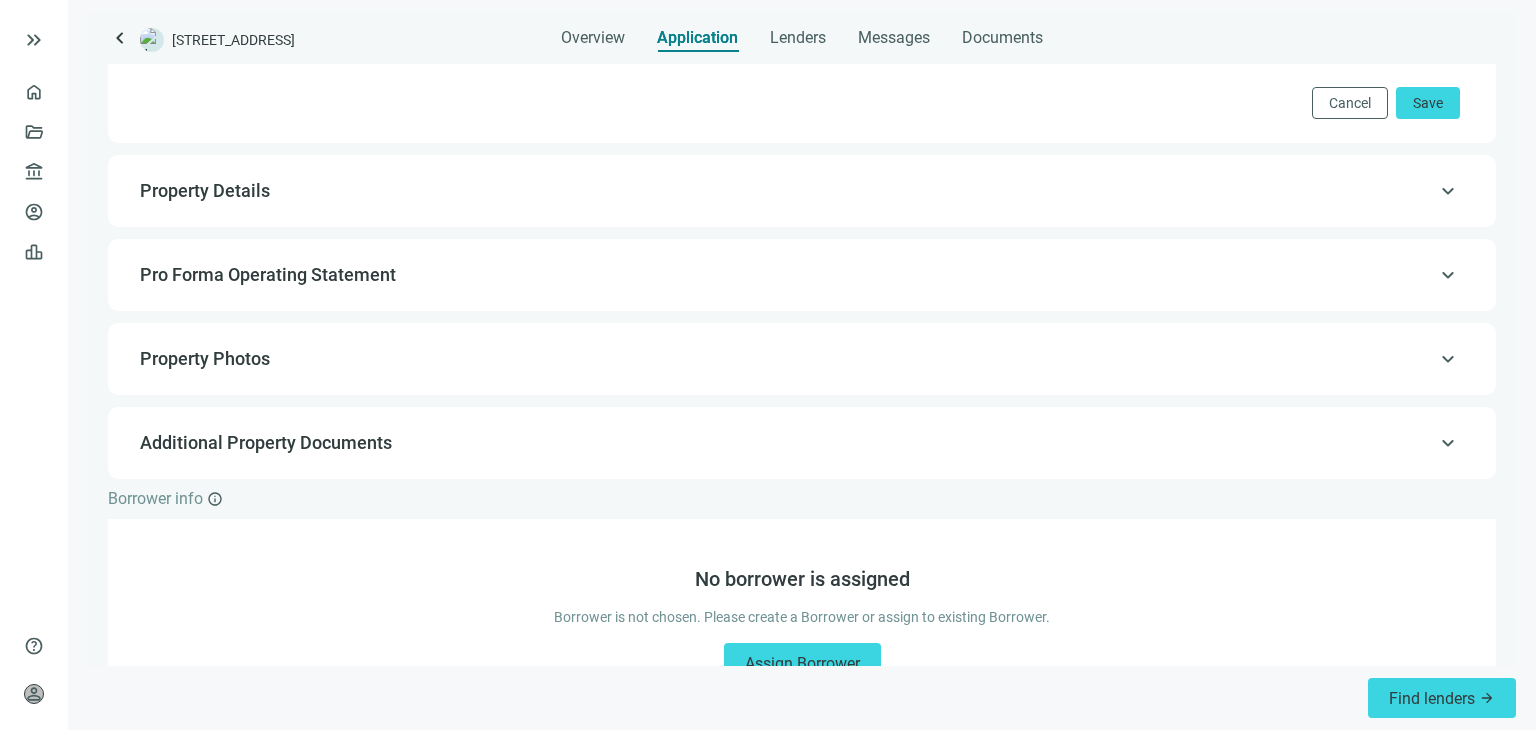 scroll, scrollTop: 1476, scrollLeft: 0, axis: vertical 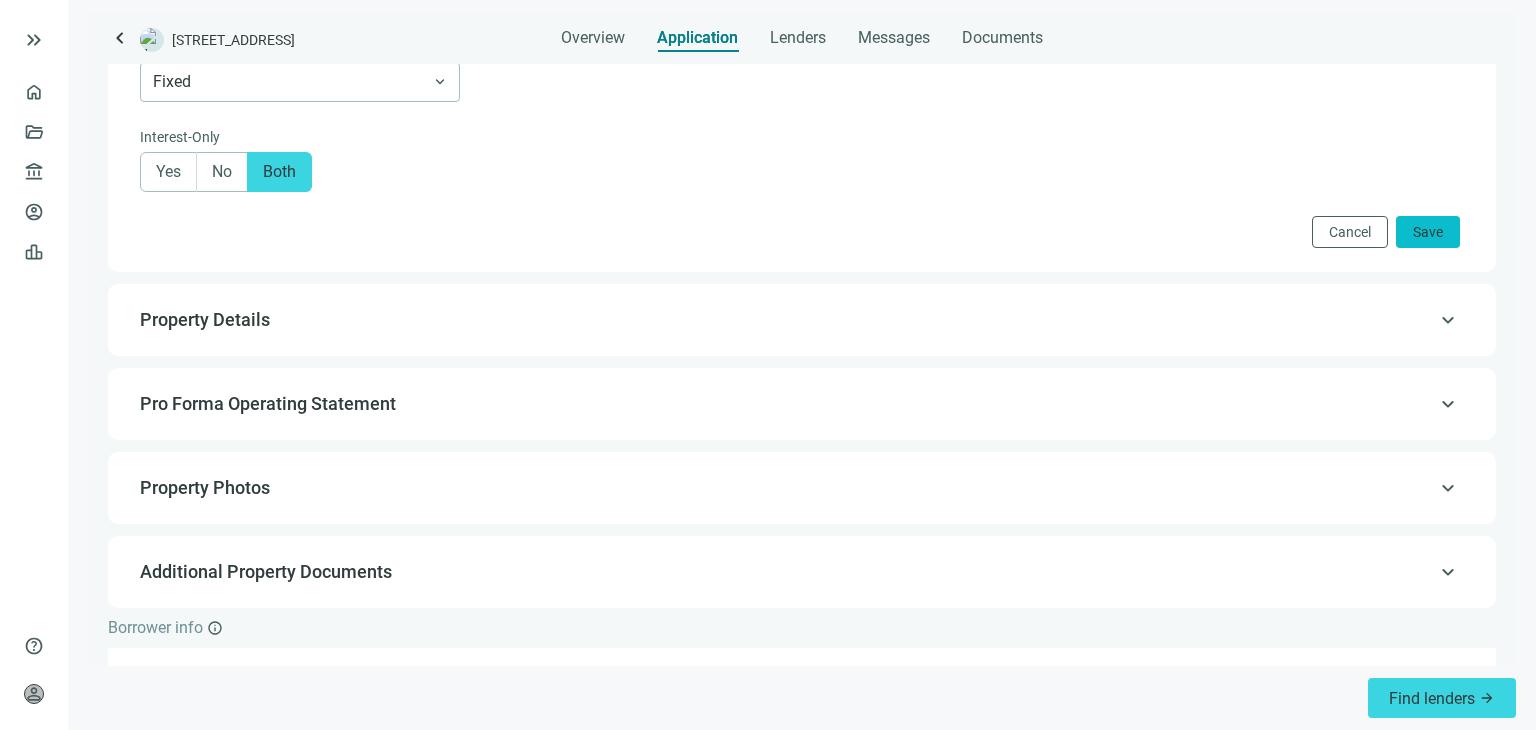 click on "Save" at bounding box center [1428, 232] 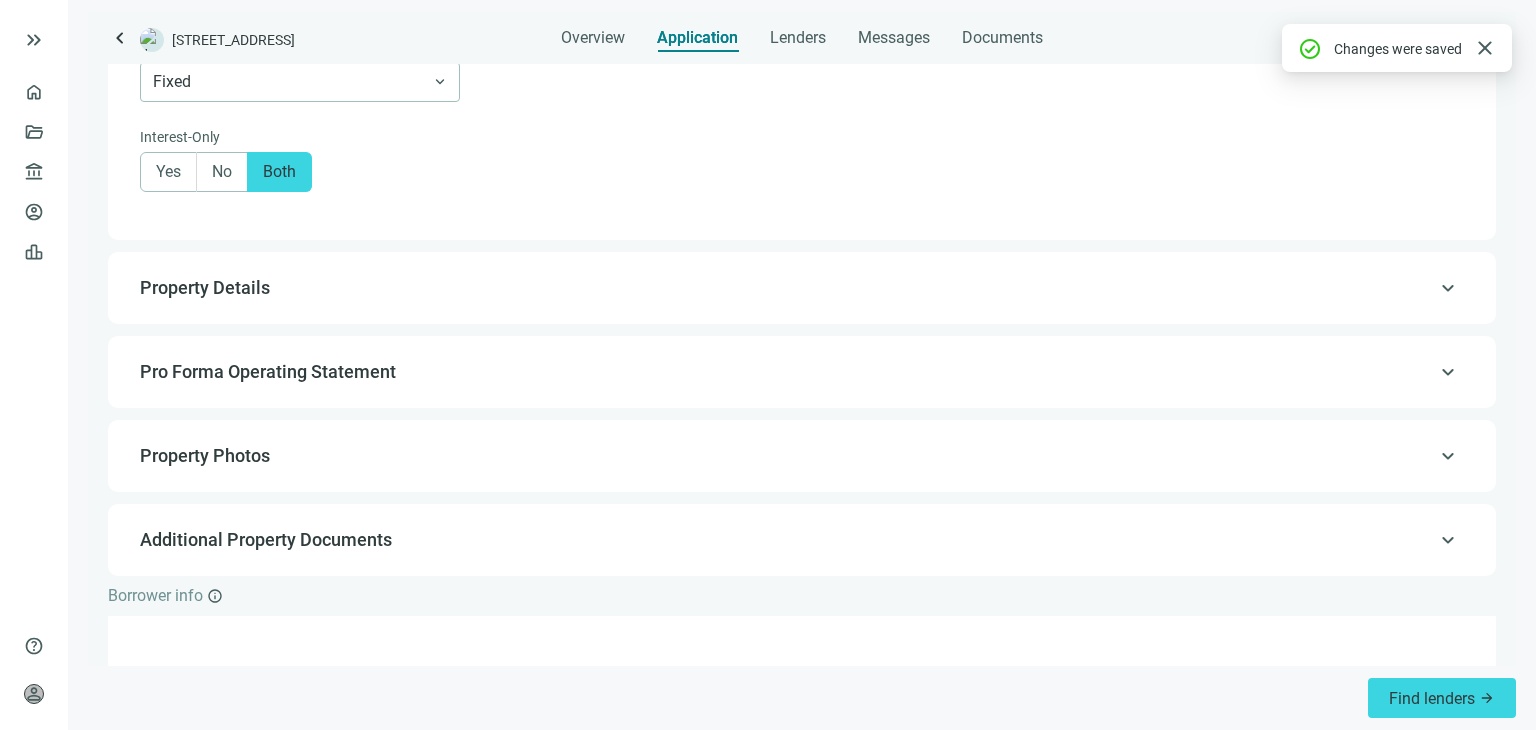 click on "Pro Forma Operating Statement" at bounding box center [268, 371] 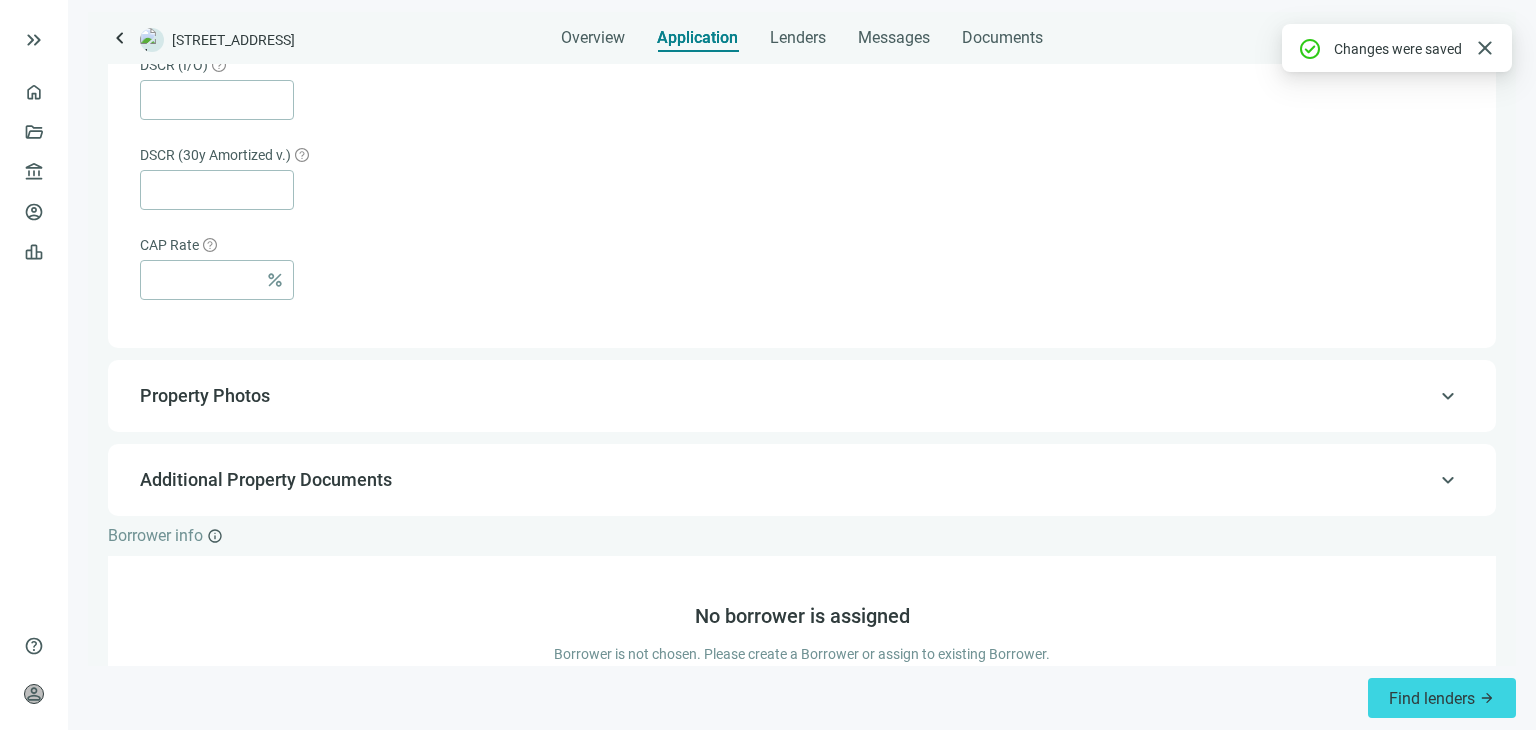 scroll, scrollTop: 1404, scrollLeft: 0, axis: vertical 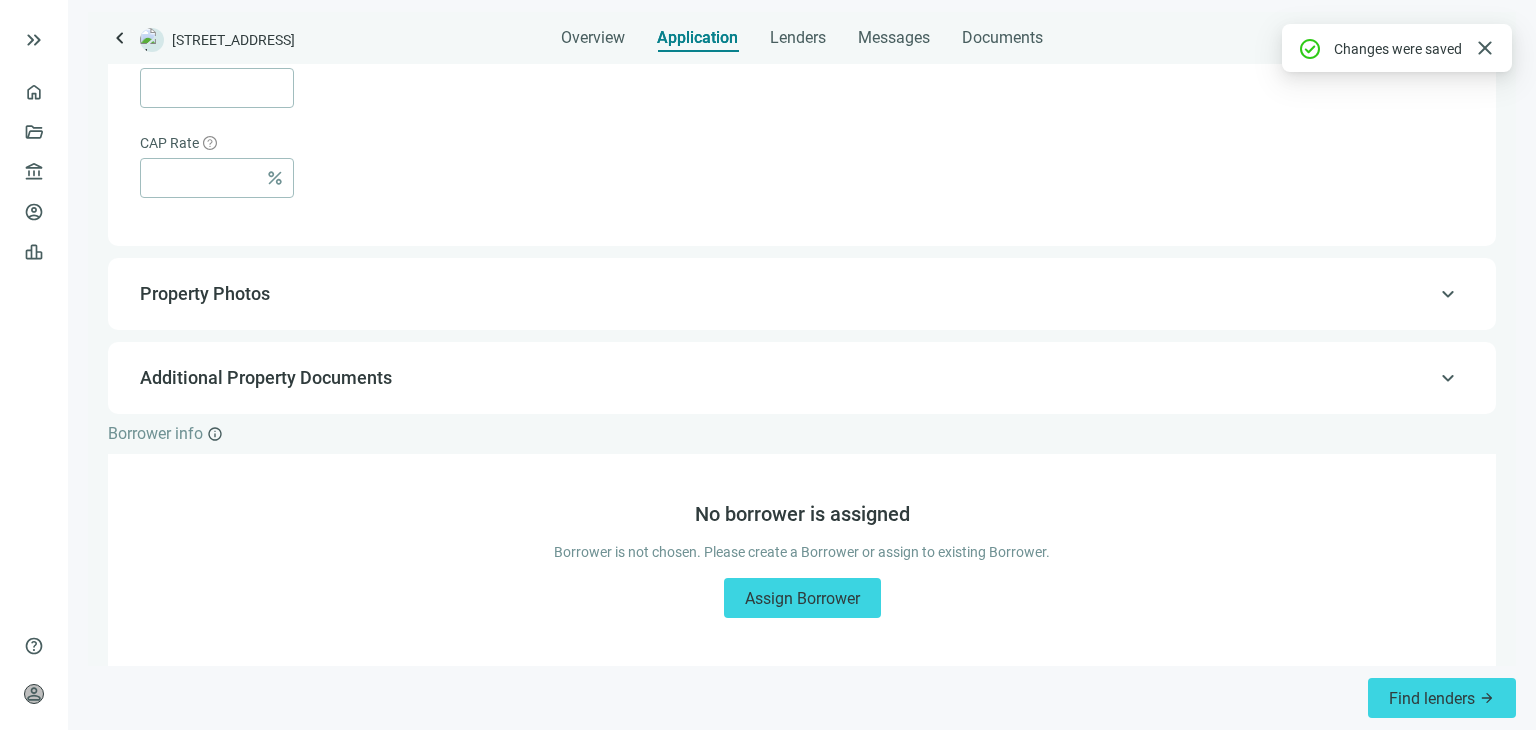 click on "Property Photos" at bounding box center (205, 293) 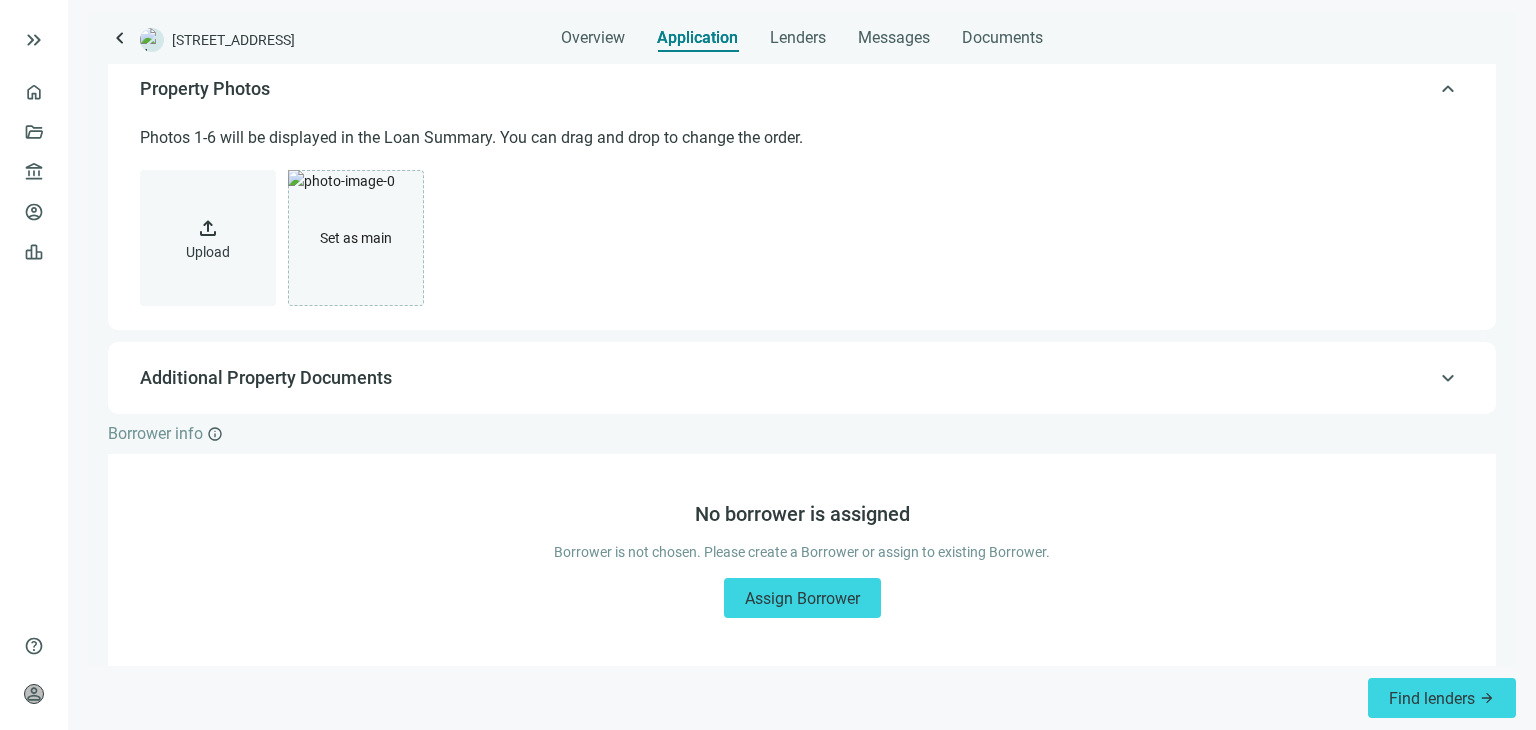 scroll, scrollTop: 387, scrollLeft: 0, axis: vertical 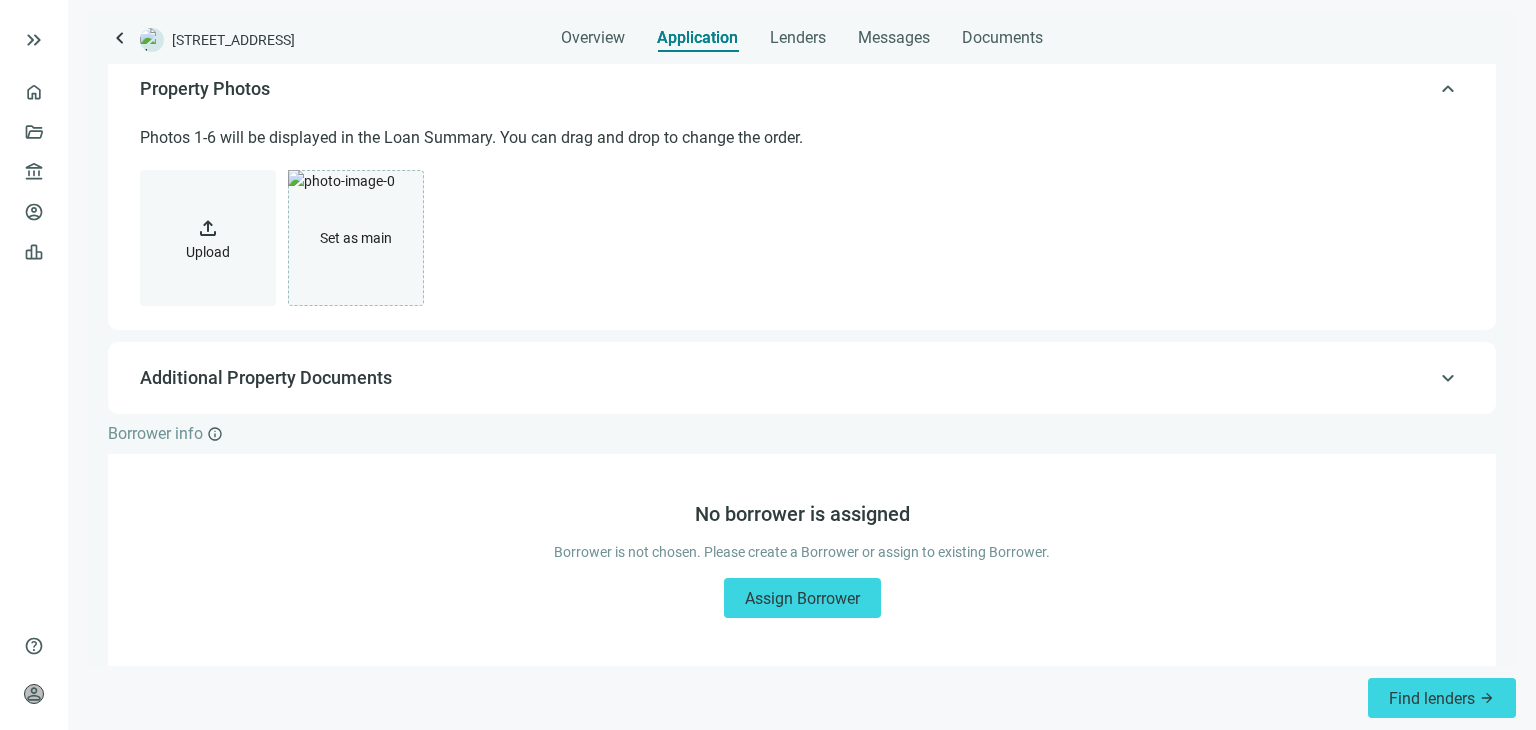 click on "upload" at bounding box center (208, 228) 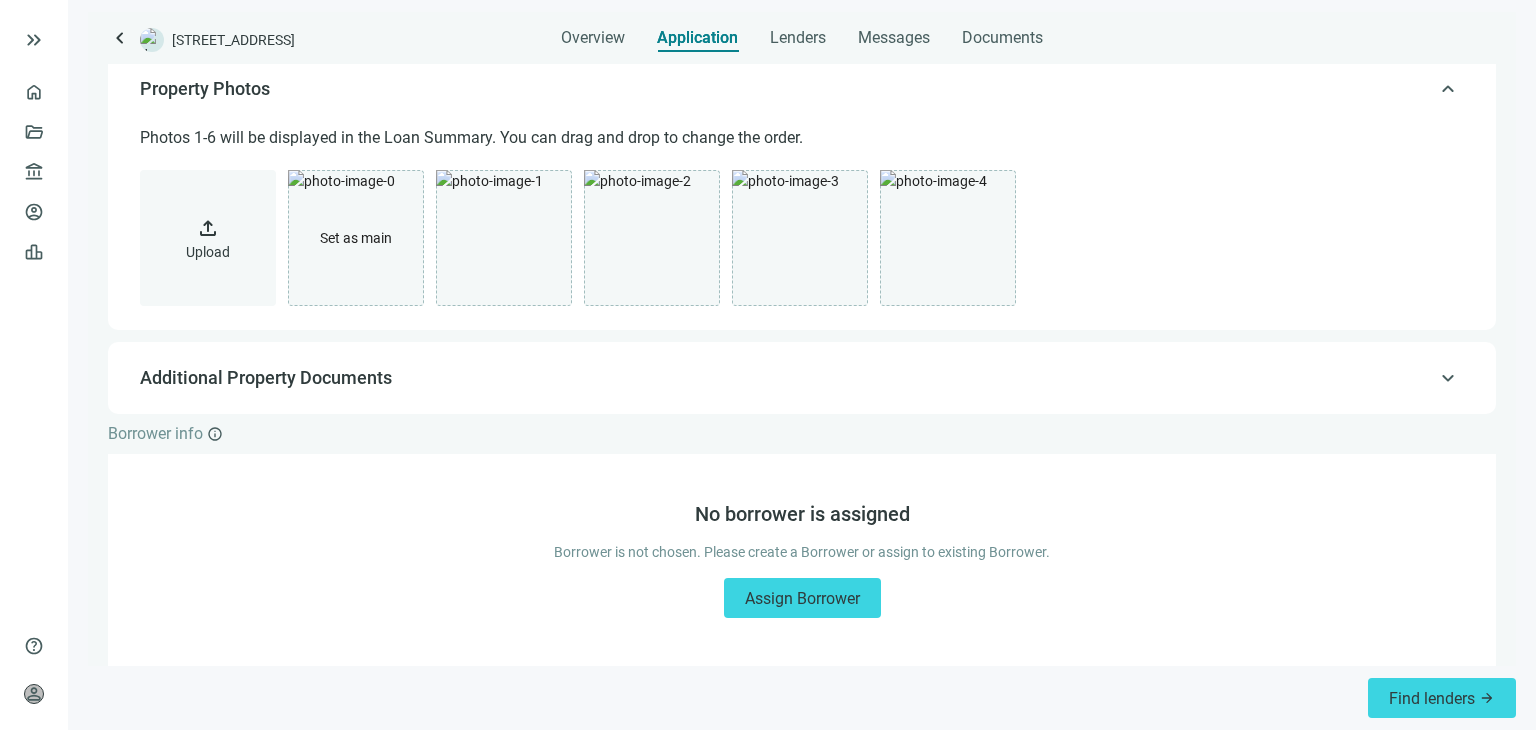 click on "No borrower is assigned Borrower is not chosen. Please create a Borrower or assign to existing Borrower. Assign Borrower" at bounding box center (802, 560) 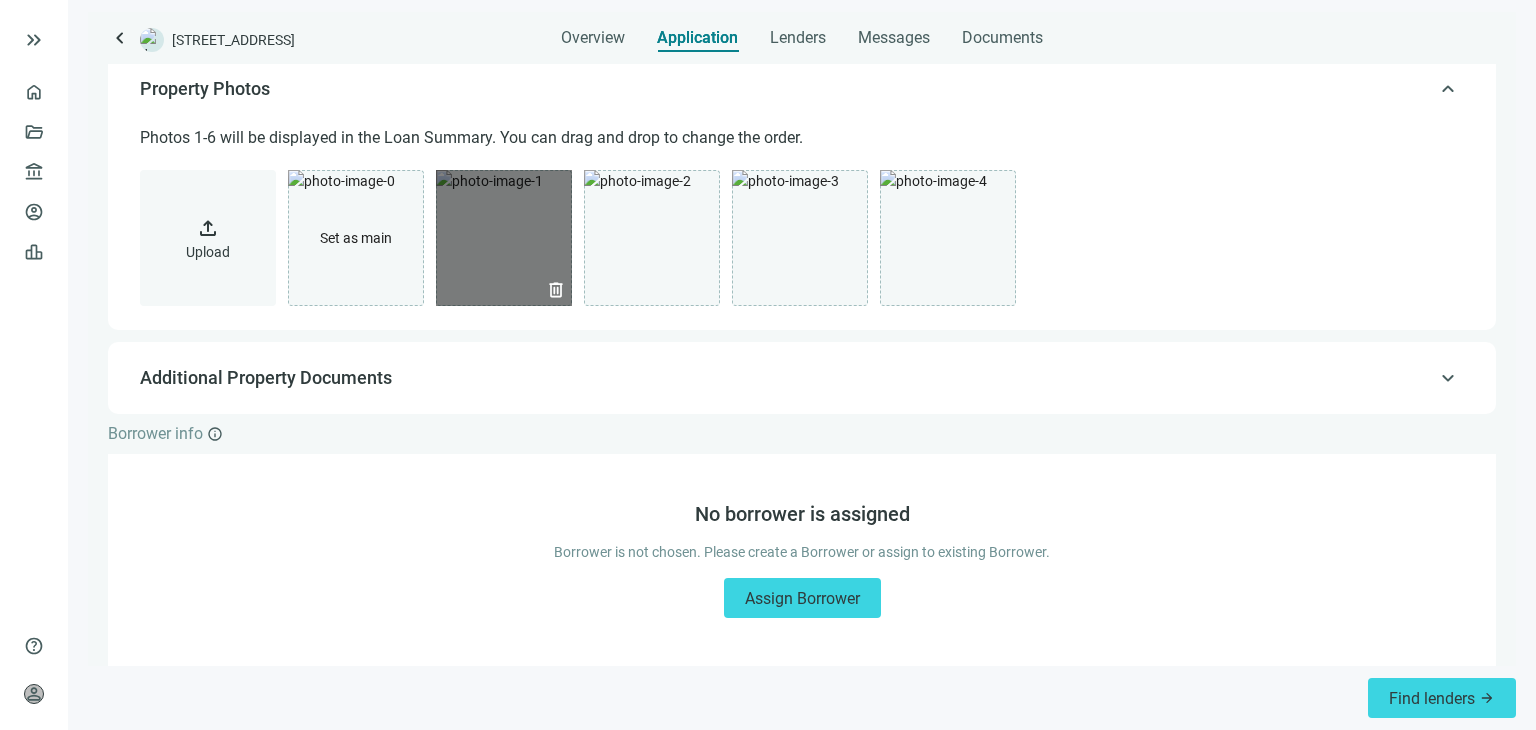 click on "delete" at bounding box center (504, 238) 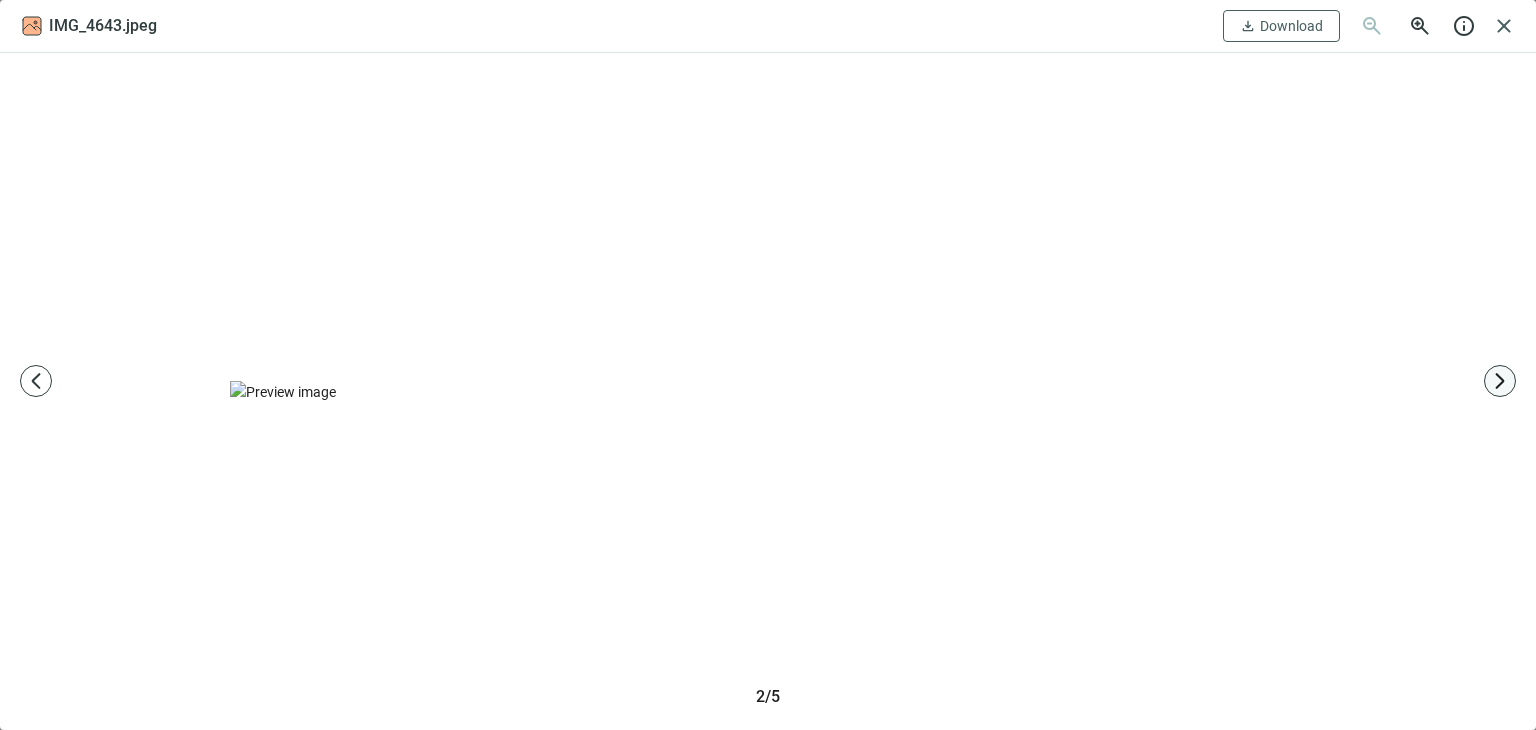click on "arrow_forward_ios" at bounding box center [1500, 381] 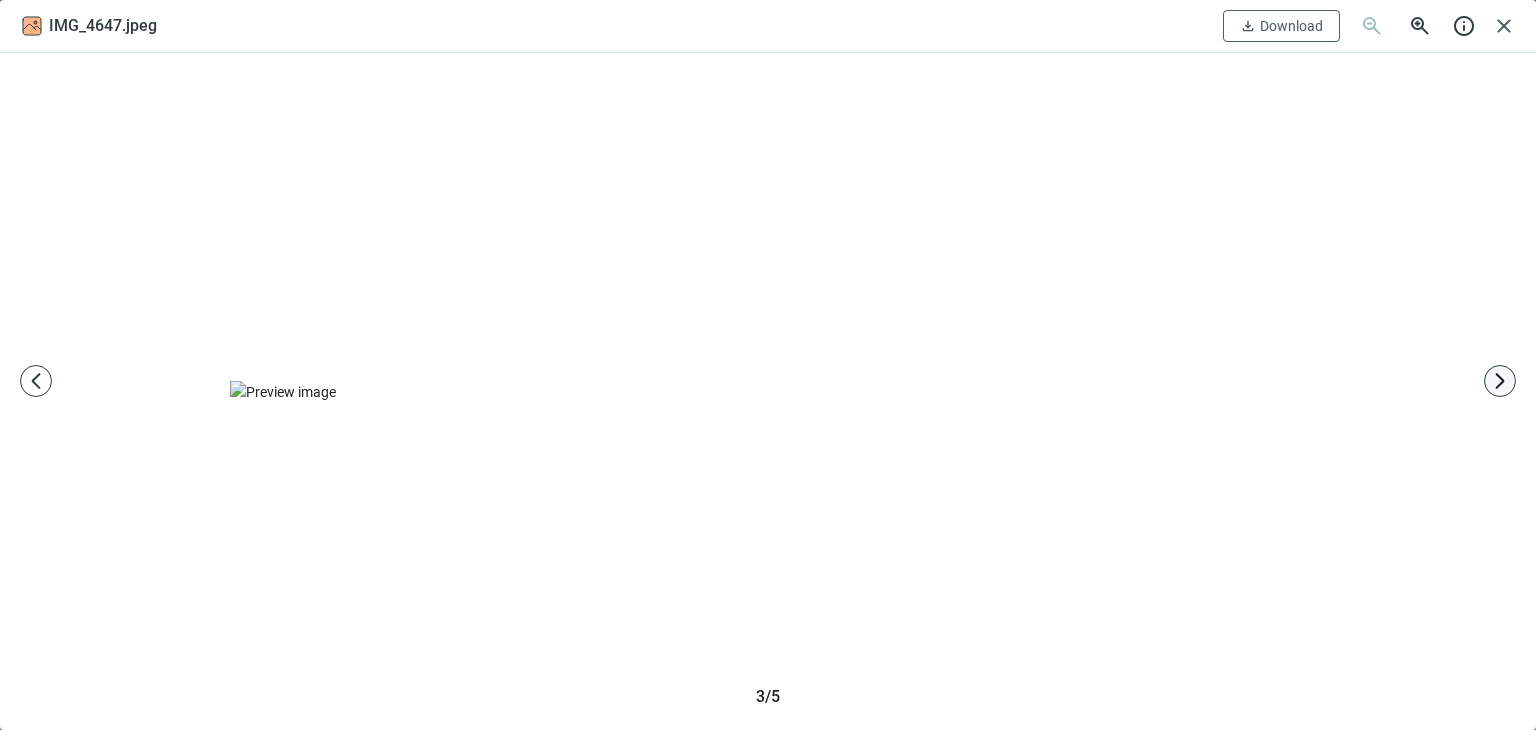 click on "arrow_forward_ios" at bounding box center (1500, 381) 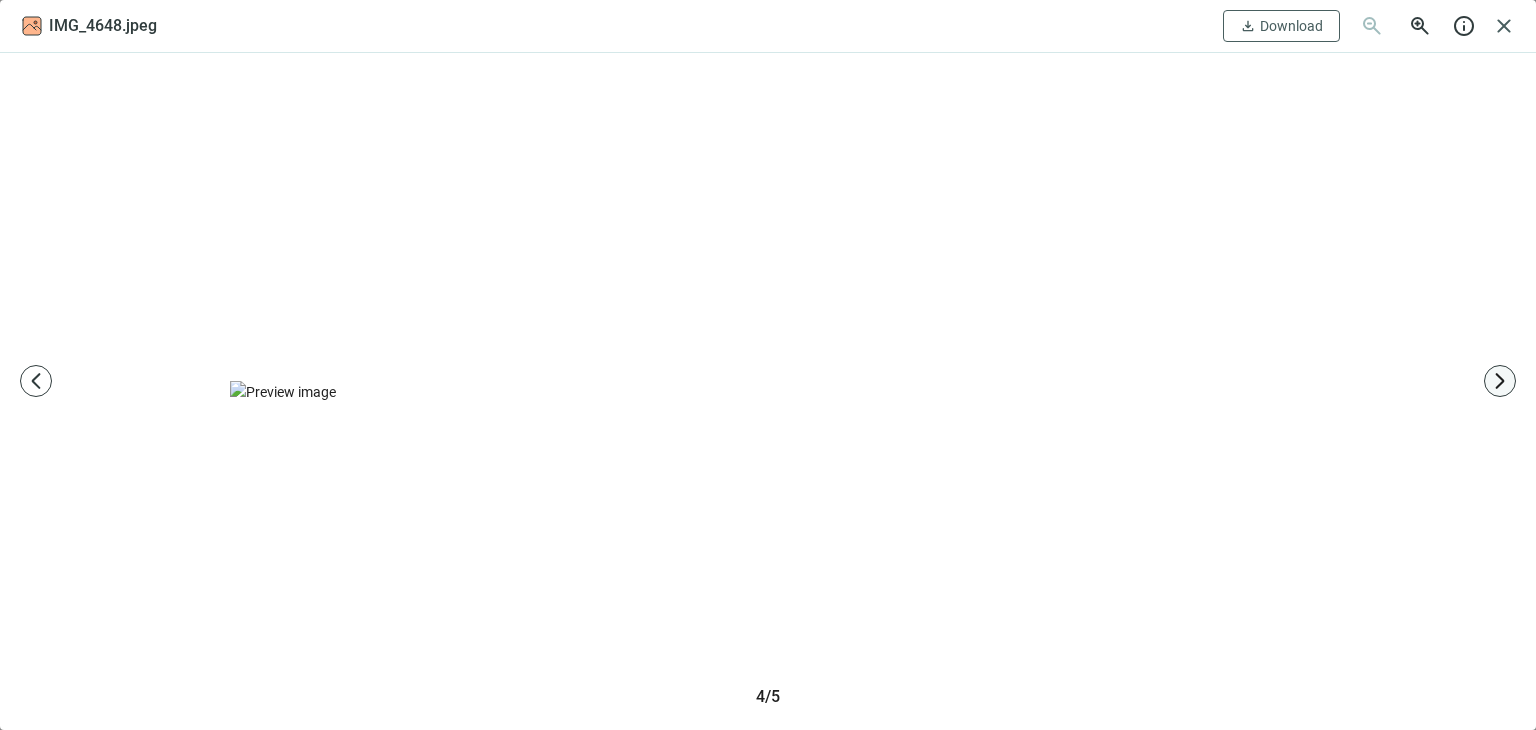 click on "arrow_forward_ios" at bounding box center [1500, 381] 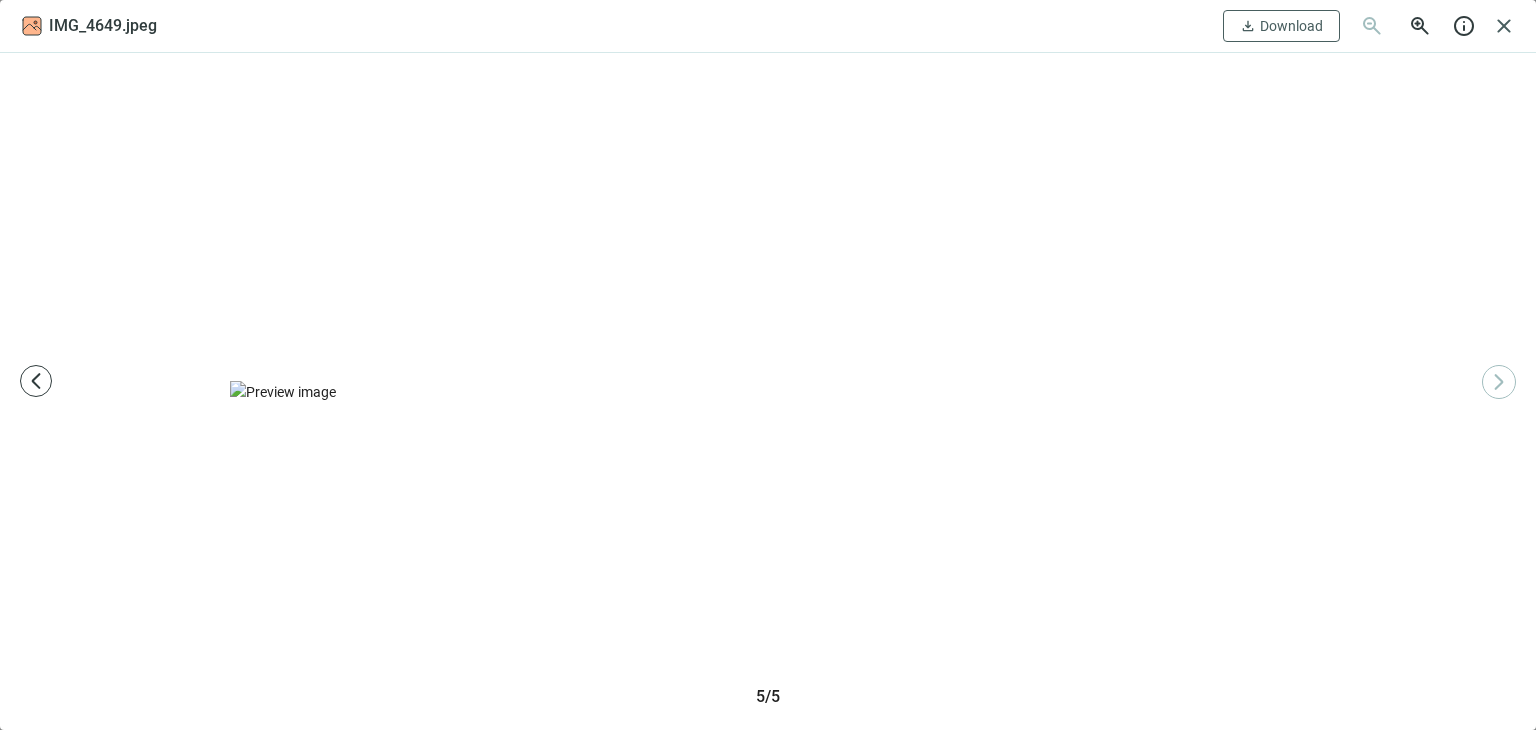 click on "arrow_forward_ios" at bounding box center (1499, 382) 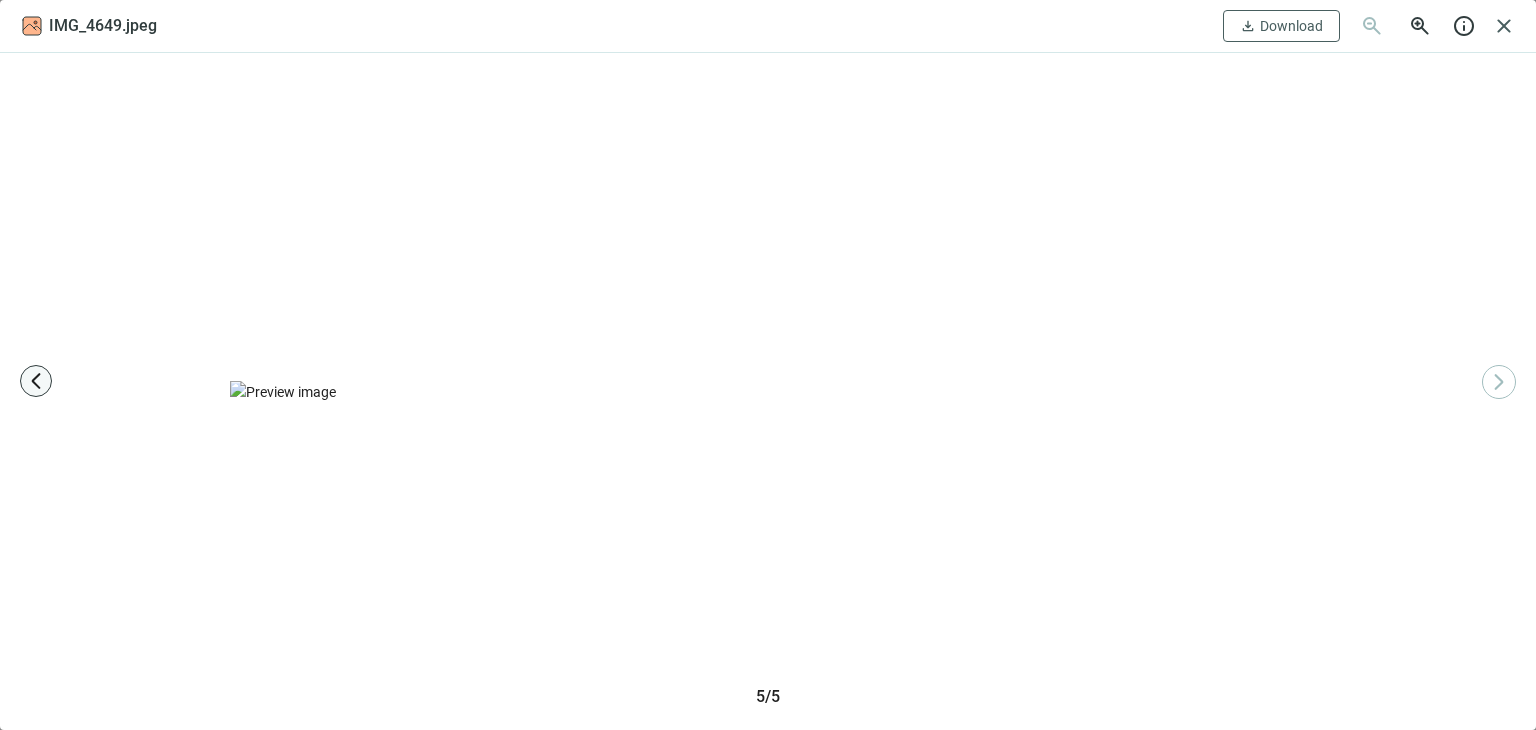 click on "arrow_back_ios_new" at bounding box center [36, 381] 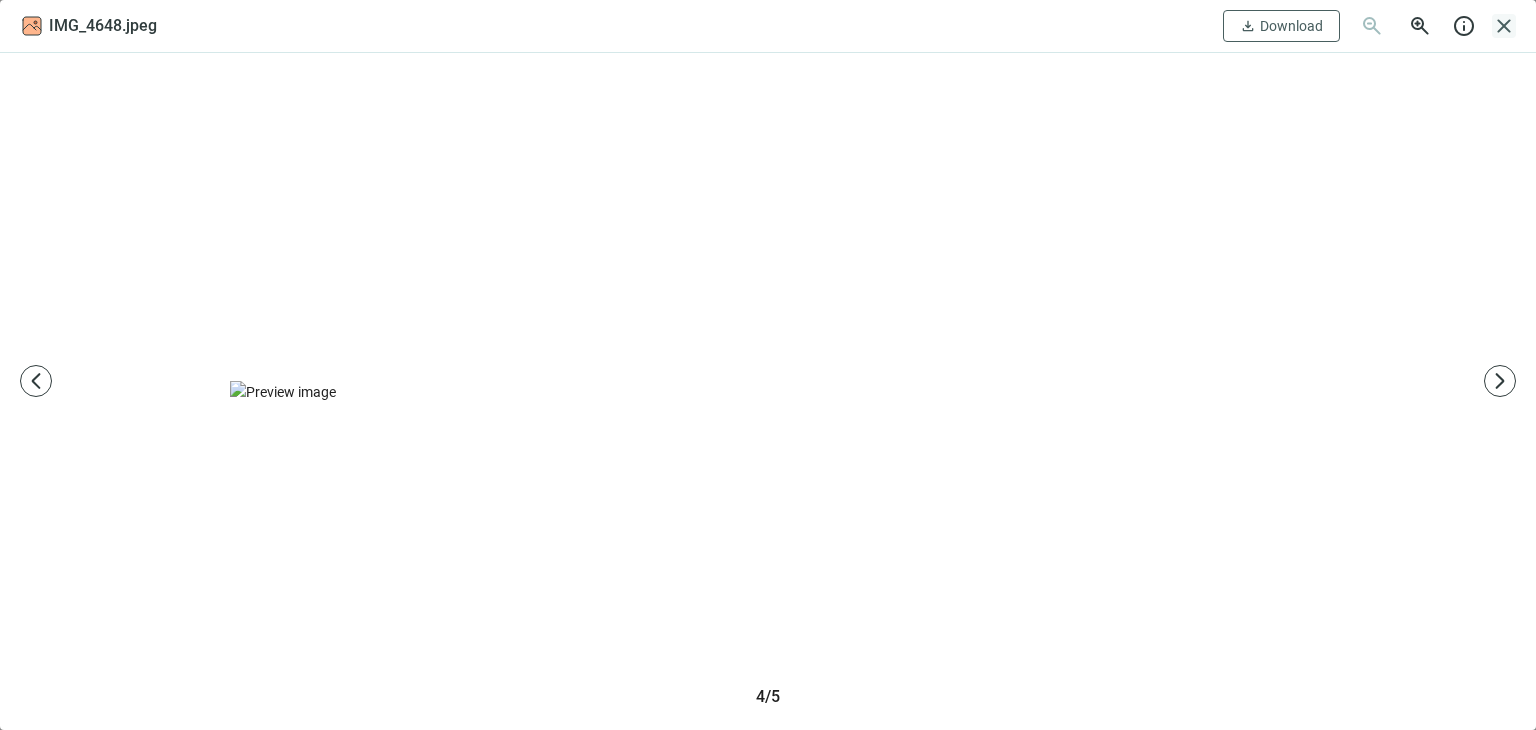 click on "close" at bounding box center [1504, 26] 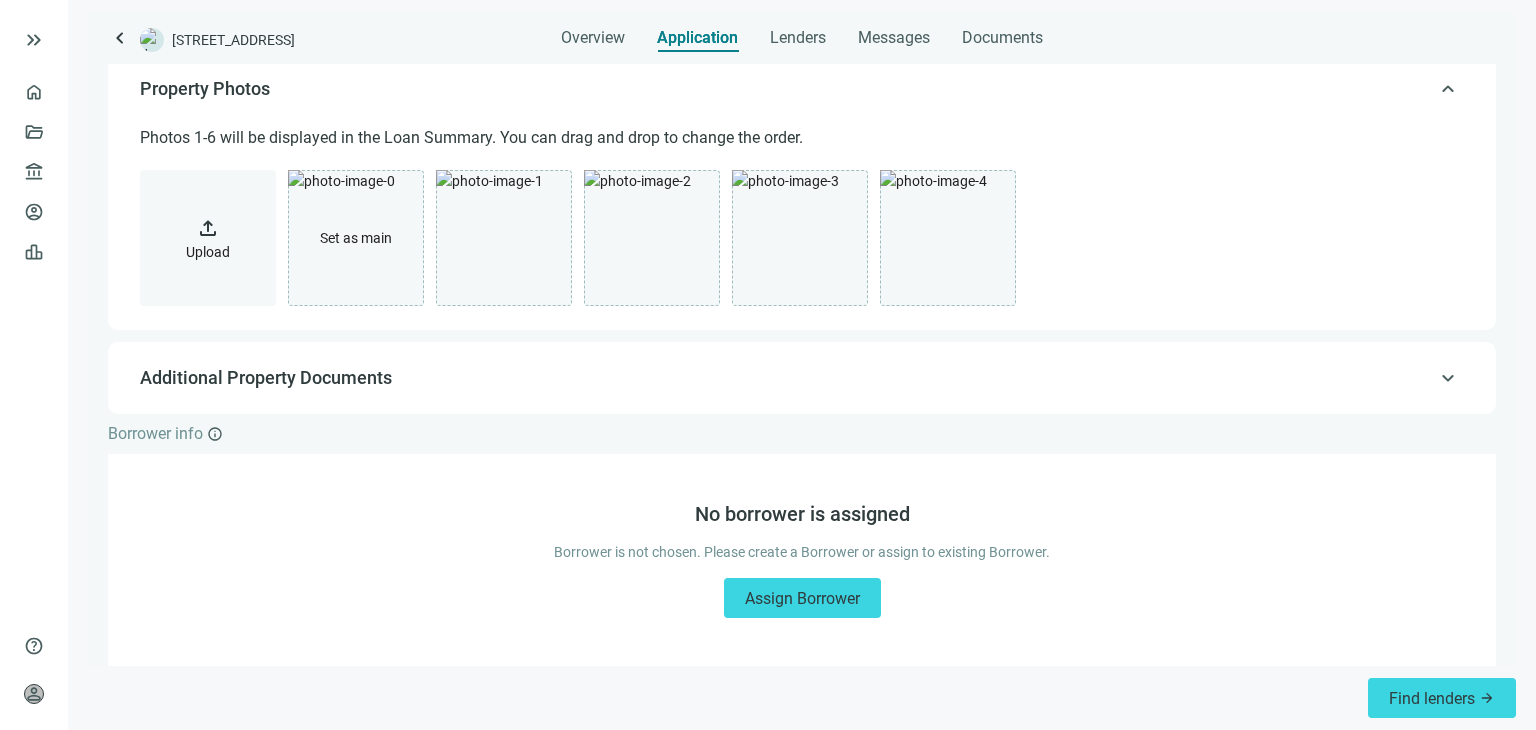 click on "upload Upload" at bounding box center [208, 238] 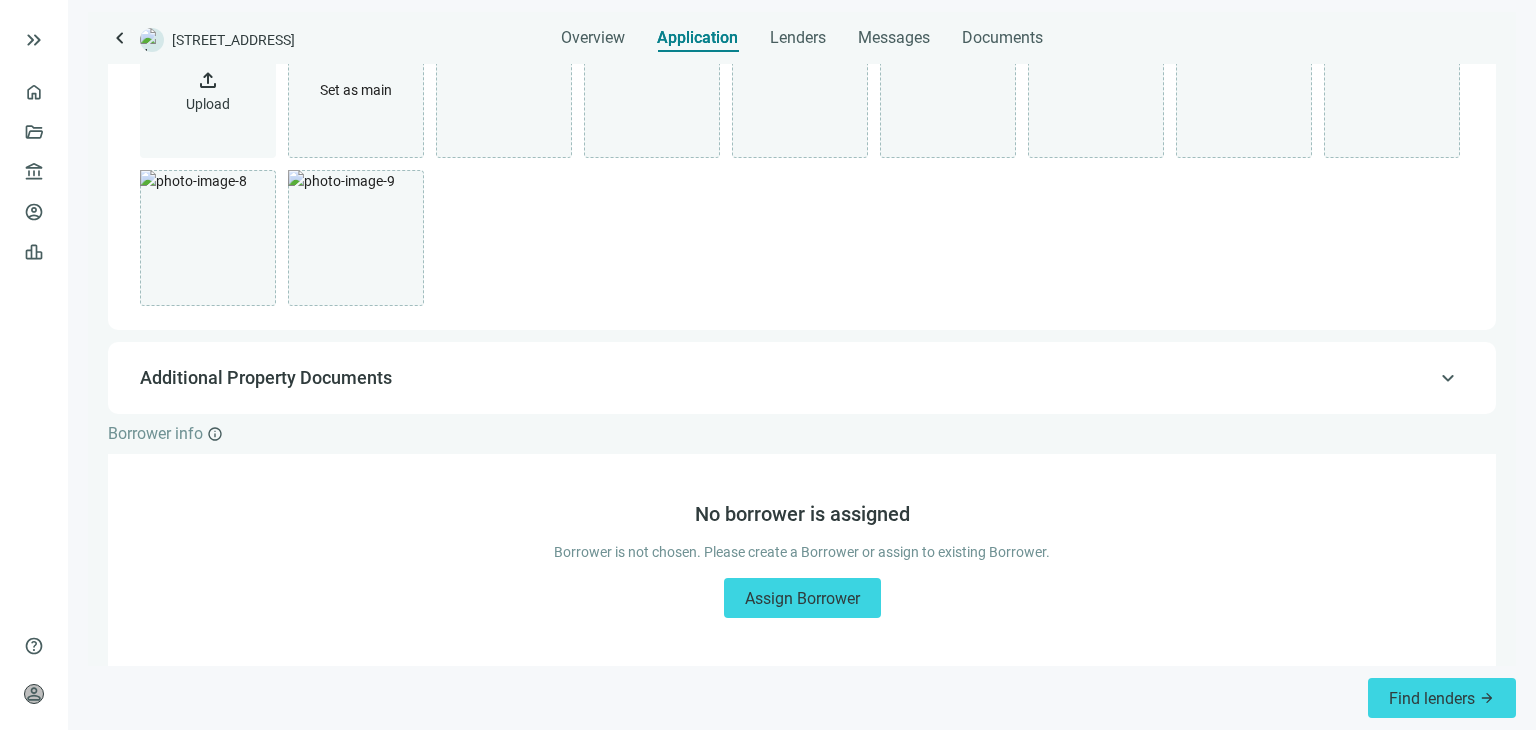 scroll, scrollTop: 0, scrollLeft: 0, axis: both 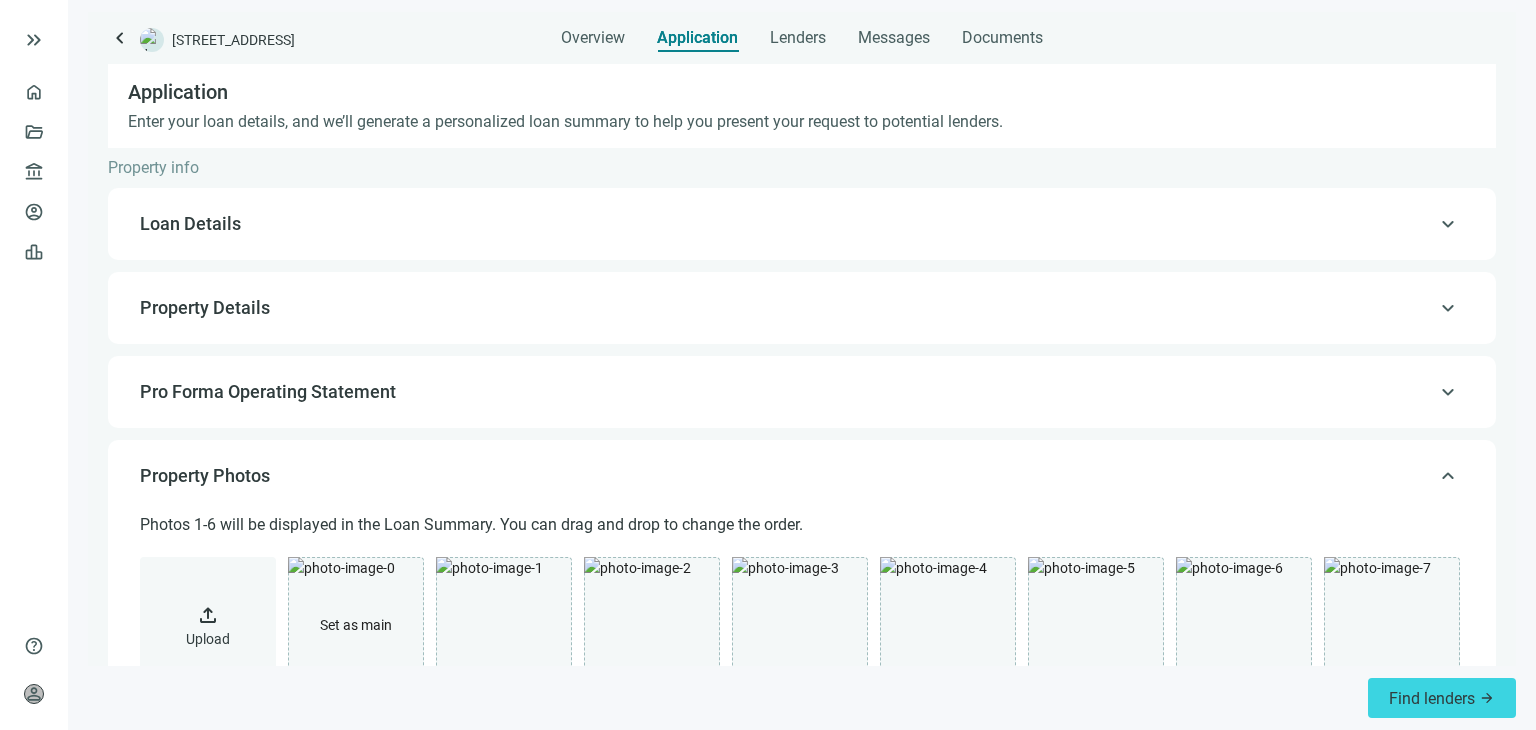 click on "Property Photos" at bounding box center [800, 476] 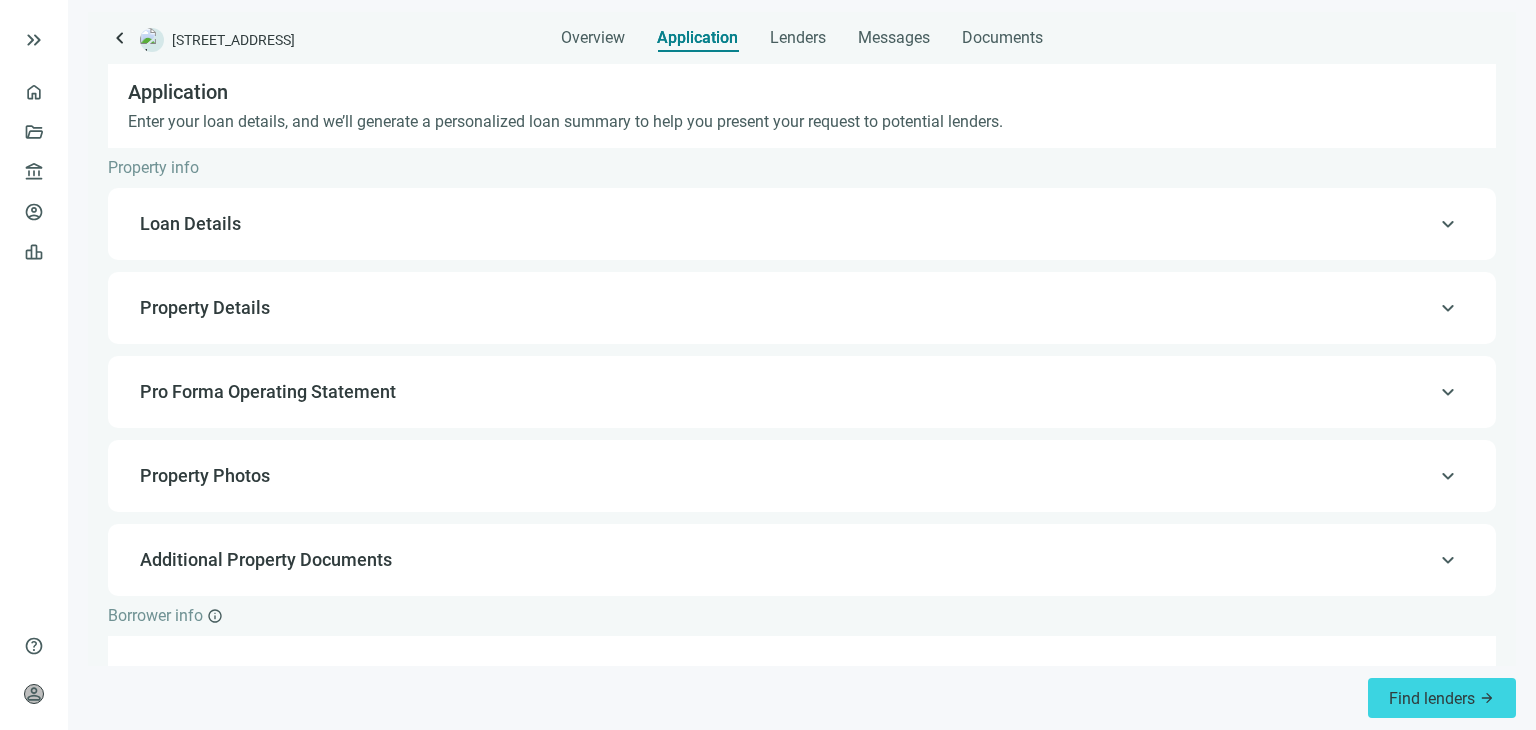 click on "Pro Forma Operating Statement" at bounding box center [800, 392] 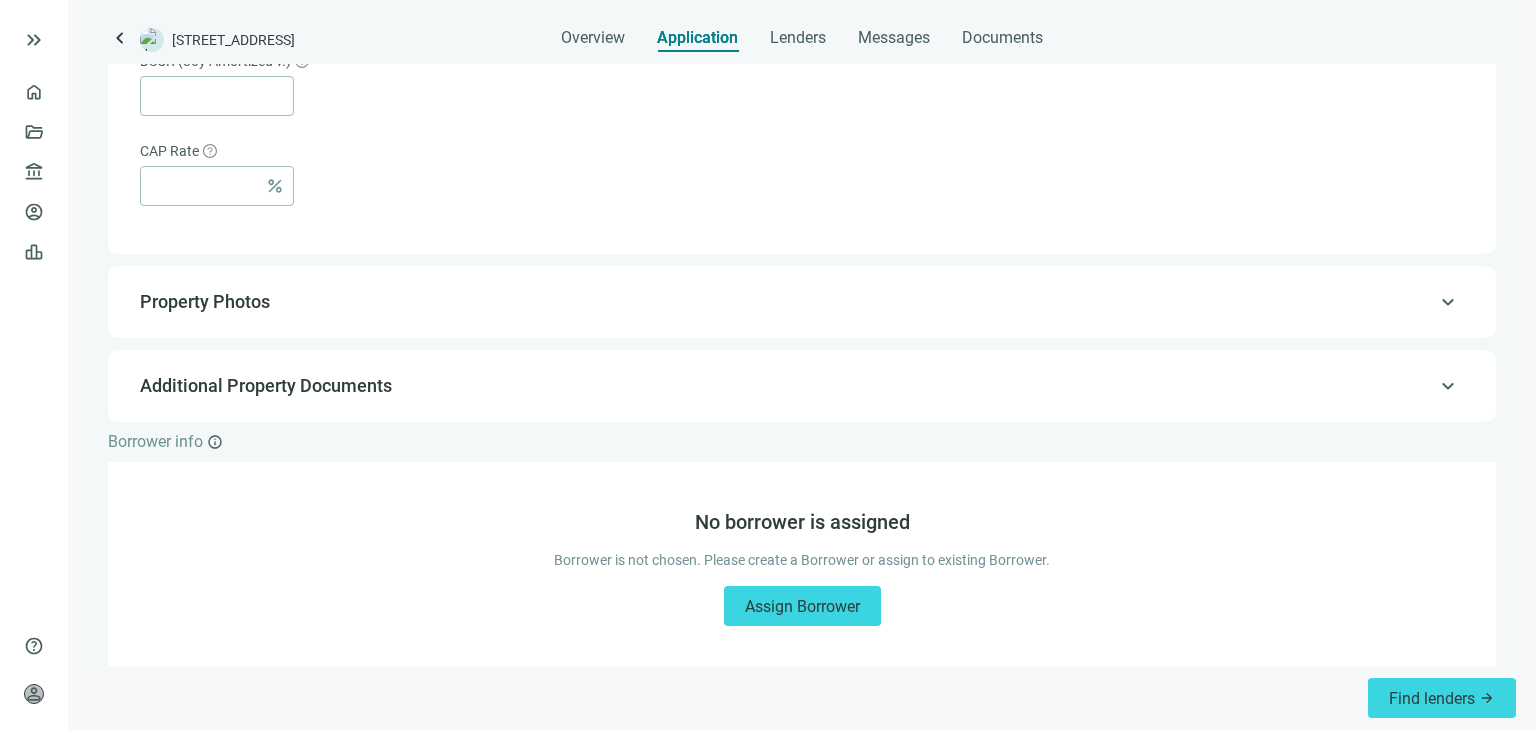 scroll, scrollTop: 1404, scrollLeft: 0, axis: vertical 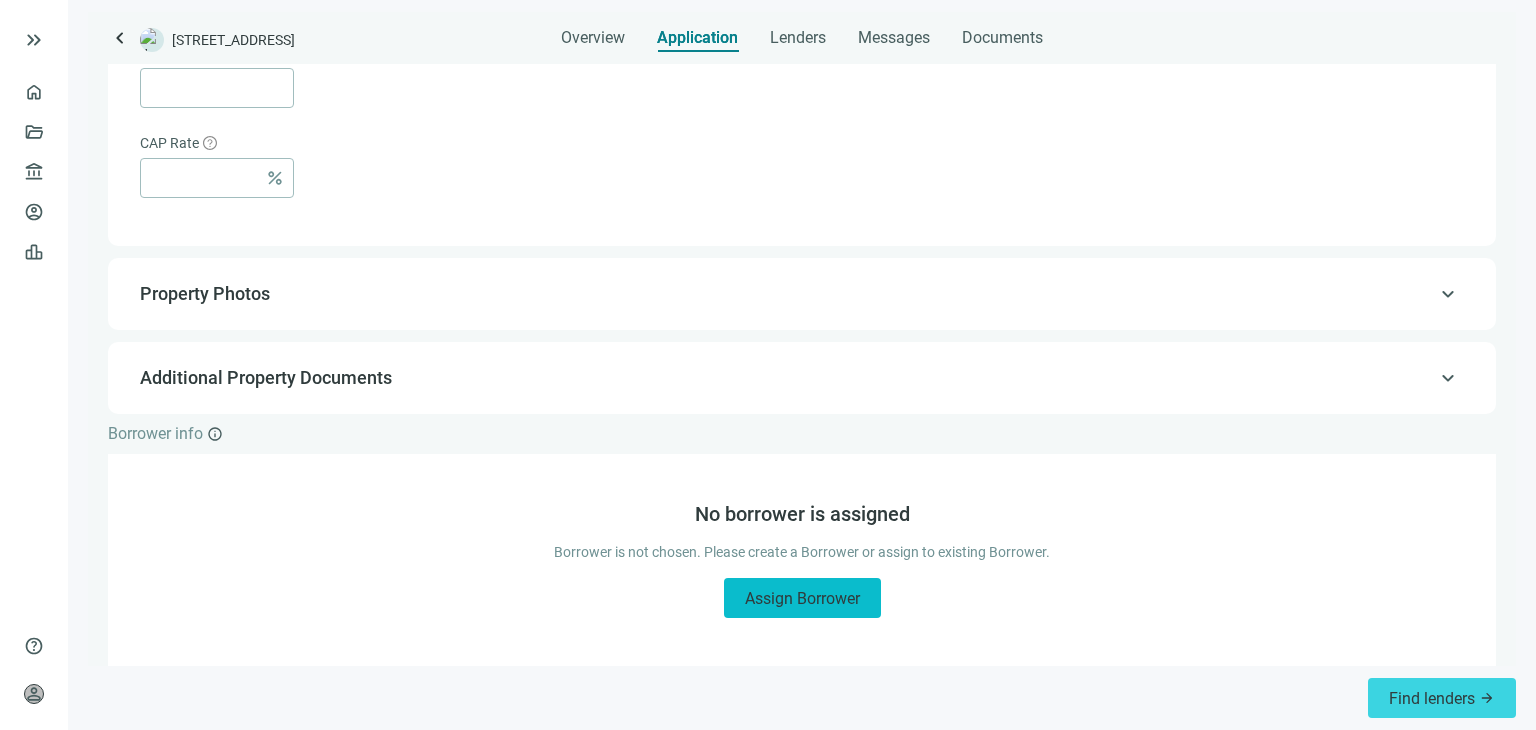 click on "Assign Borrower" at bounding box center [802, 598] 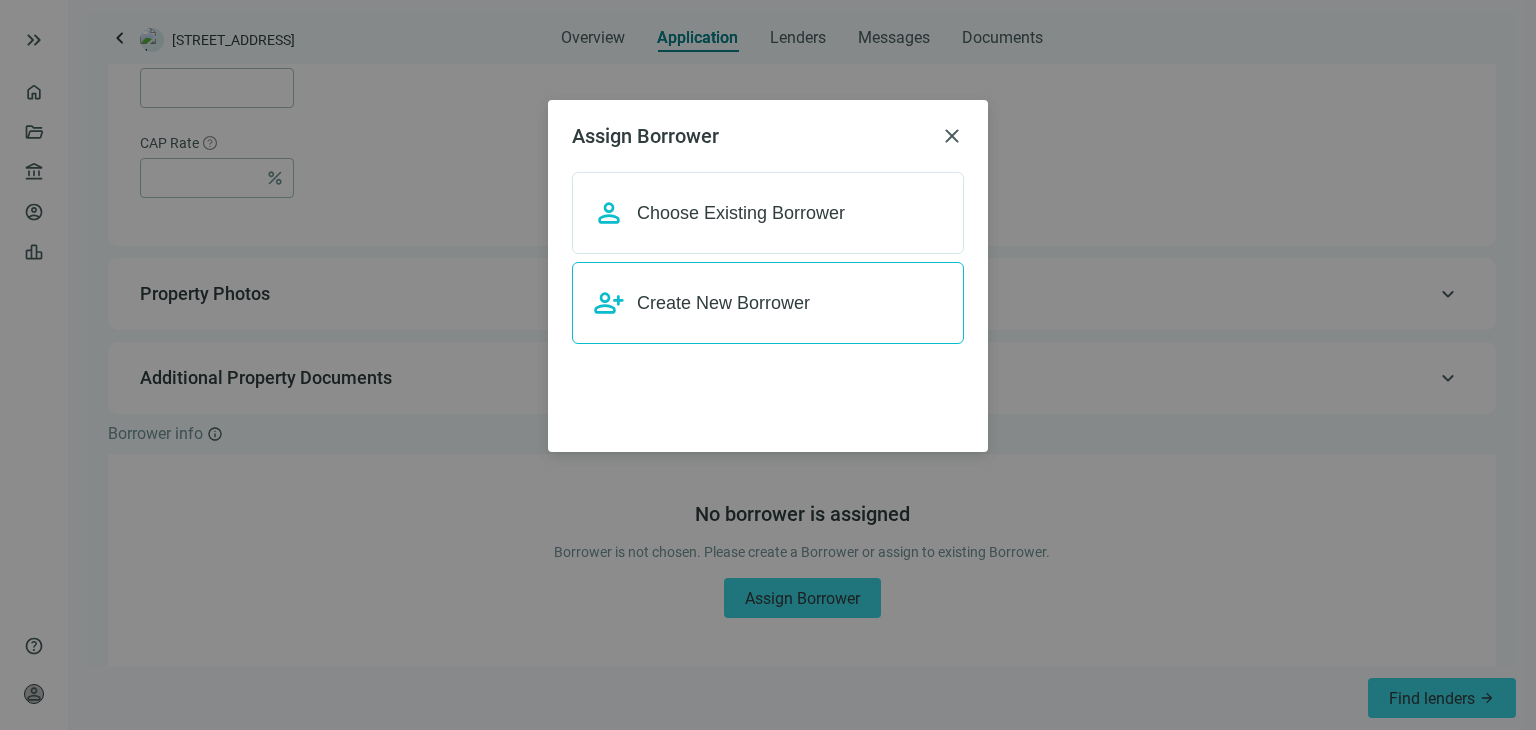 click on "Create New Borrower" at bounding box center (723, 303) 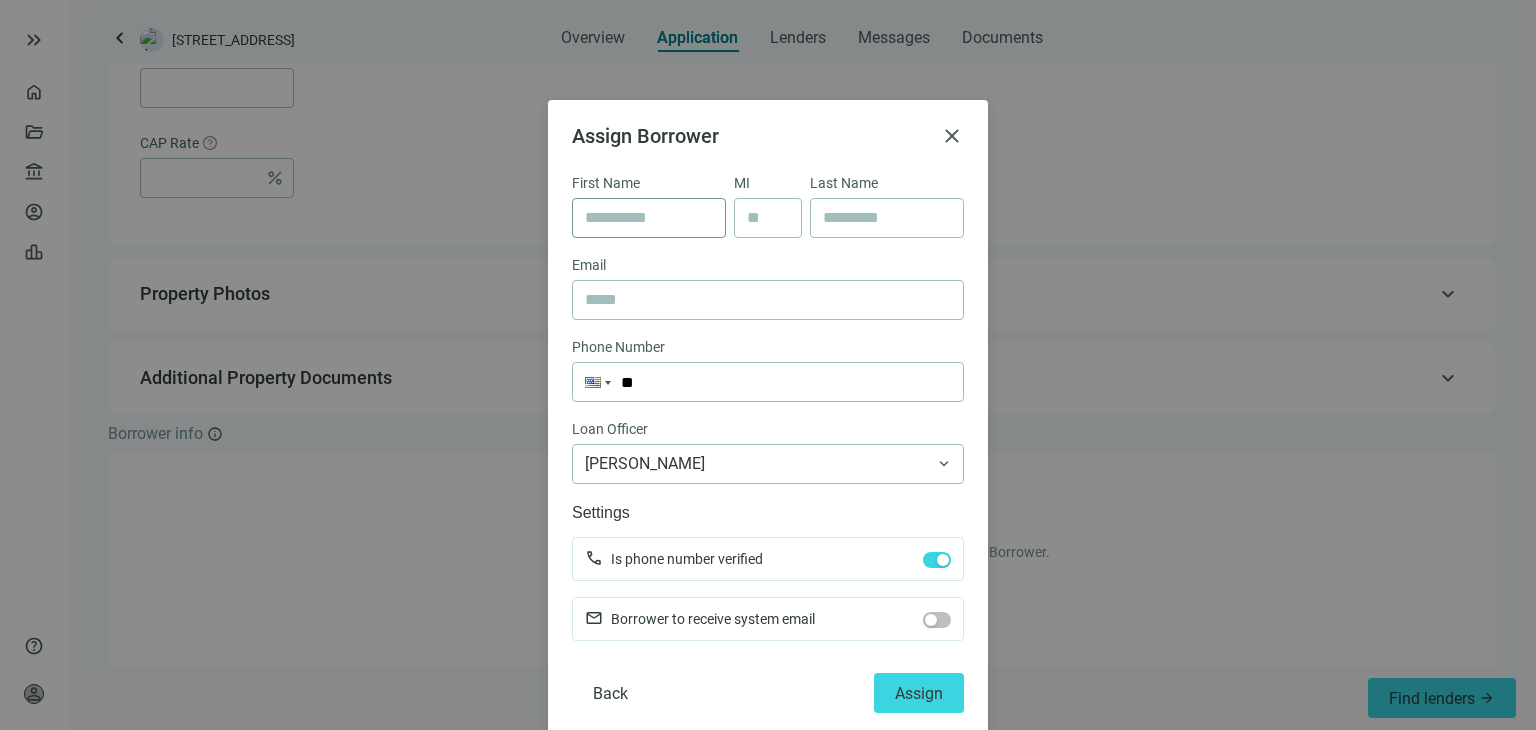 click at bounding box center [649, 218] 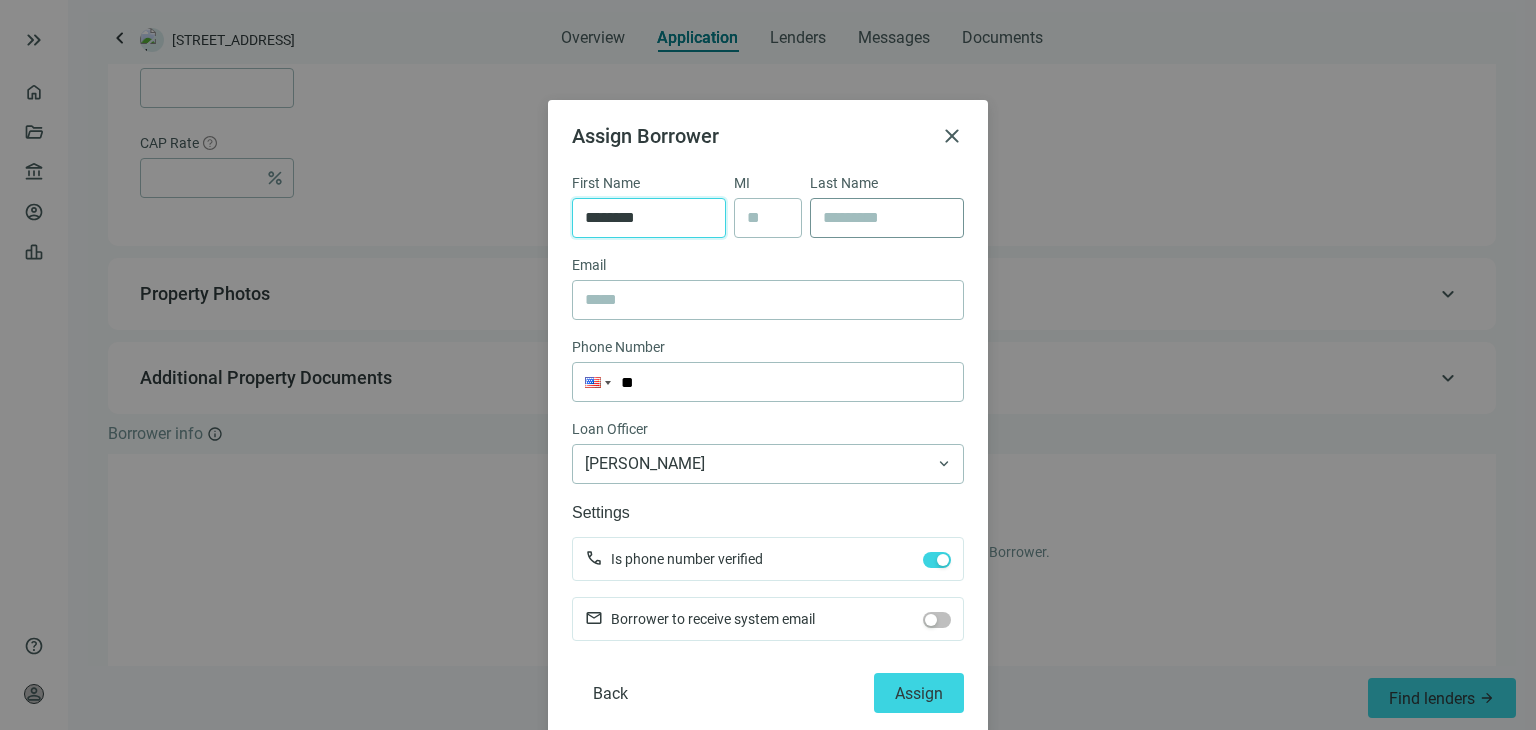 type on "********" 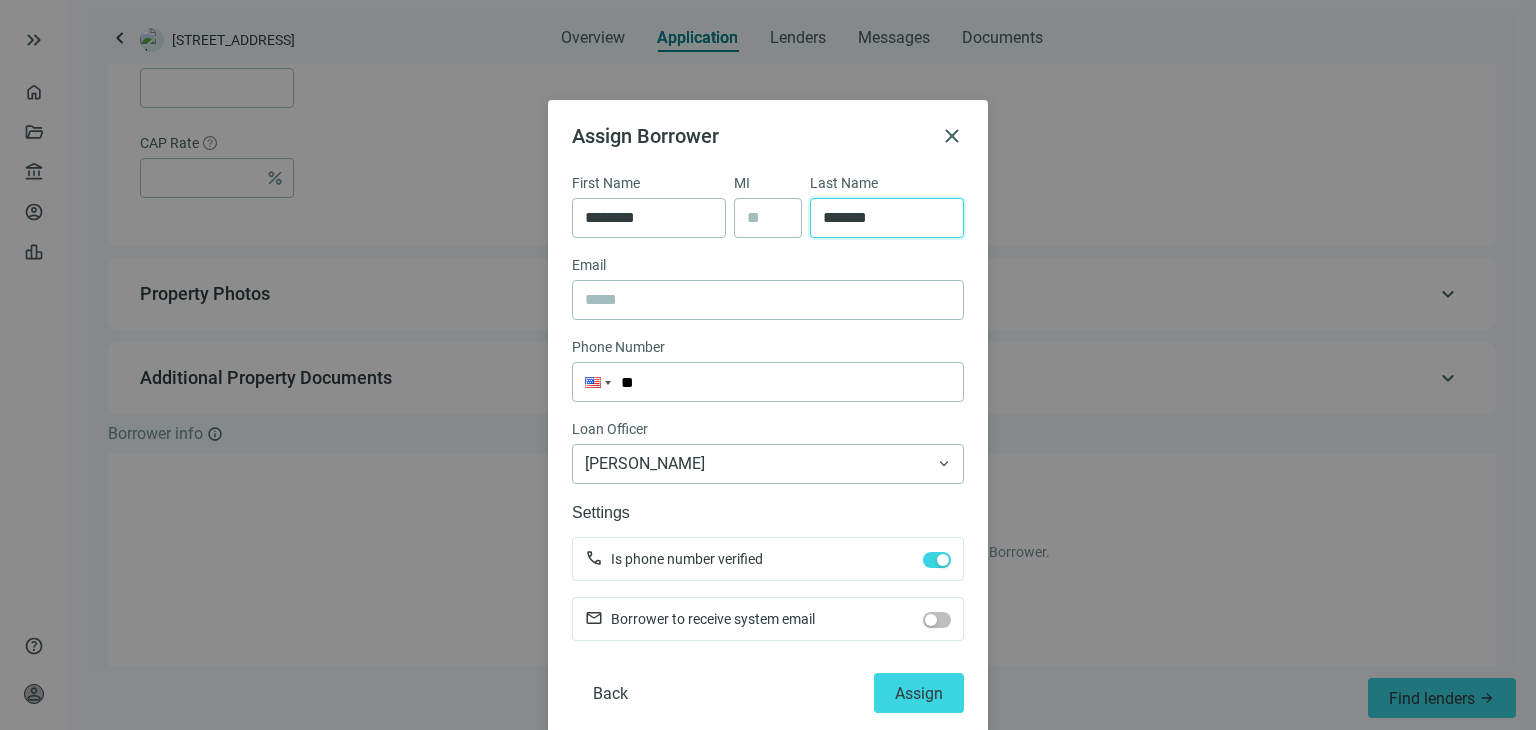 type on "*******" 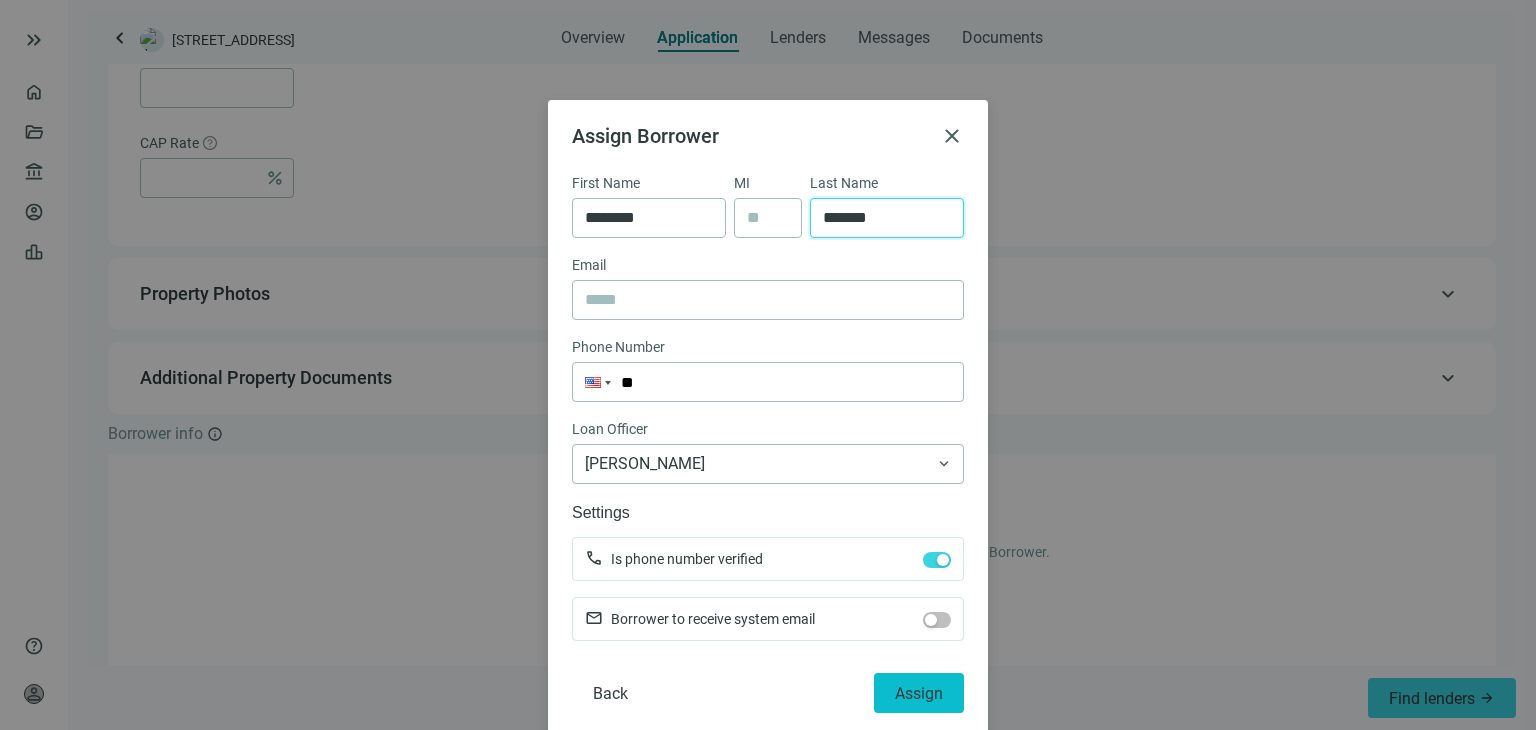 click on "Assign" at bounding box center (919, 693) 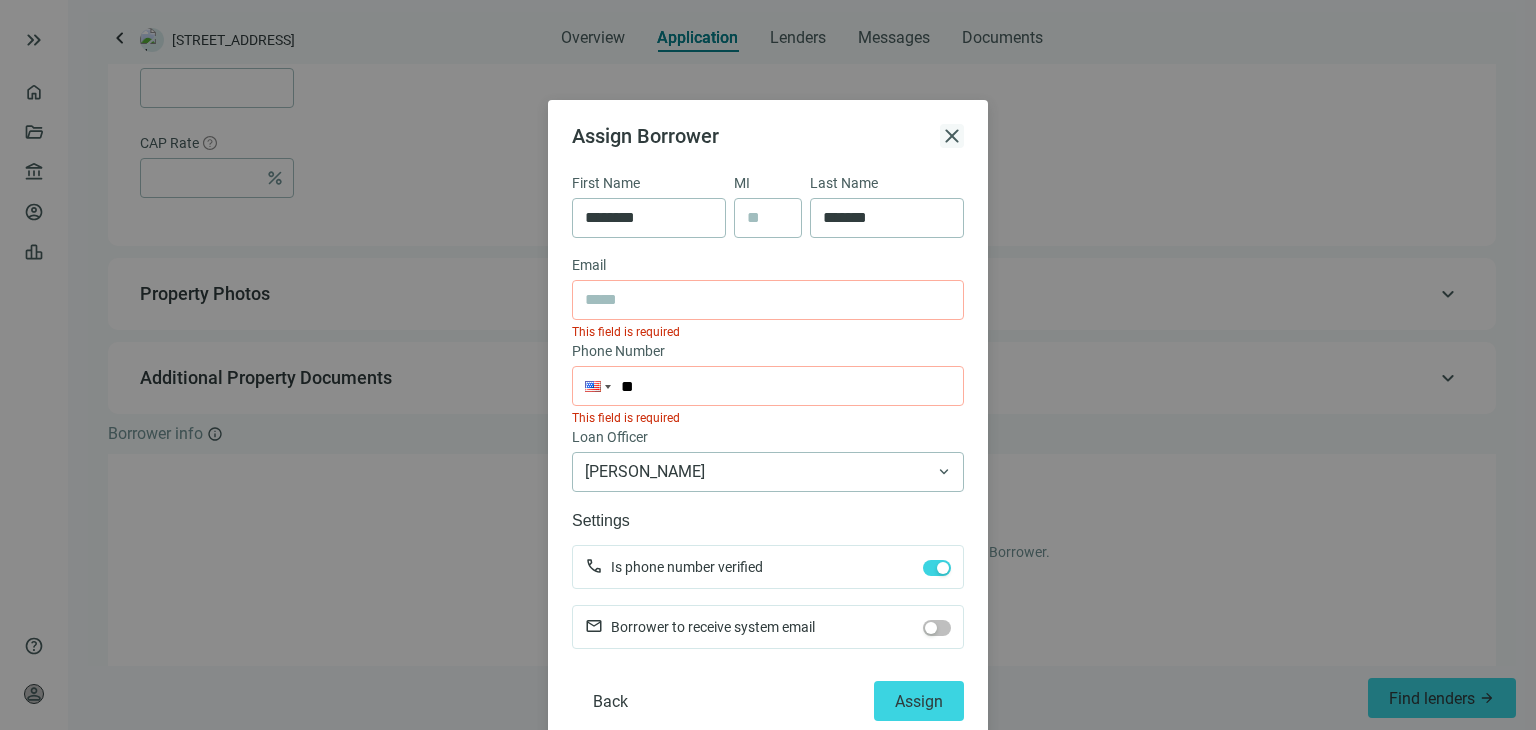click on "close" at bounding box center [952, 136] 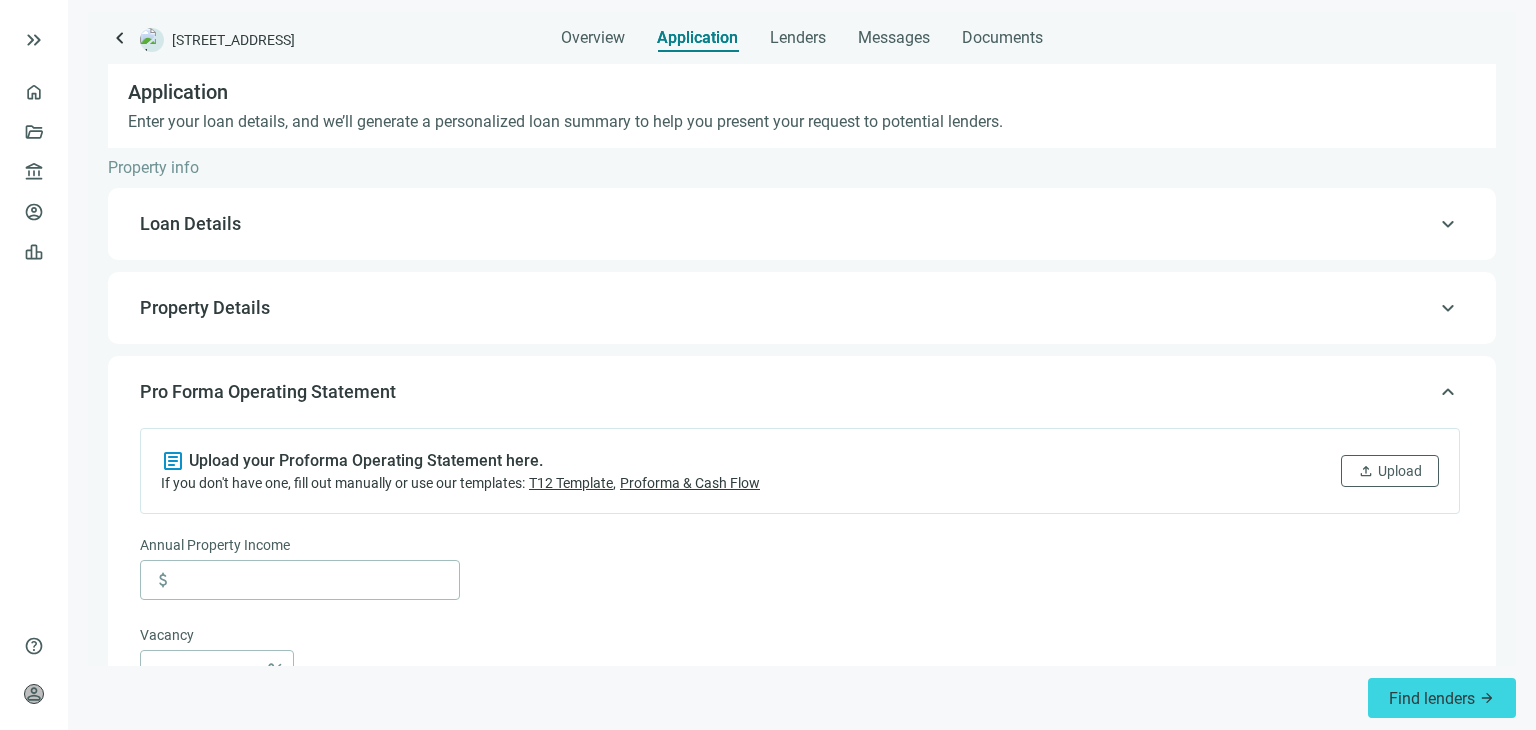 scroll, scrollTop: 0, scrollLeft: 0, axis: both 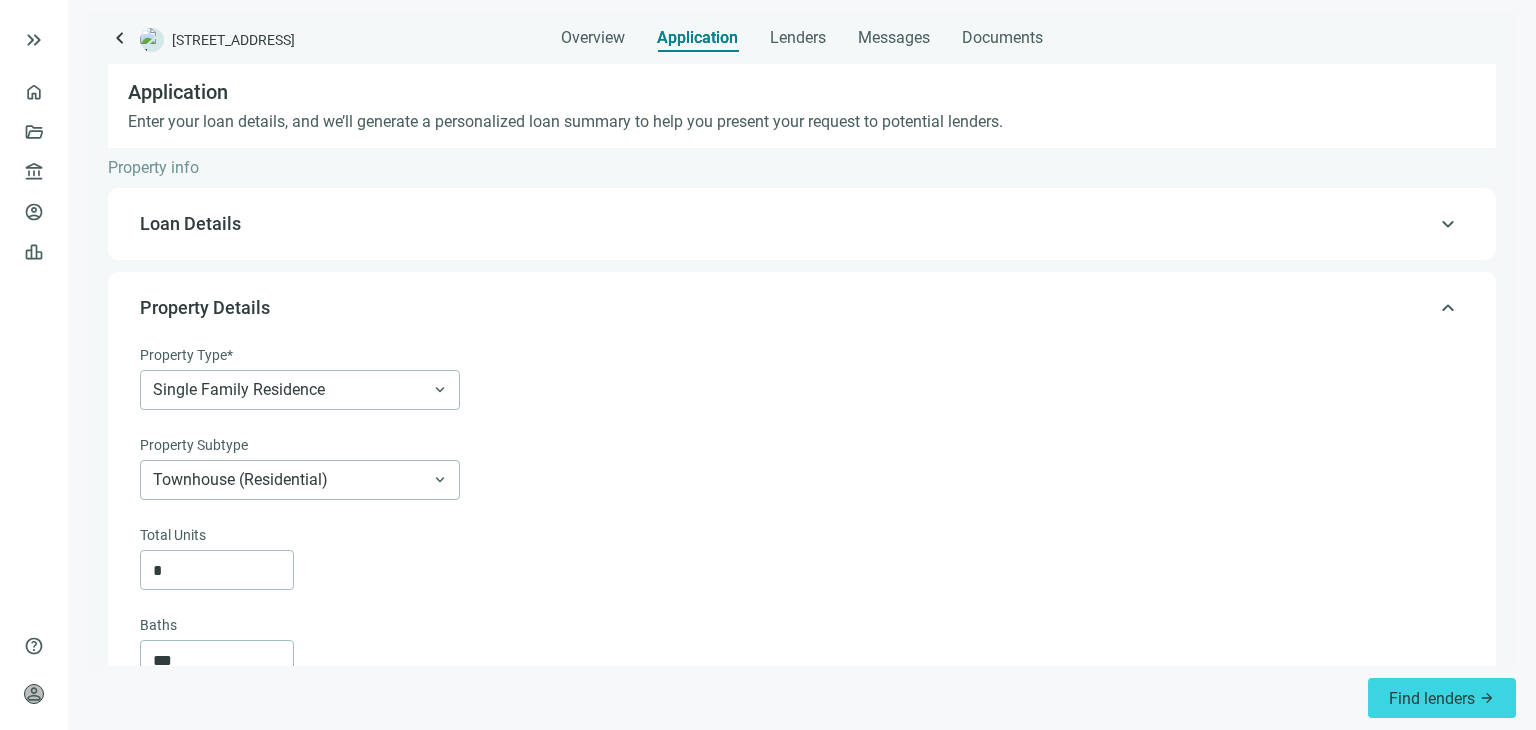 click on "Loan Details" at bounding box center (190, 223) 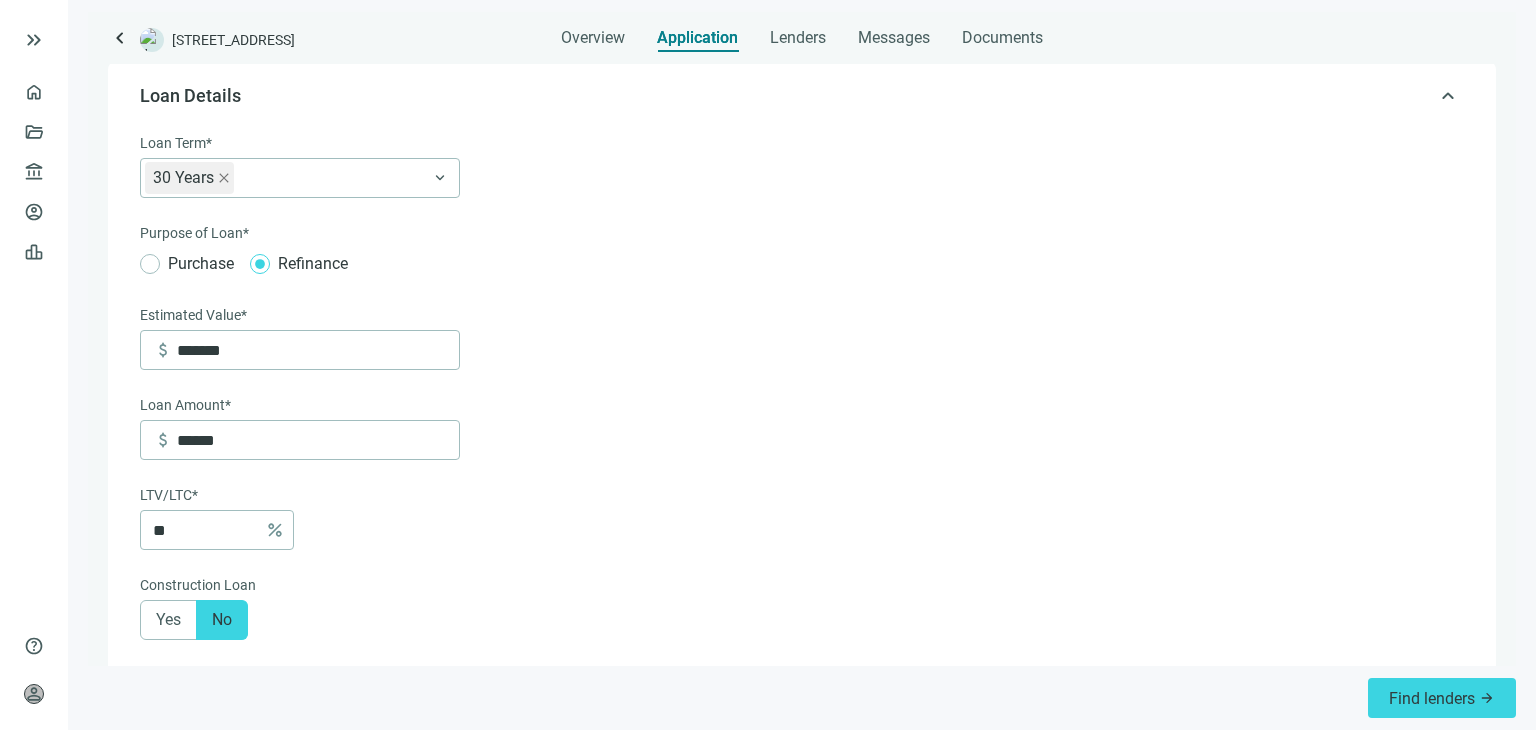 scroll, scrollTop: 0, scrollLeft: 0, axis: both 